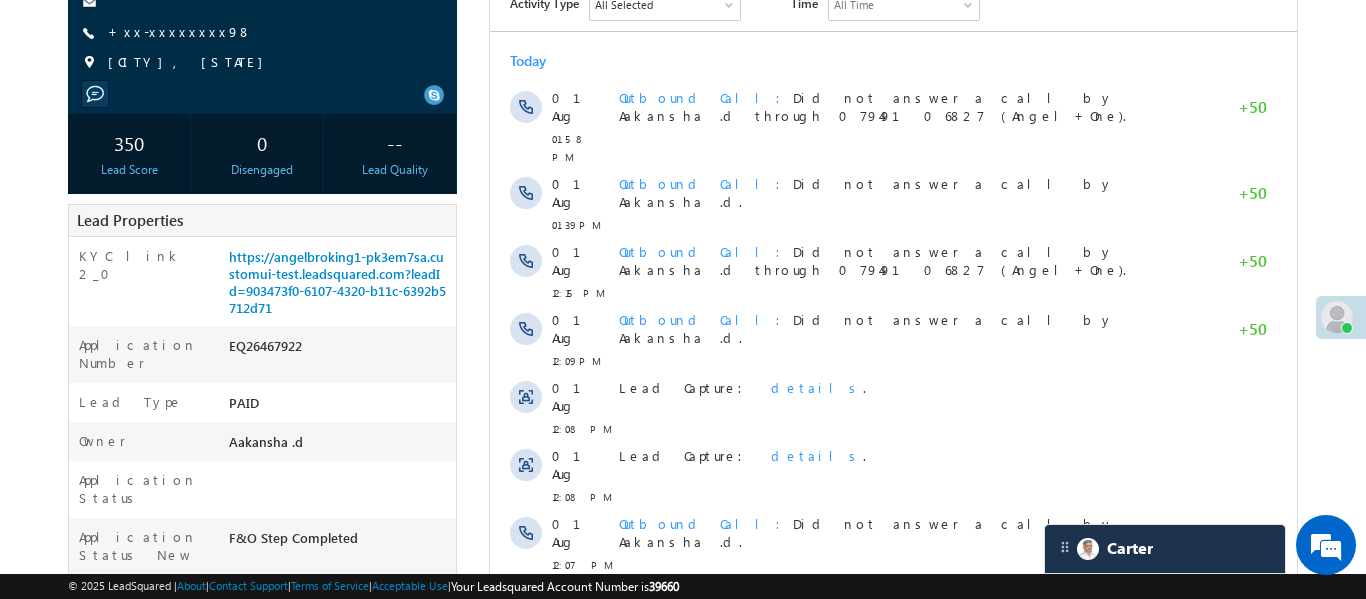 scroll, scrollTop: 0, scrollLeft: 0, axis: both 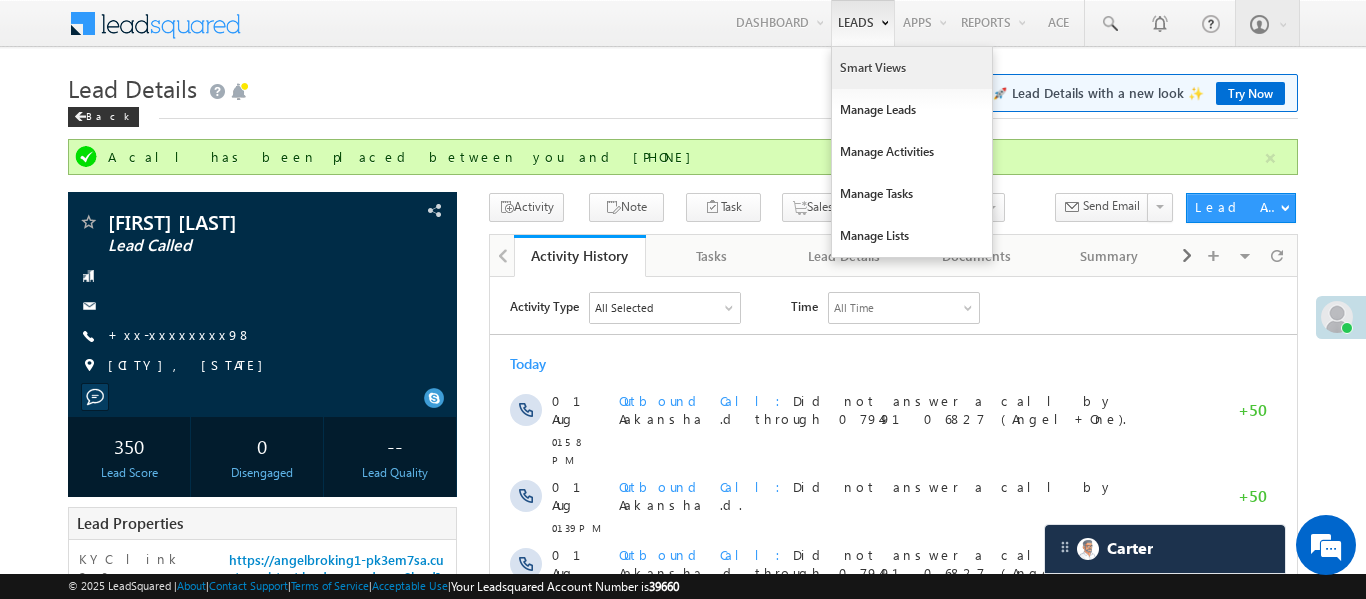 click on "Smart Views" at bounding box center (912, 68) 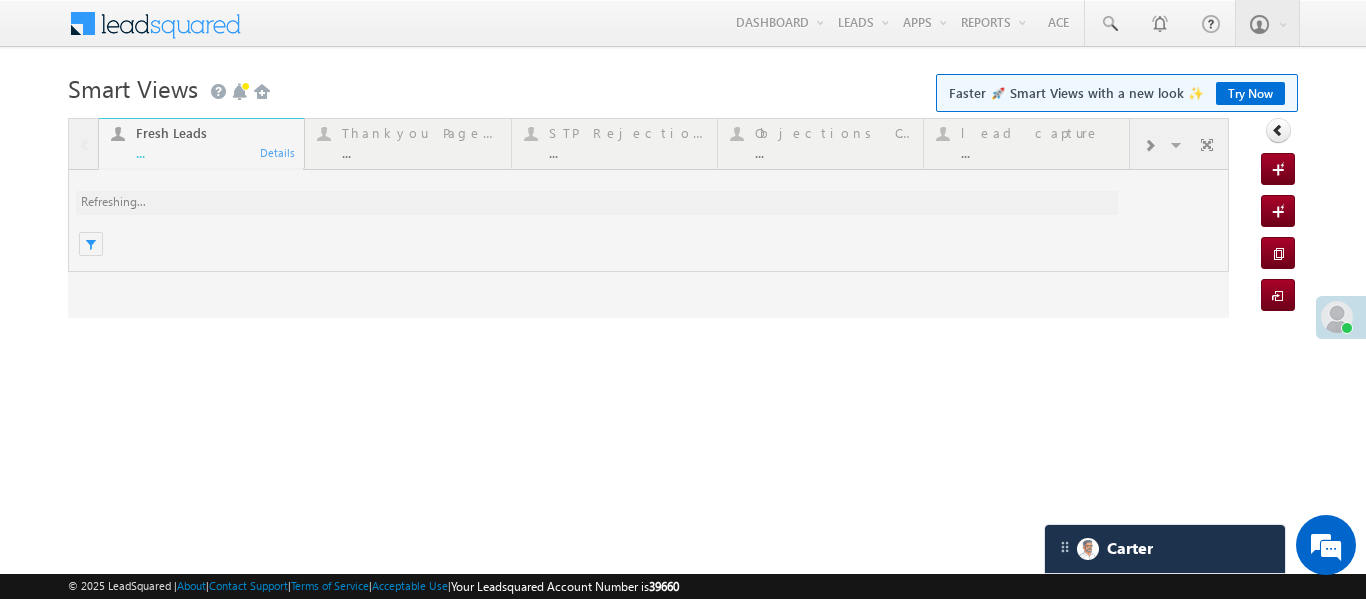 scroll, scrollTop: 0, scrollLeft: 0, axis: both 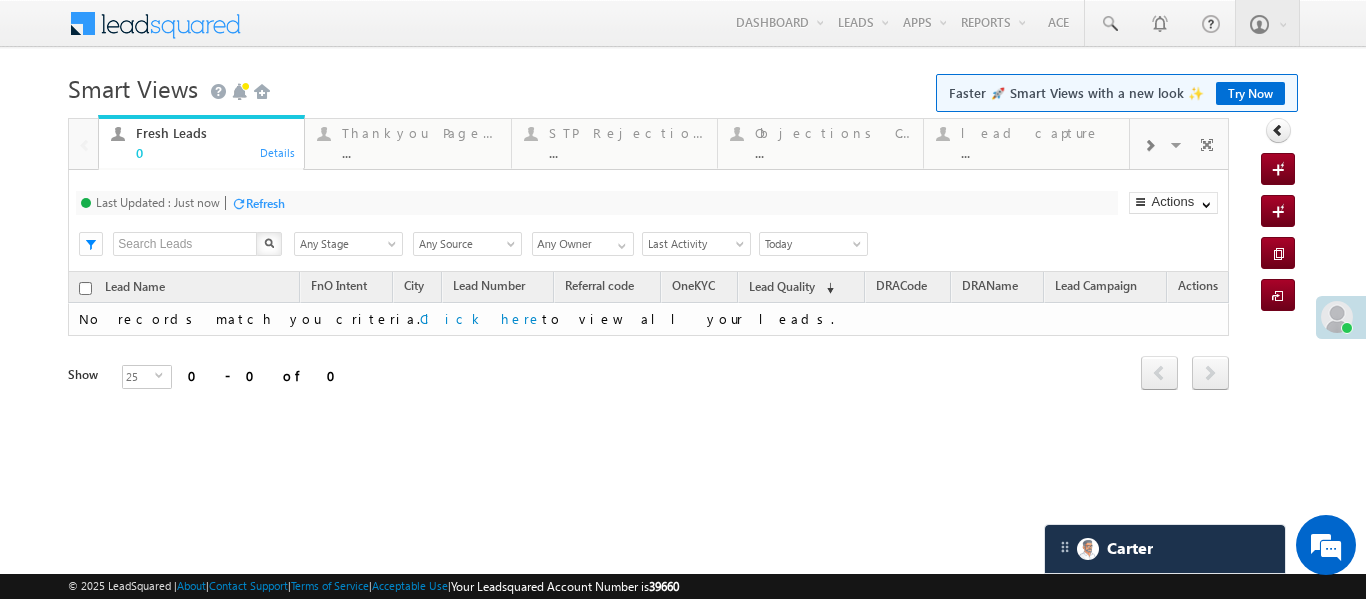 click at bounding box center [1149, 144] 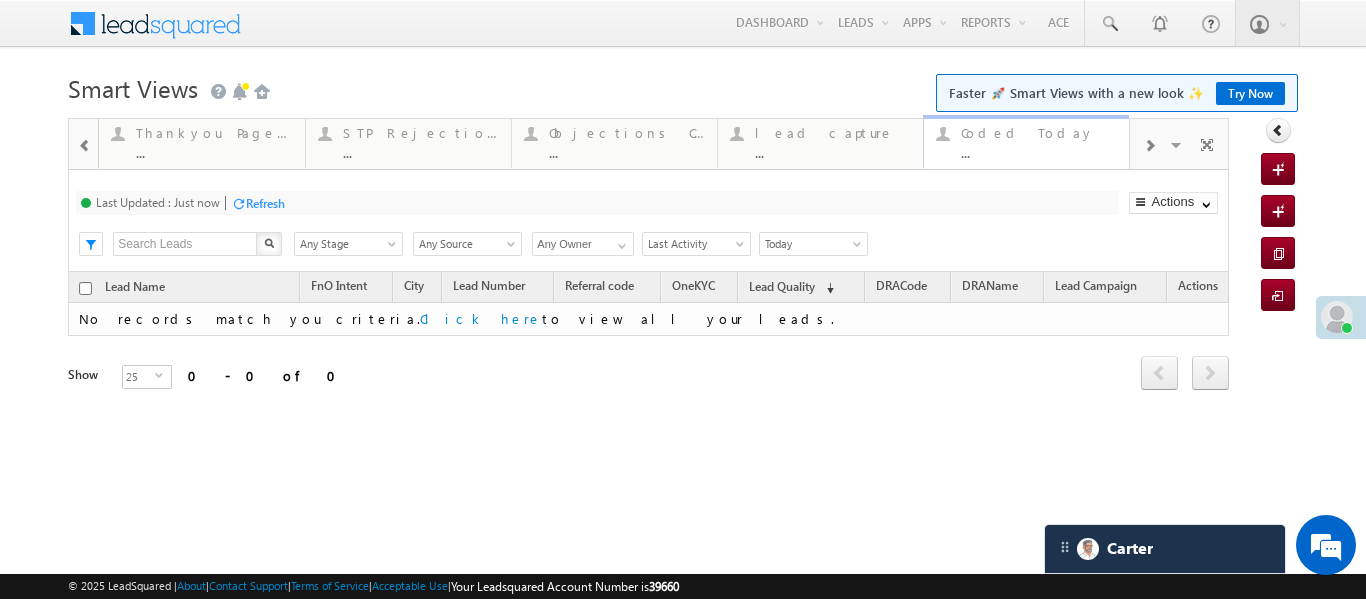 click on "Coded Today ..." at bounding box center [1039, 140] 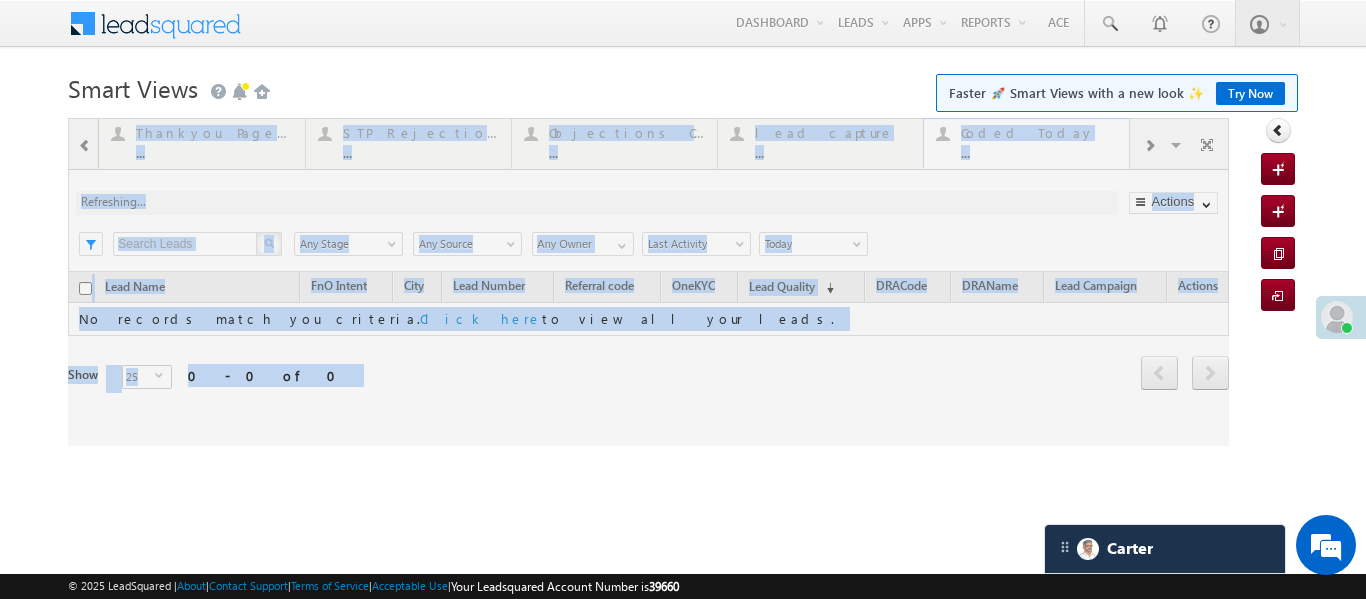click at bounding box center [648, 282] 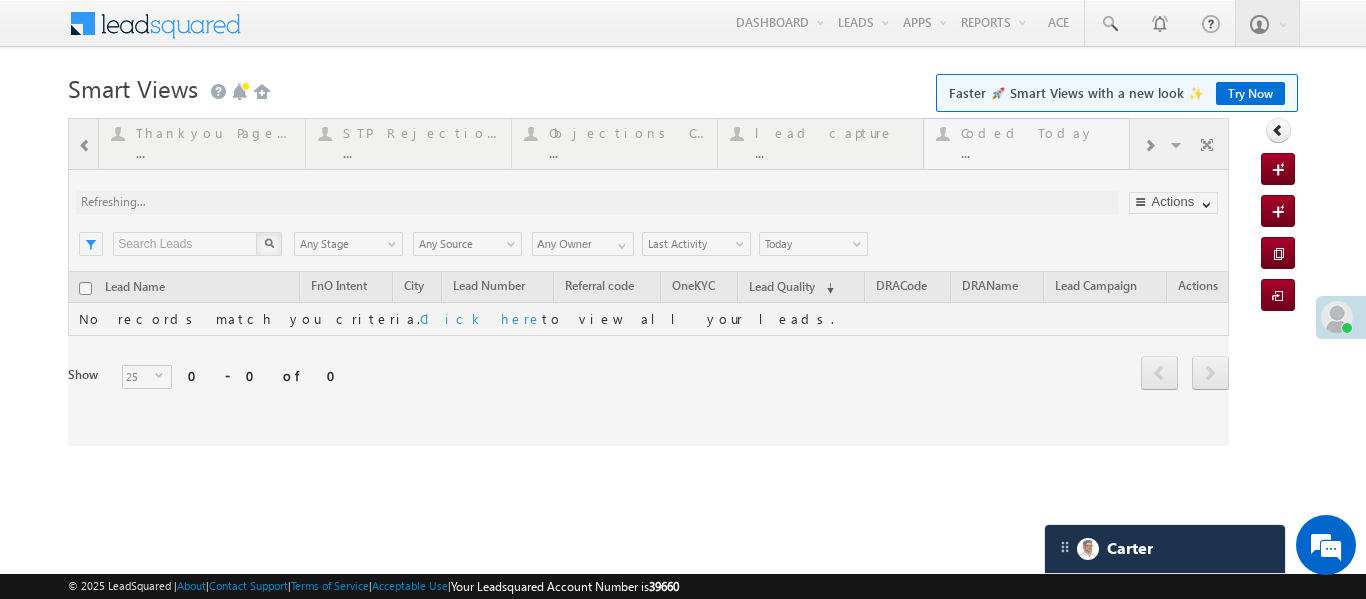 click at bounding box center [648, 282] 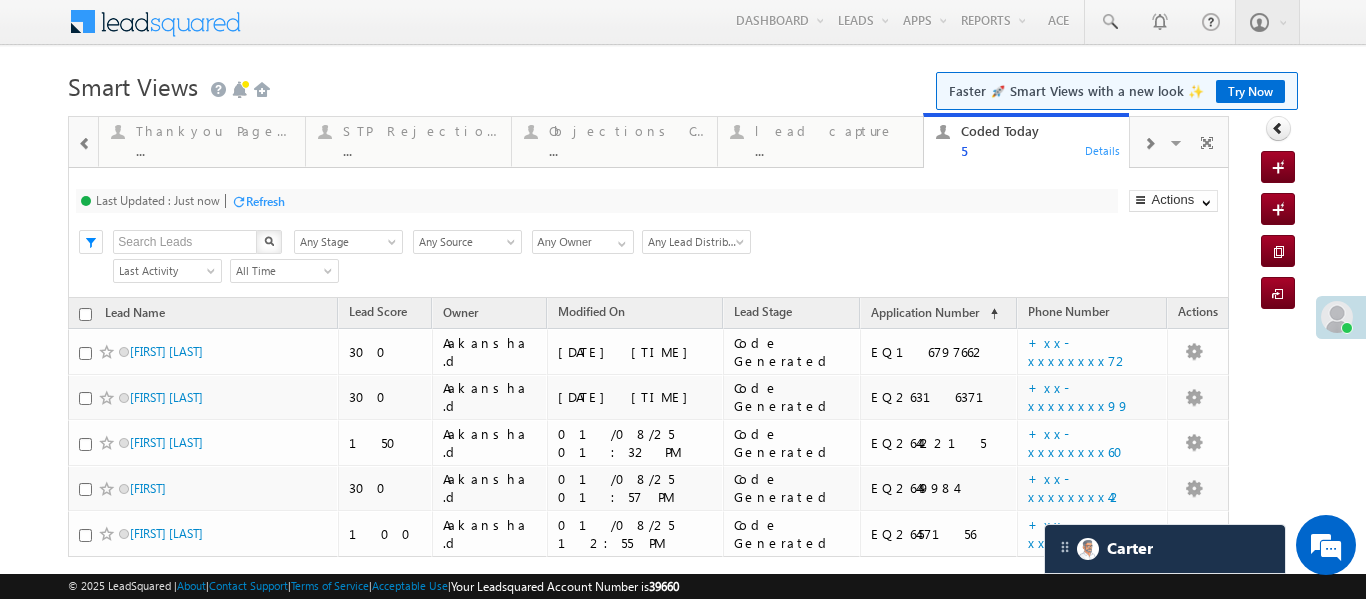 scroll, scrollTop: 0, scrollLeft: 0, axis: both 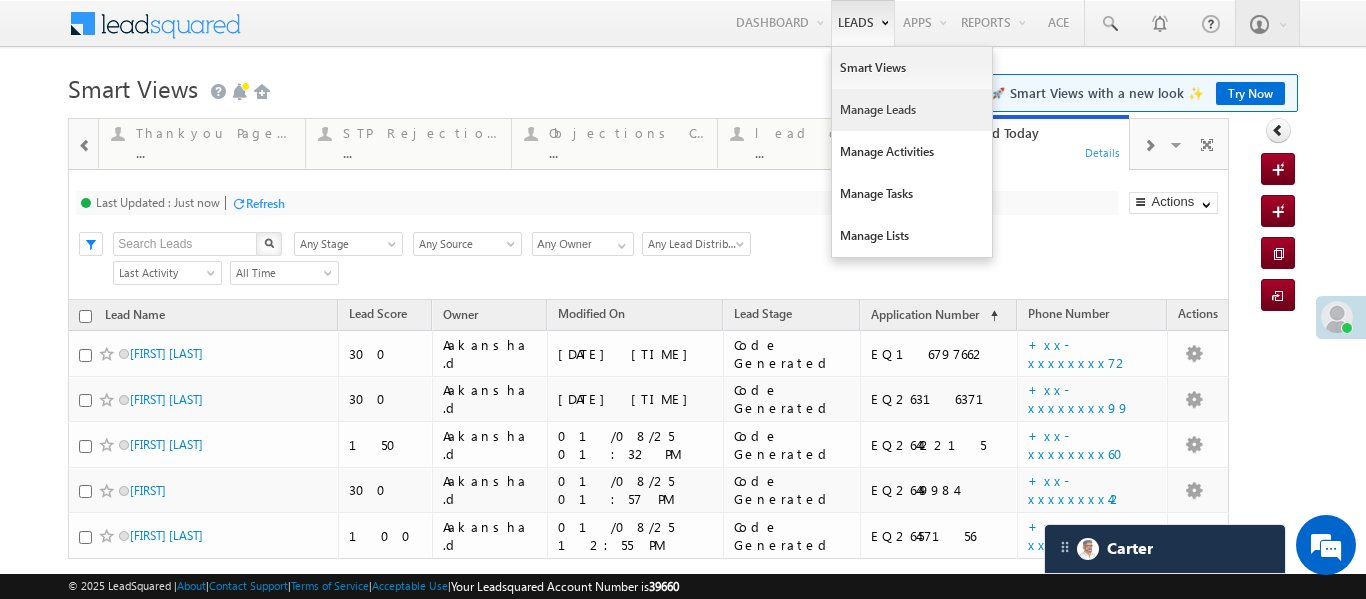 click on "Manage Leads" at bounding box center [912, 110] 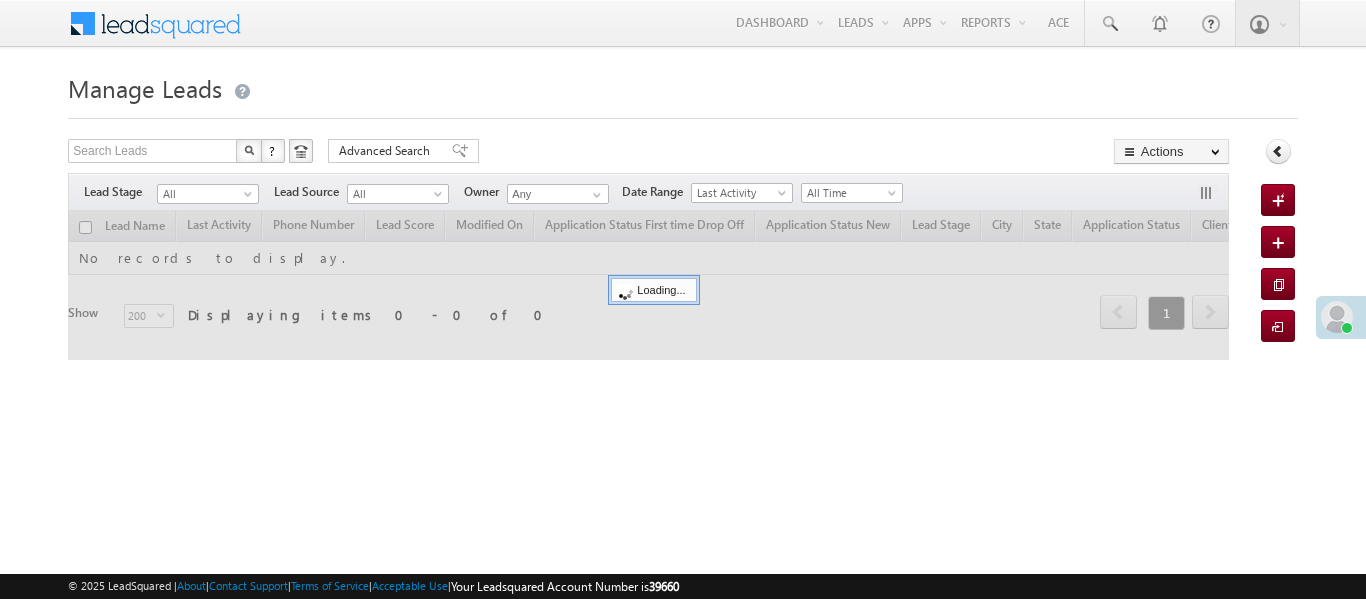 scroll, scrollTop: 0, scrollLeft: 0, axis: both 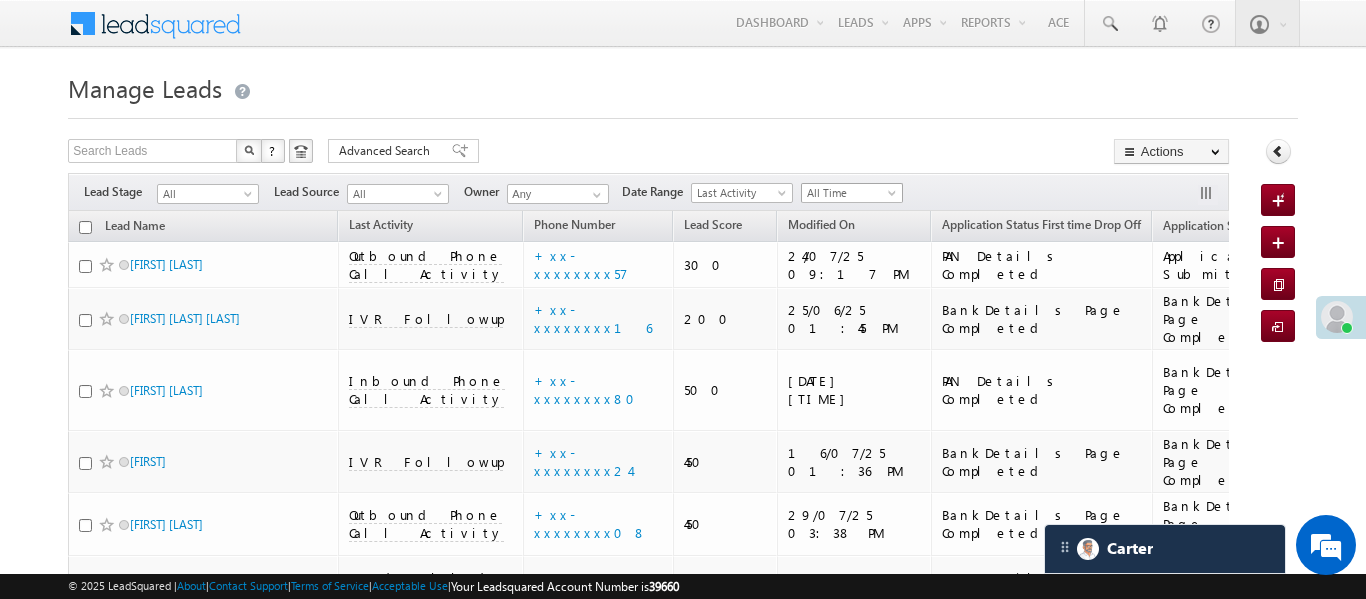 click on "All Time" at bounding box center [849, 193] 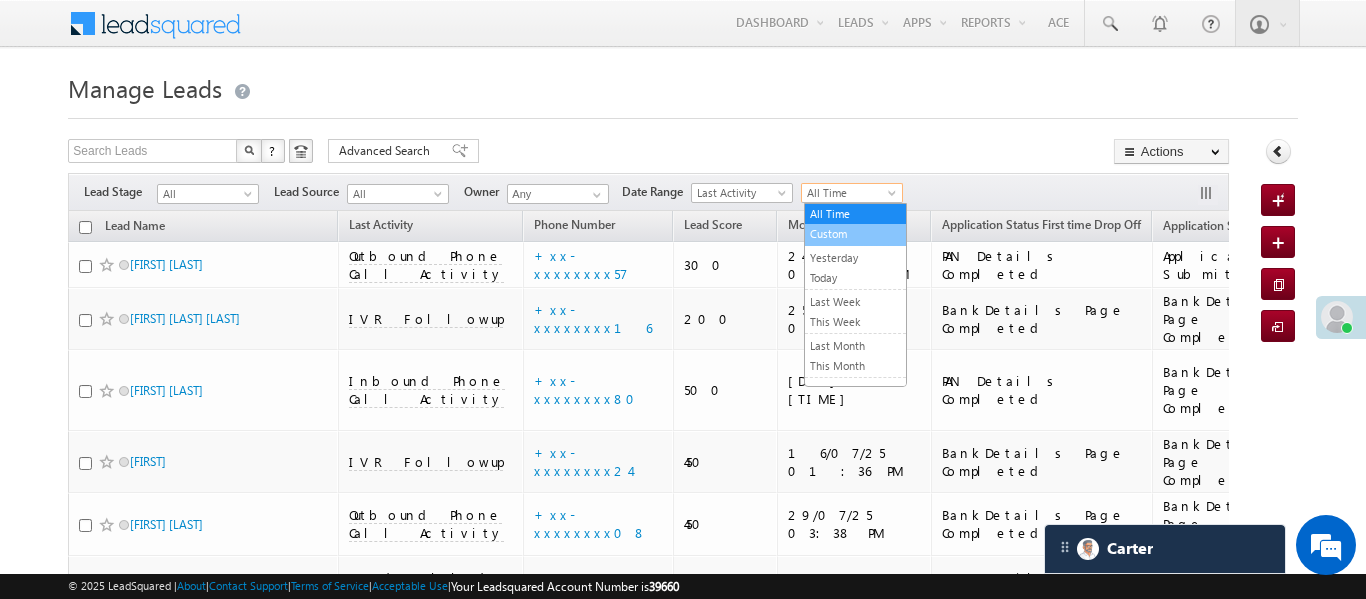 click on "Today" at bounding box center (855, 278) 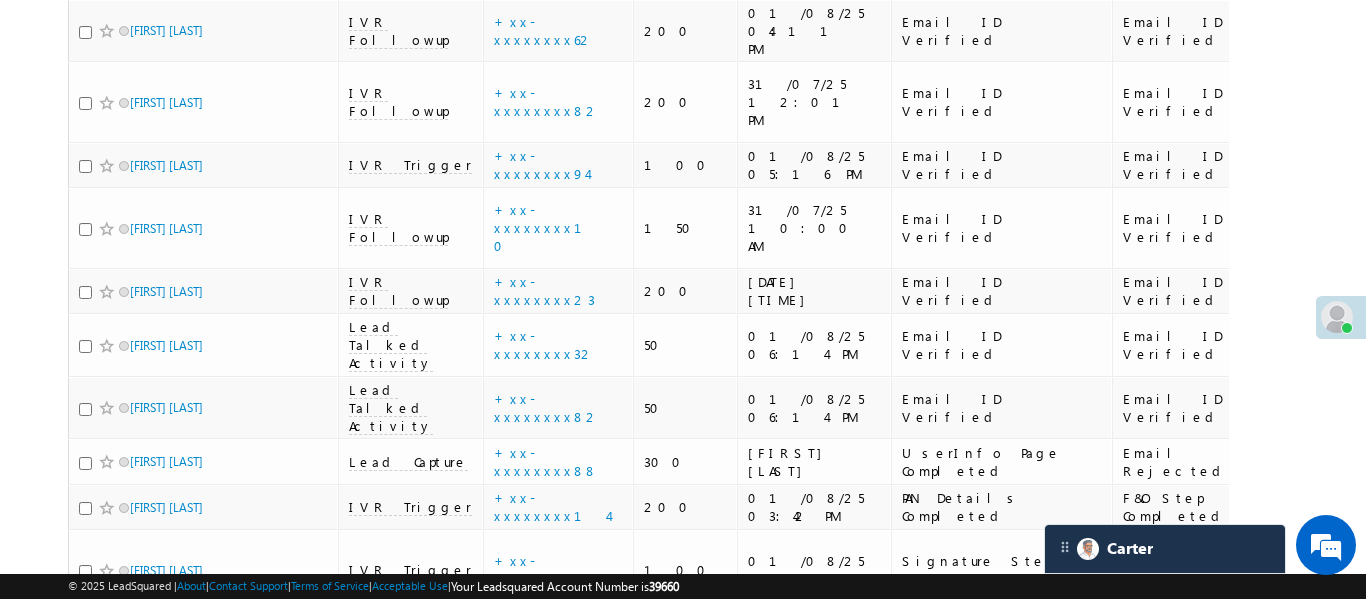 scroll, scrollTop: 0, scrollLeft: 0, axis: both 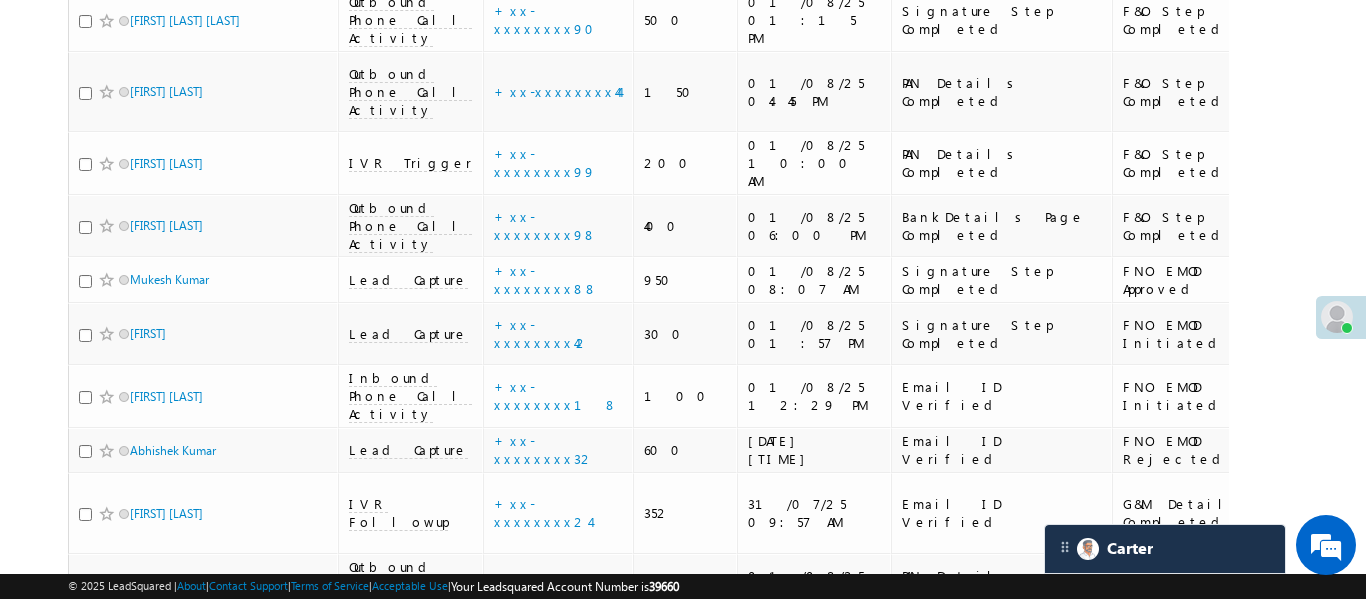 click on "2" at bounding box center [1167, 779] 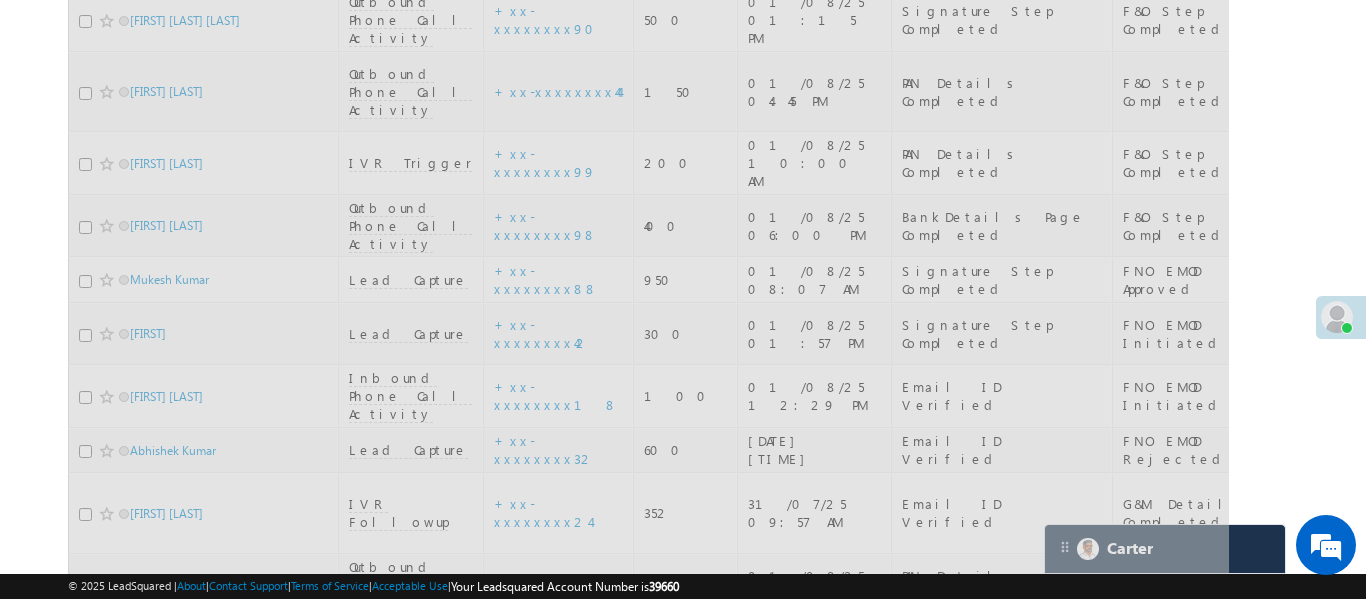 click at bounding box center (648, -5681) 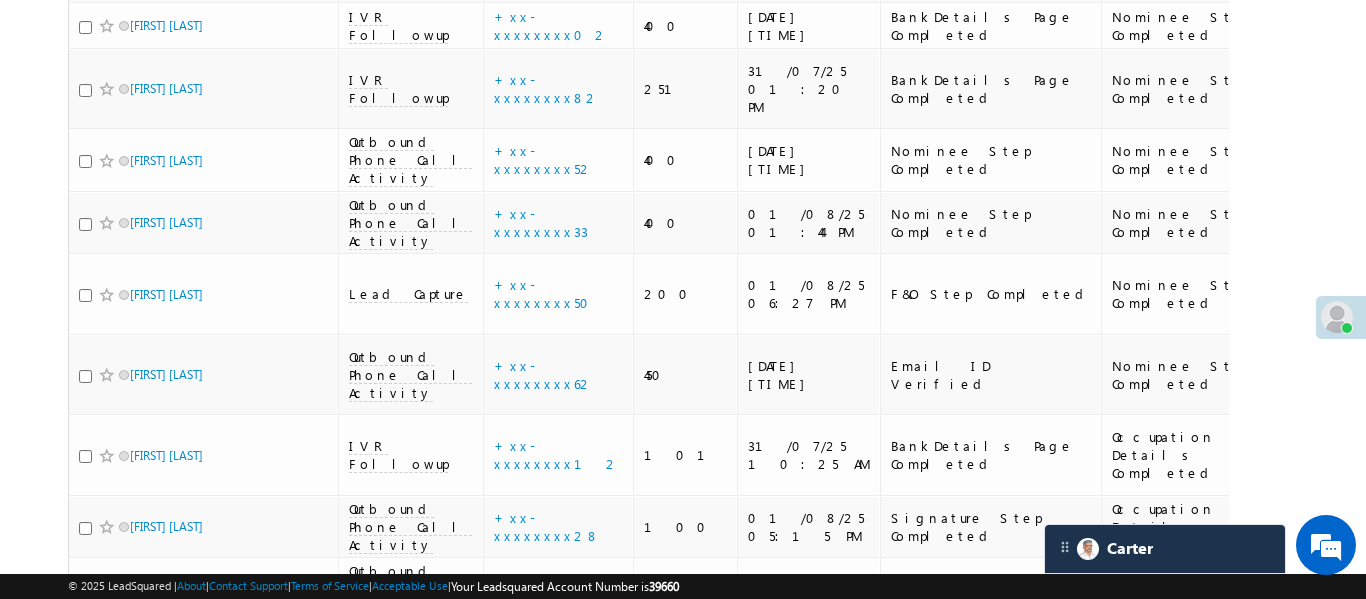 scroll, scrollTop: 0, scrollLeft: 0, axis: both 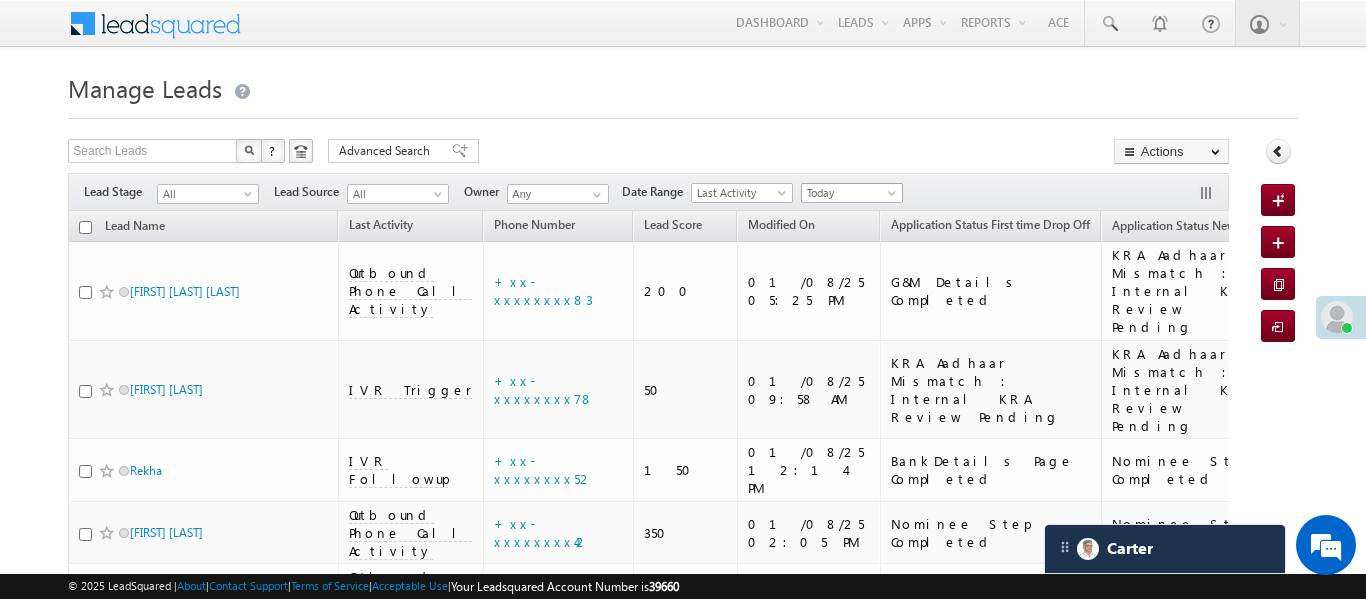 click on "Today" at bounding box center [849, 193] 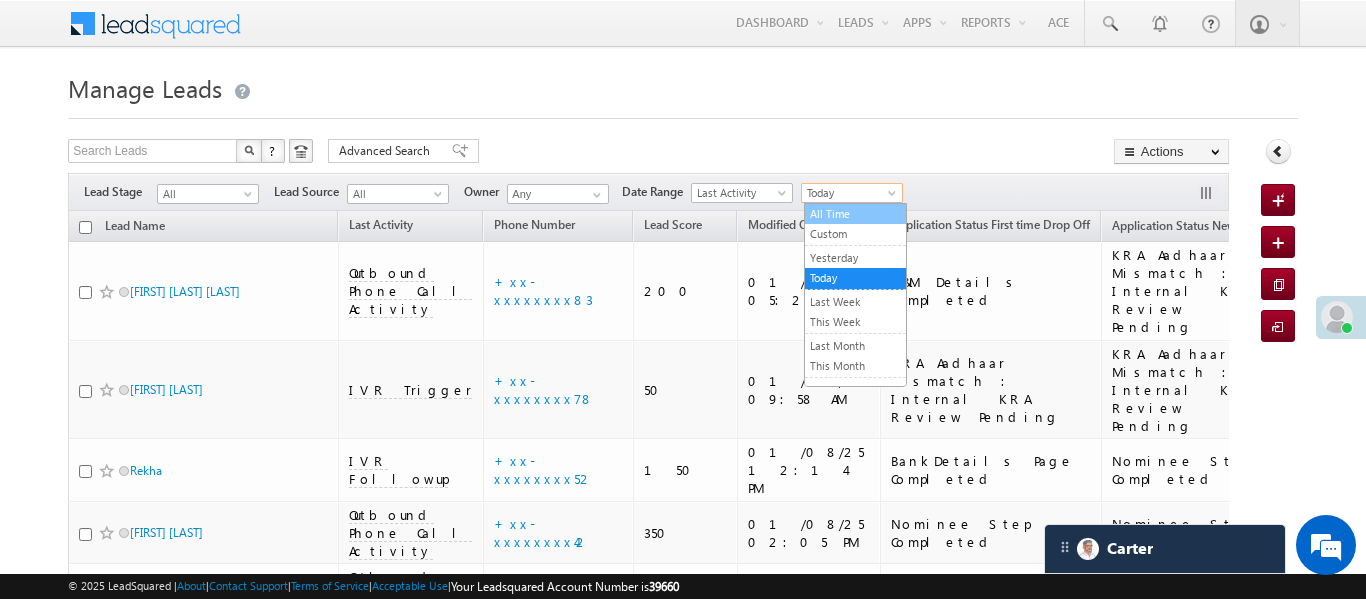 click on "All Time" at bounding box center [855, 214] 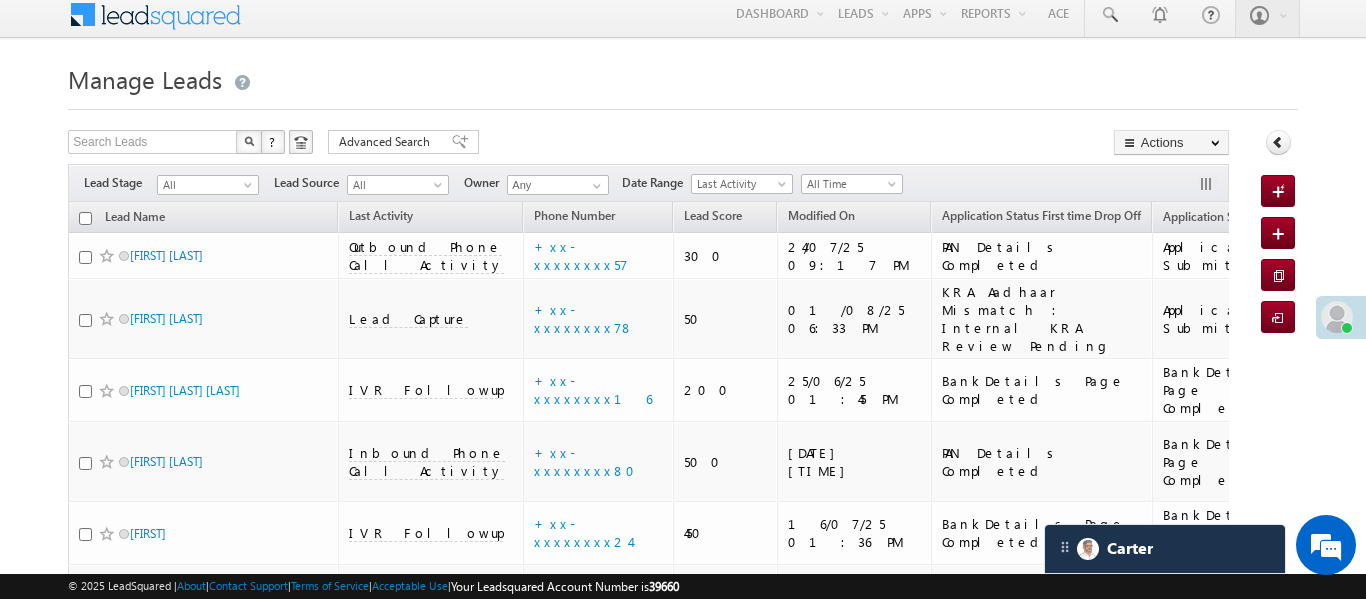 scroll, scrollTop: 76, scrollLeft: 0, axis: vertical 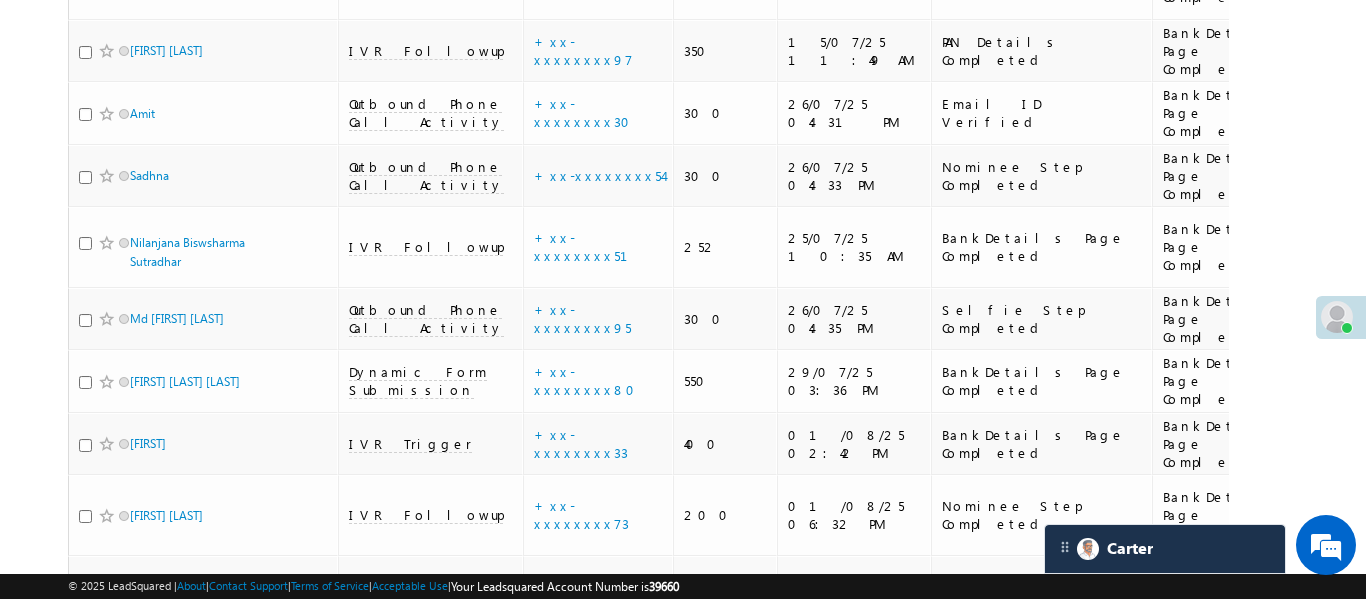 click on "+xx-xxxxxxxx41" at bounding box center (591, 809) 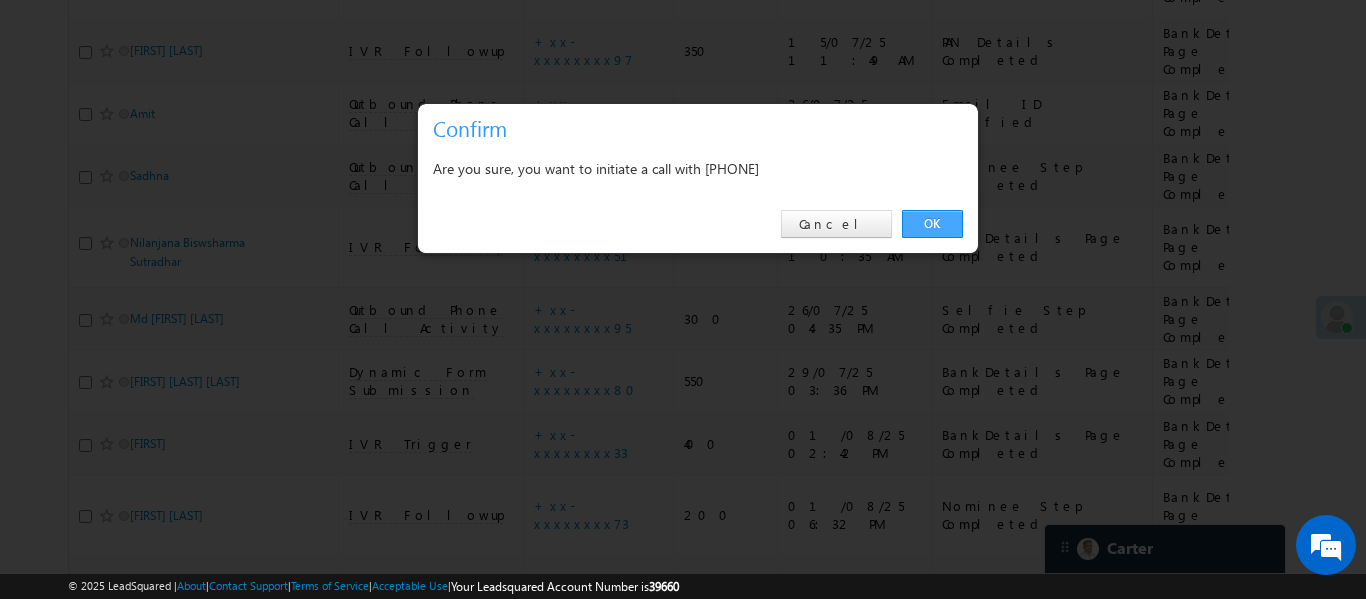 click on "OK" at bounding box center [932, 224] 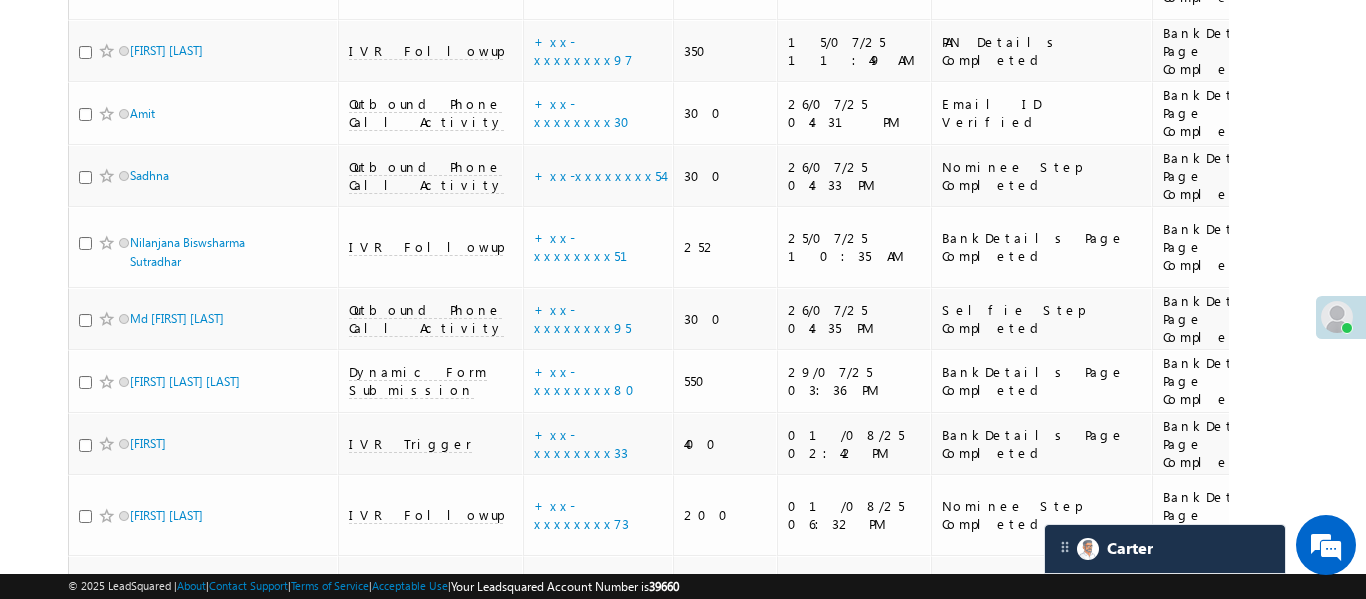scroll, scrollTop: 2841, scrollLeft: 0, axis: vertical 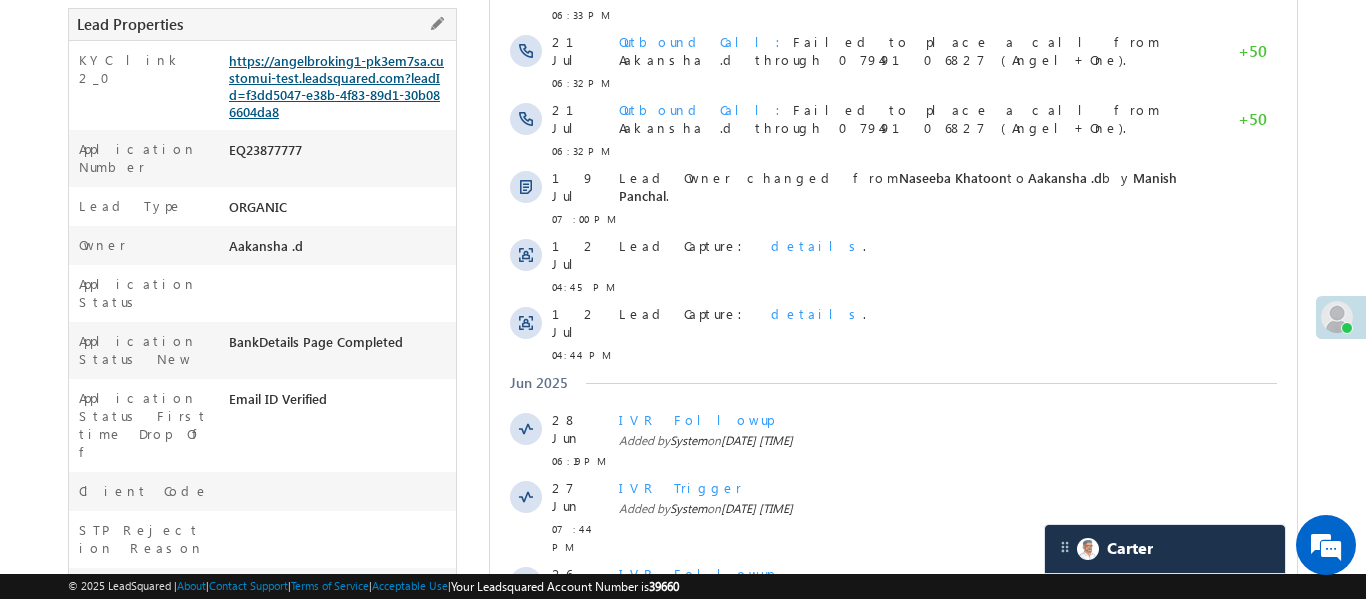 click on "https://angelbroking1-pk3em7sa.customui-test.leadsquared.com?leadId=f3dd5047-e38b-4f83-89d1-30b086604da8" at bounding box center (336, 86) 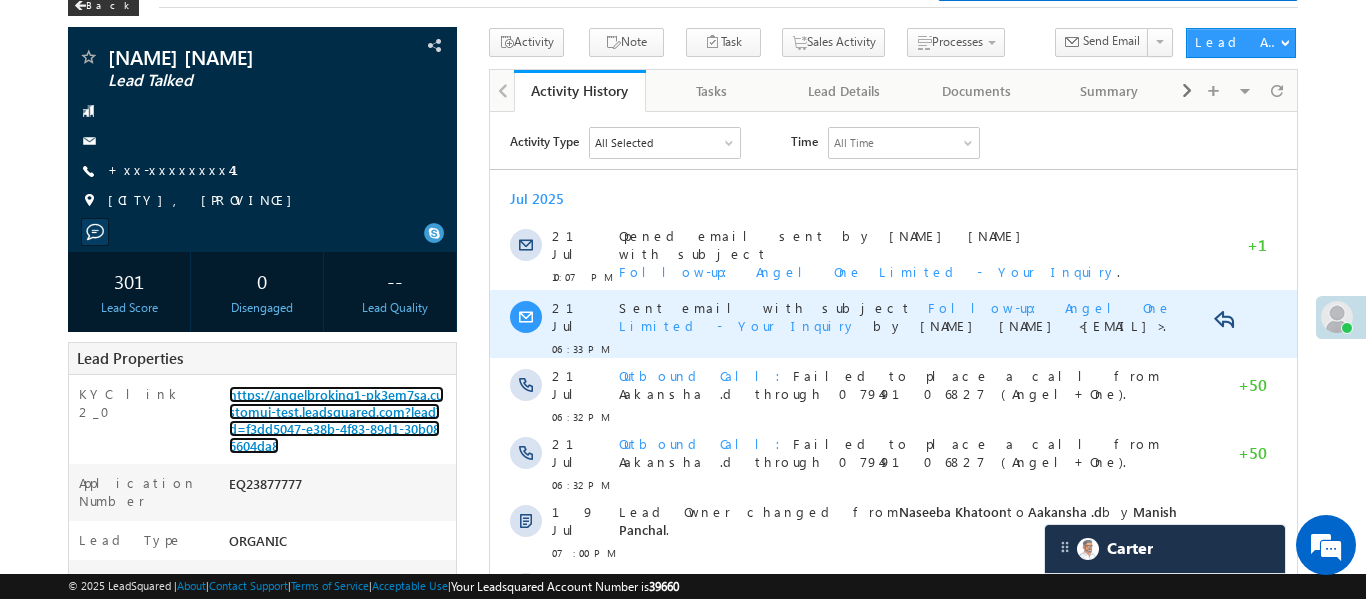 scroll, scrollTop: 0, scrollLeft: 0, axis: both 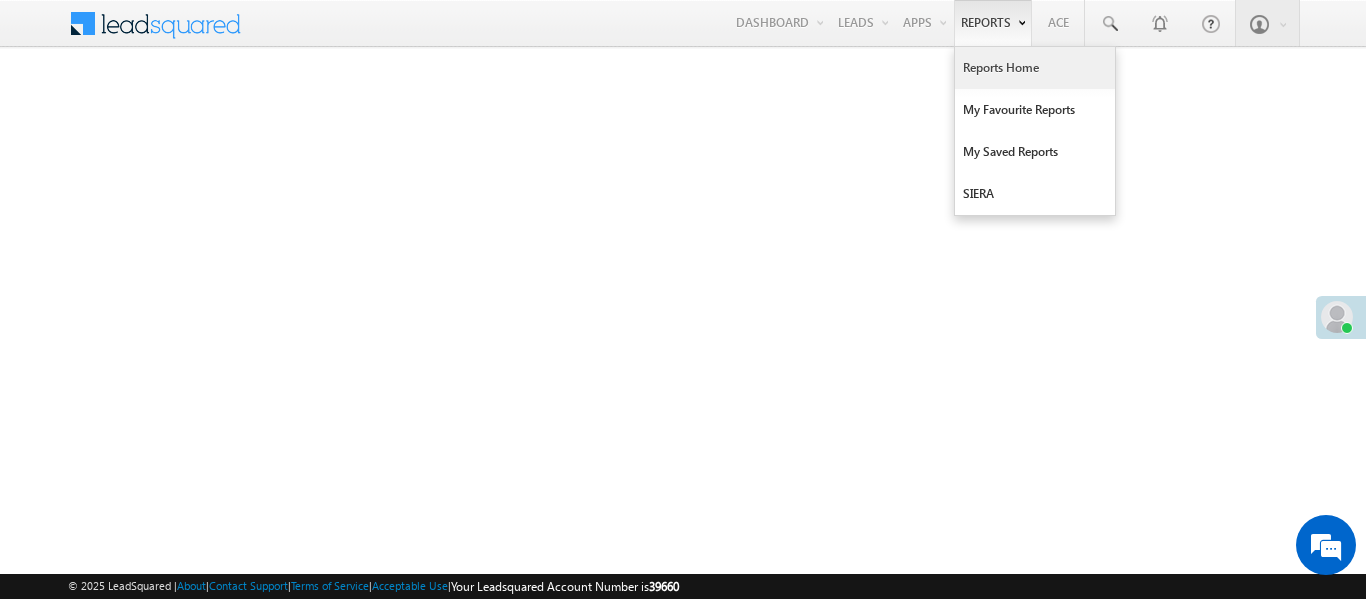 click on "Reports Home" at bounding box center (1035, 68) 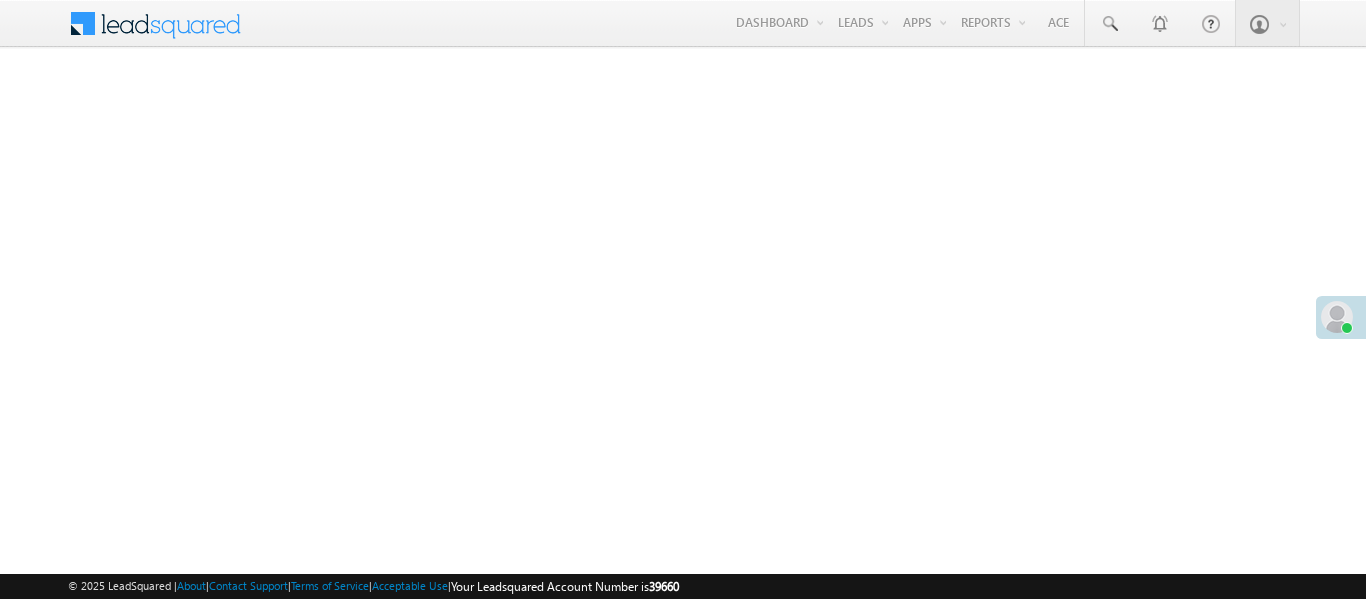 scroll, scrollTop: 0, scrollLeft: 0, axis: both 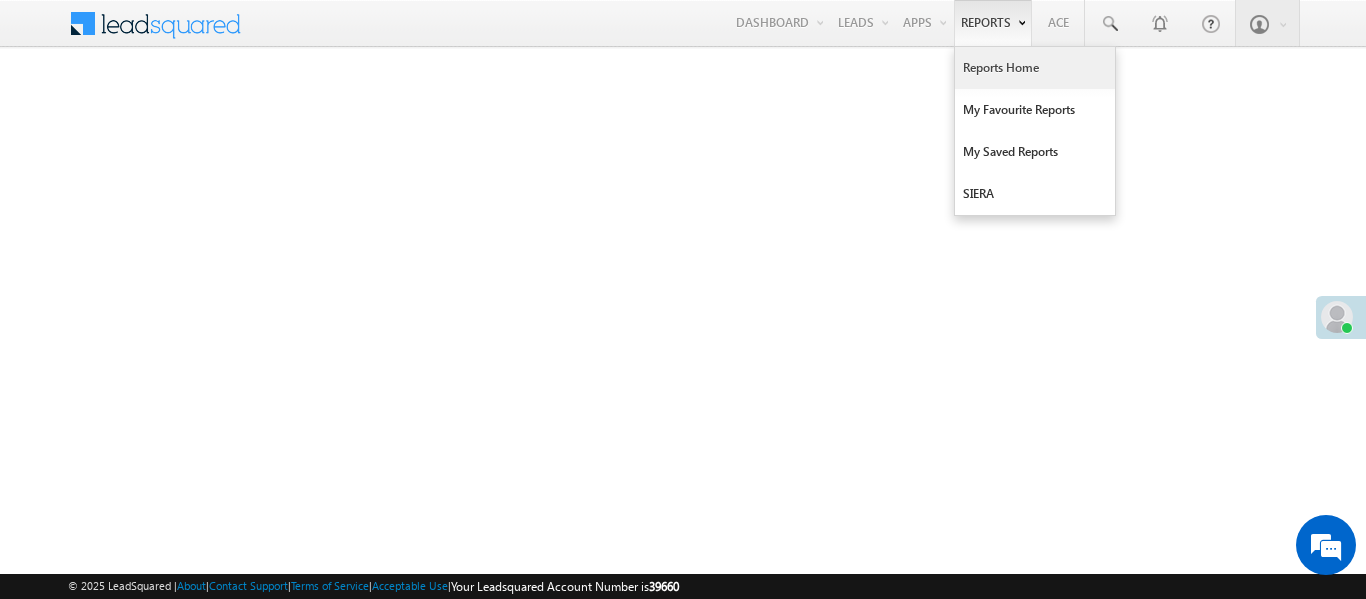 click on "Reports Home" at bounding box center [1035, 68] 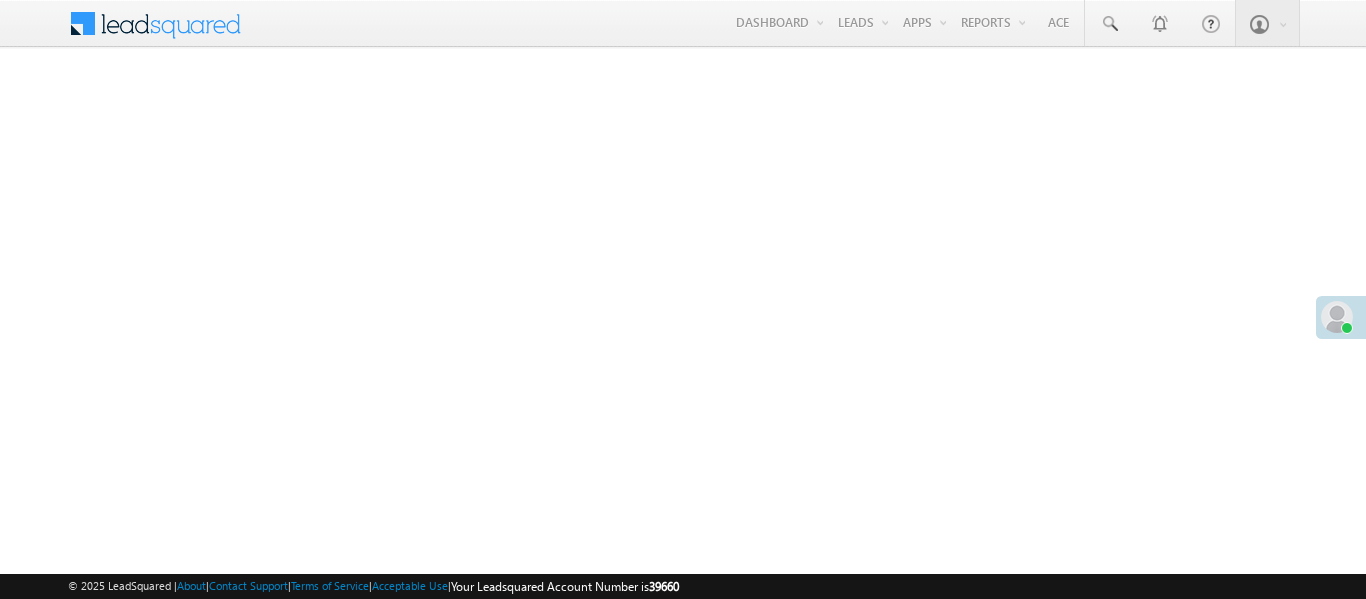 scroll, scrollTop: 0, scrollLeft: 0, axis: both 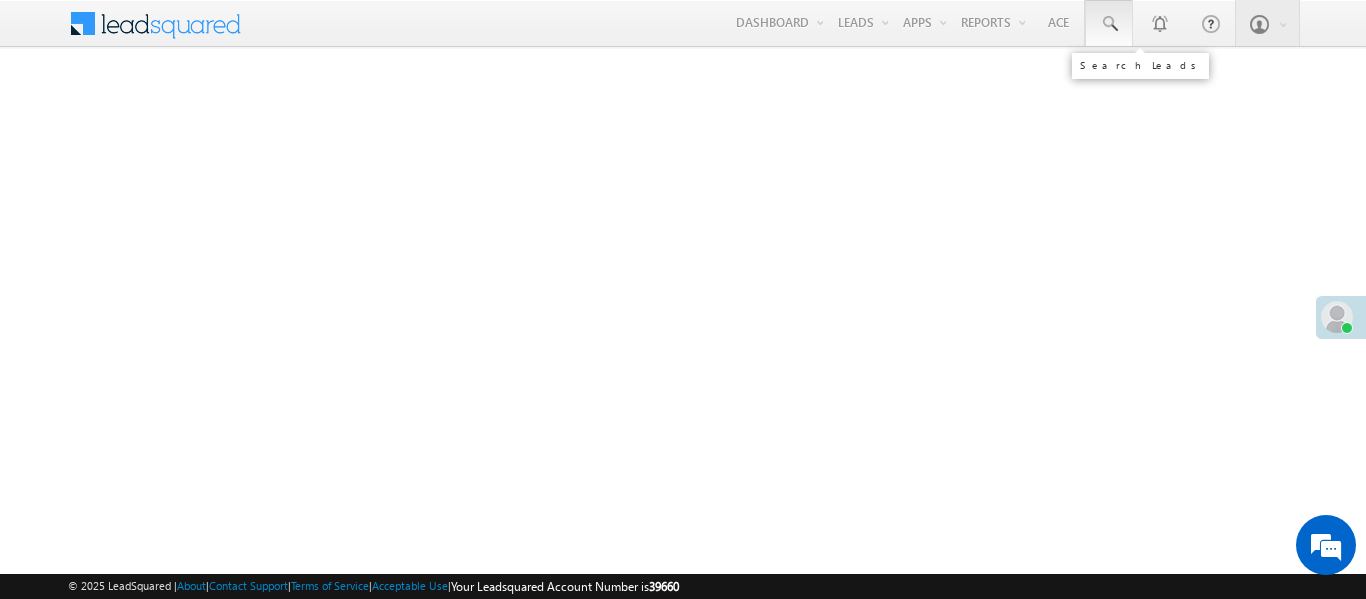 click at bounding box center (1109, 24) 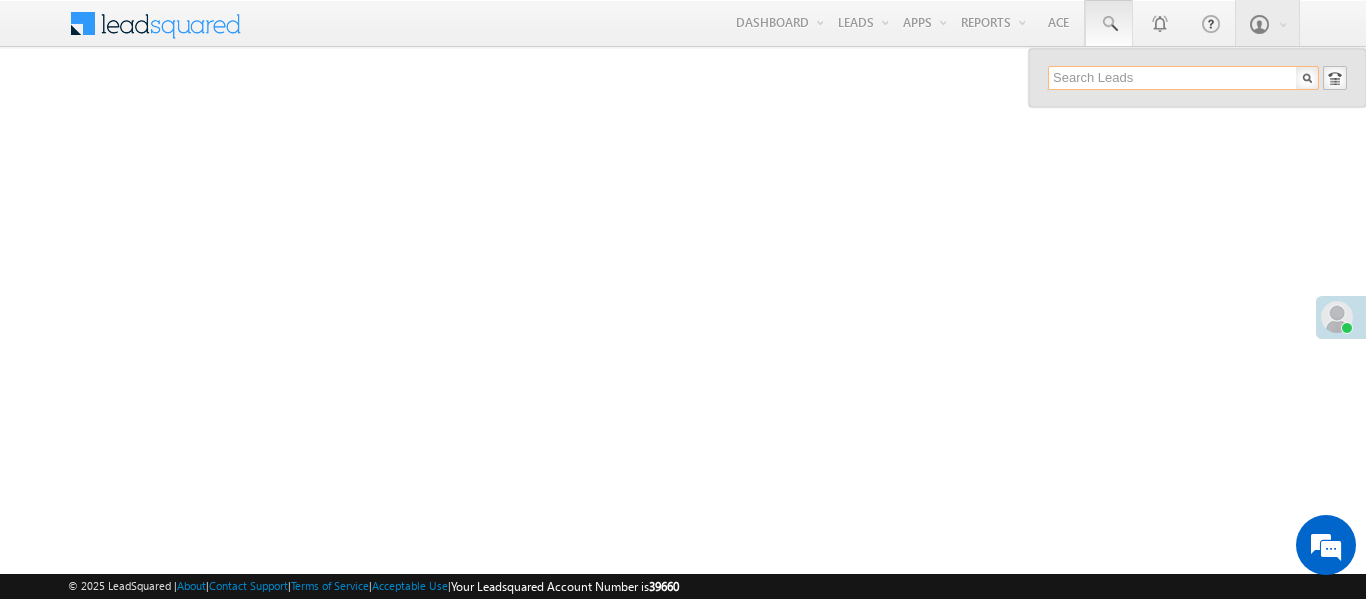 paste on "EQ26440730" 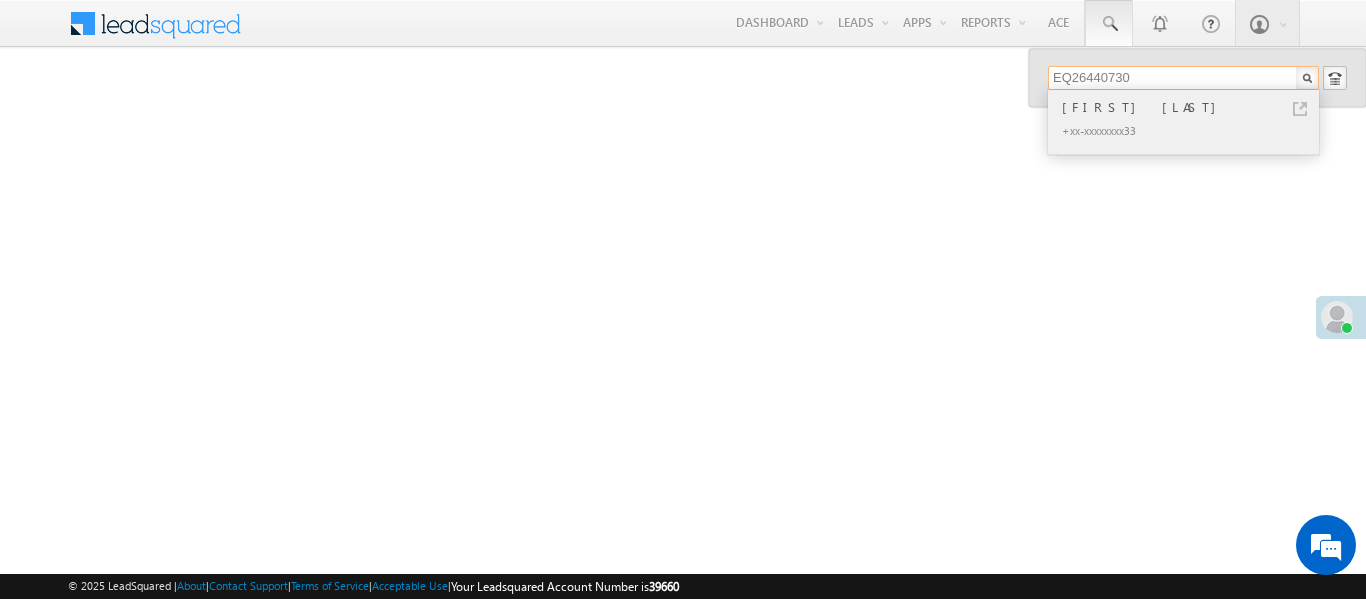 type on "EQ26440730" 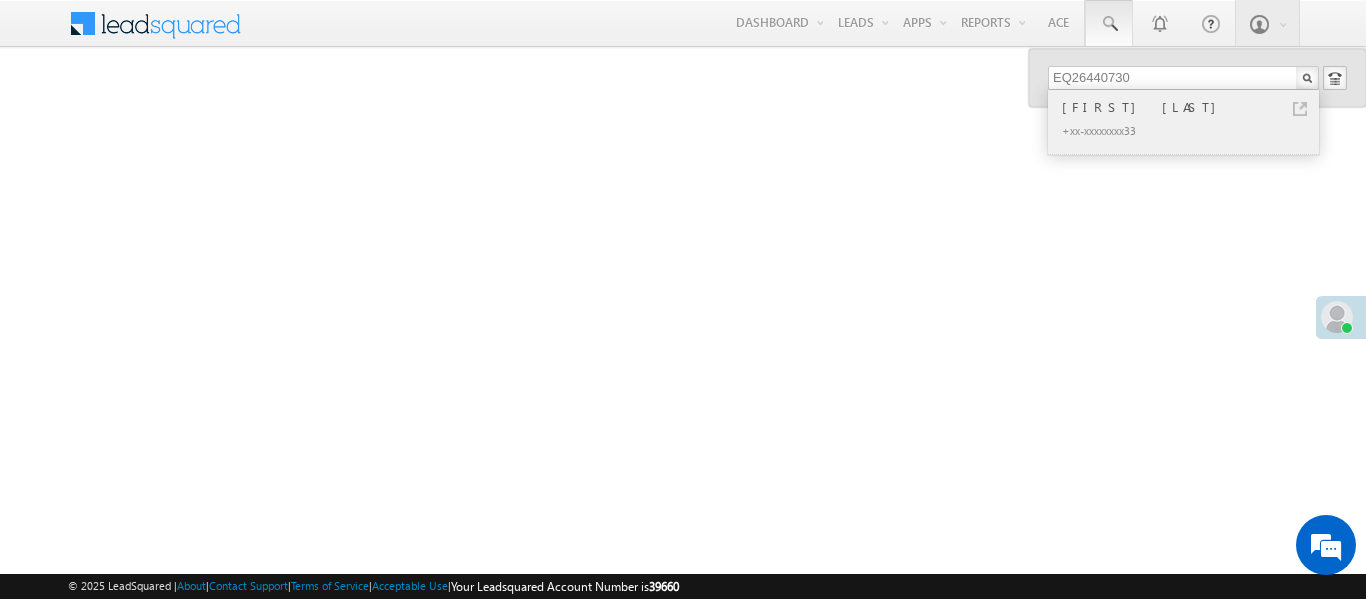 click on "Ram Kishore" at bounding box center (1192, 107) 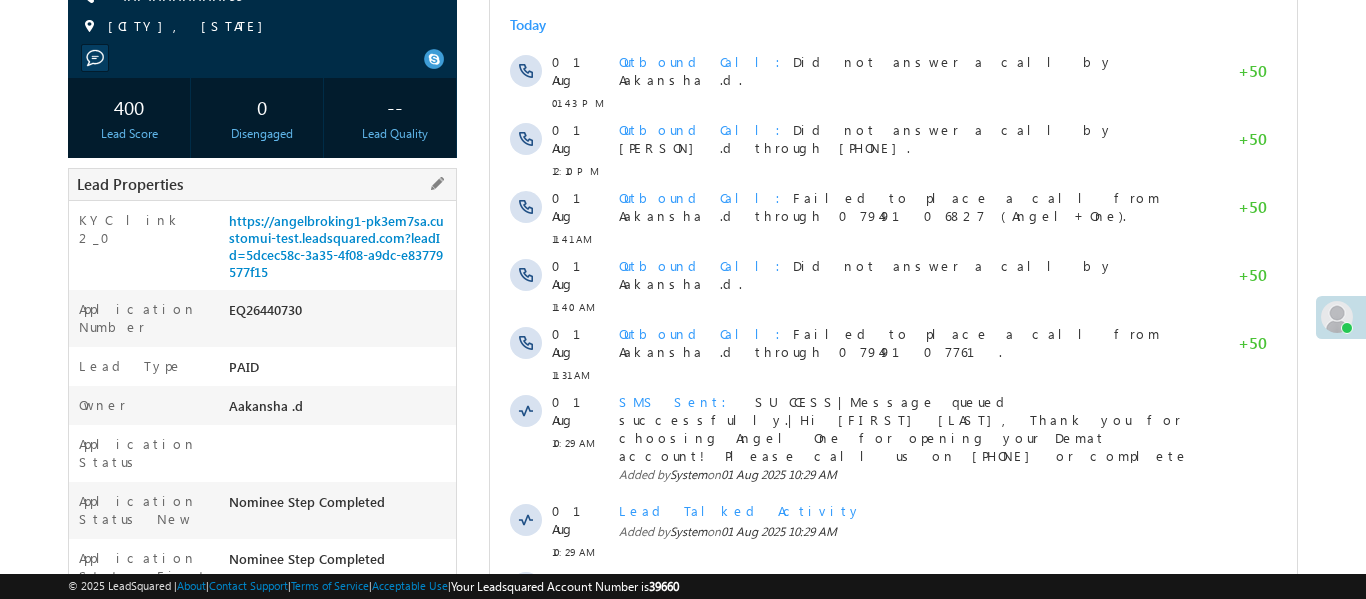 scroll, scrollTop: 0, scrollLeft: 0, axis: both 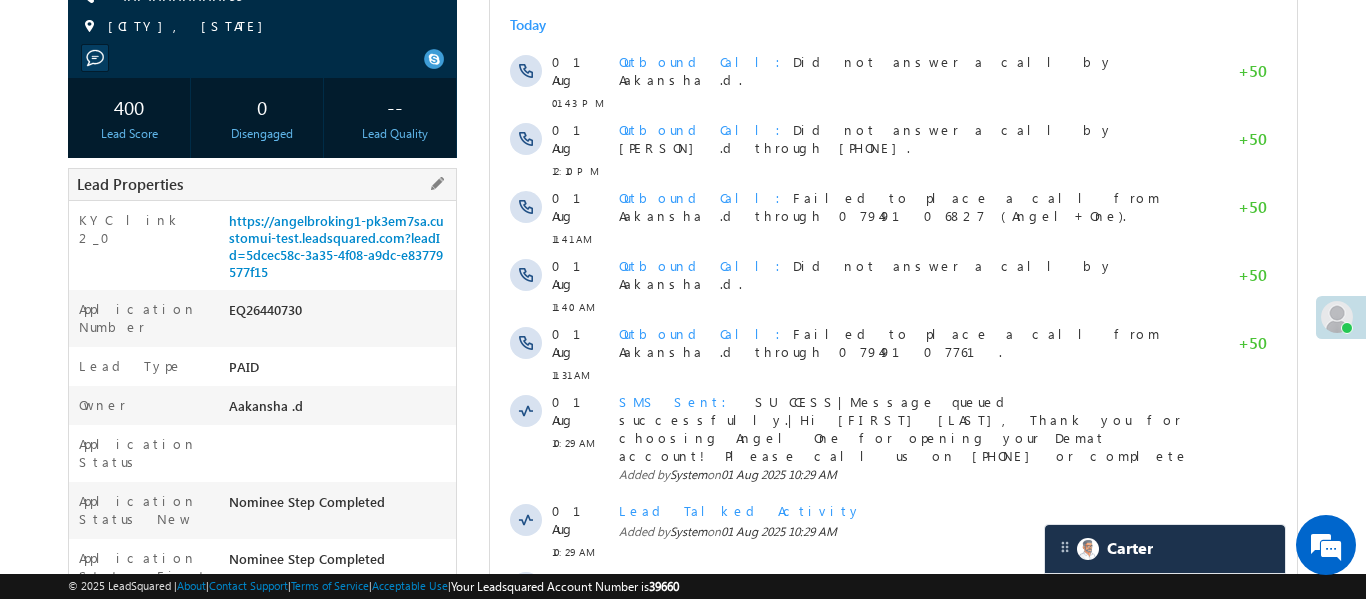 drag, startPoint x: 225, startPoint y: 217, endPoint x: 355, endPoint y: 282, distance: 145.34442 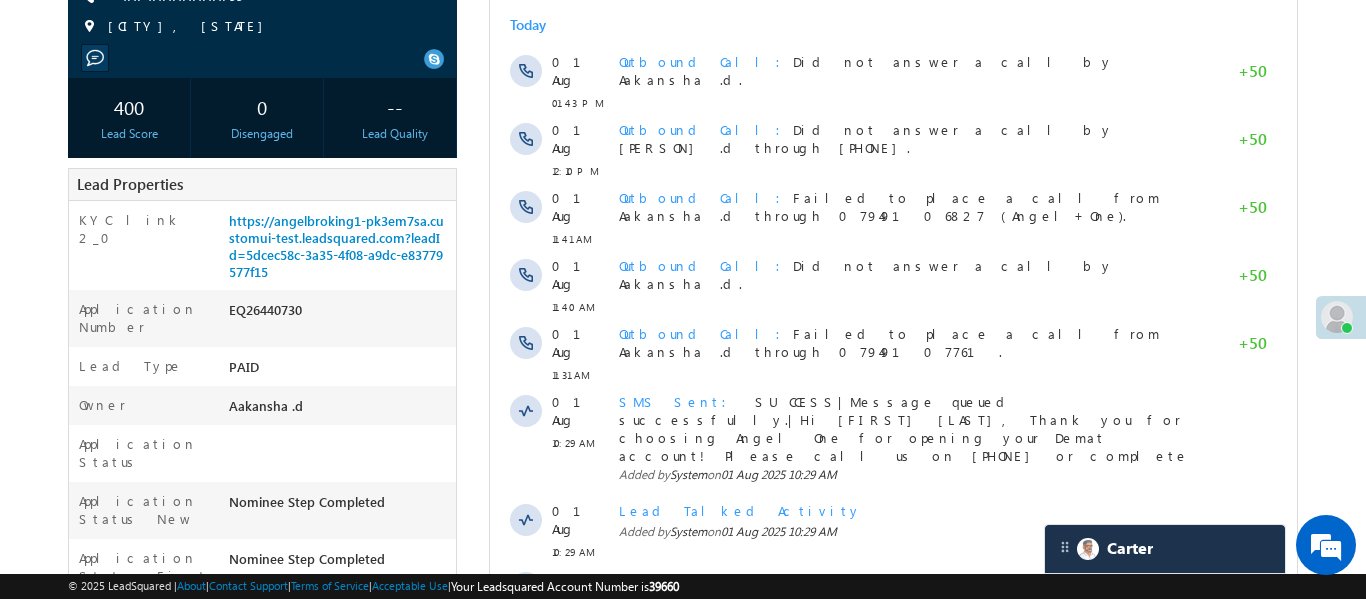 copy on "https://angelbroking1-pk3em7sa.customui-test.leadsquared.com?leadId=5dcec58c-3a35-4f08-a9dc-e83779577f15" 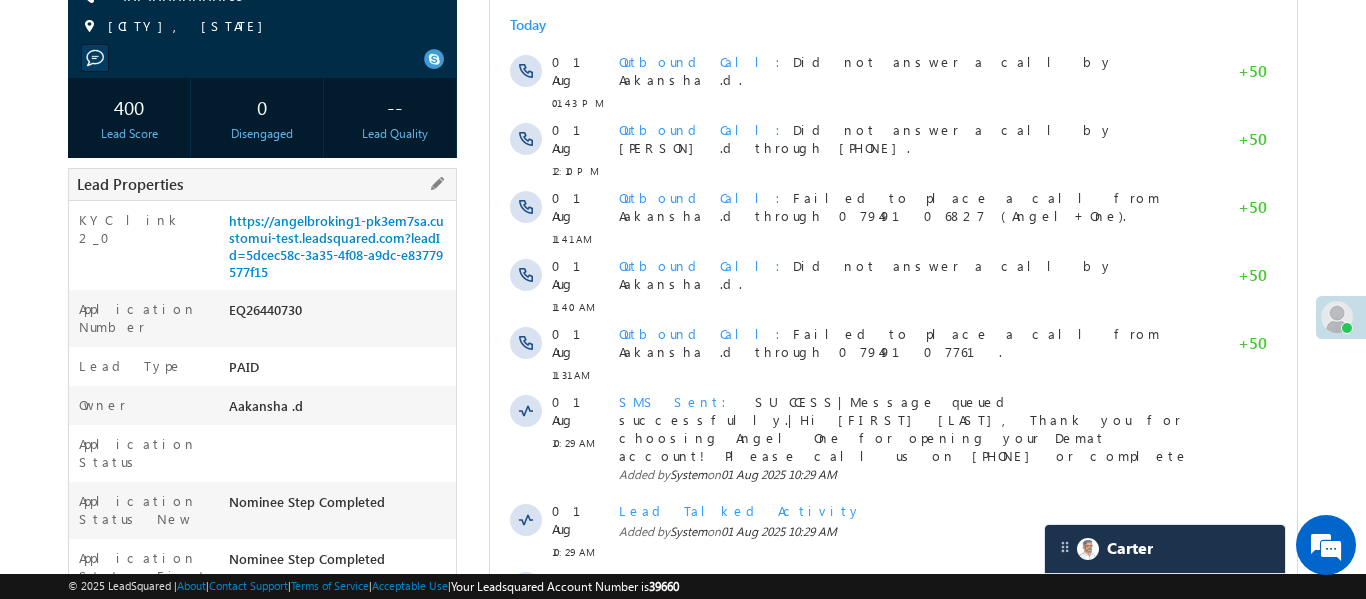 click on "KYC link 2_0" at bounding box center (146, 234) 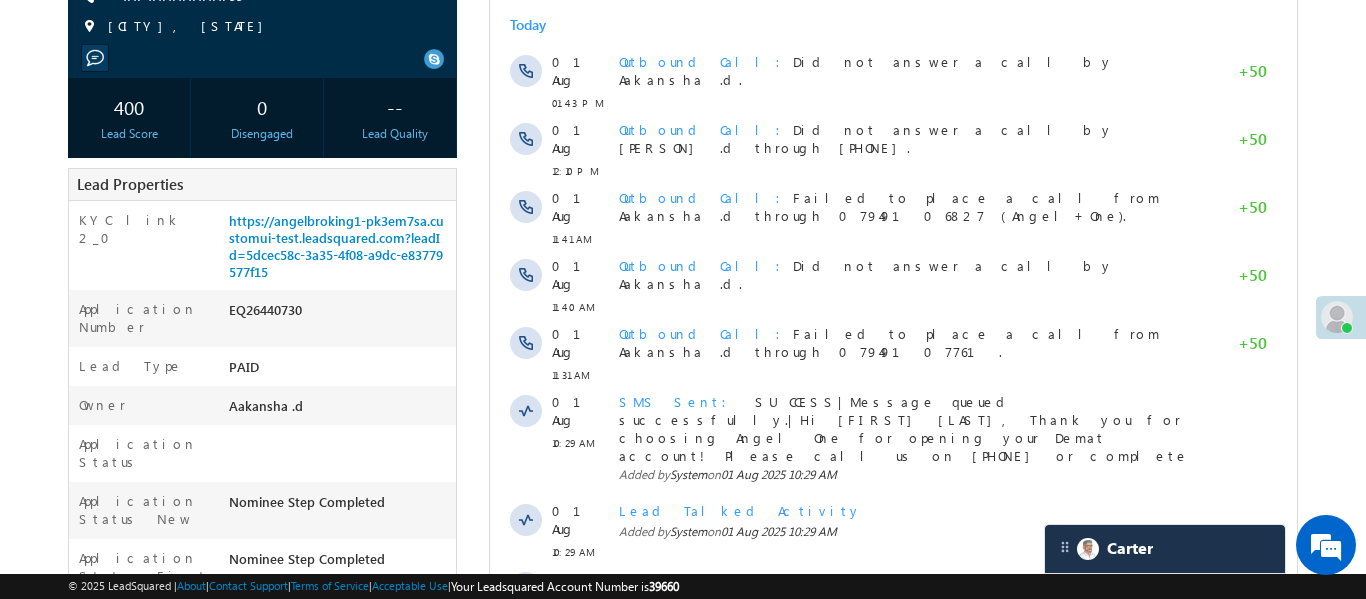 copy on "https://angelbroking1-pk3em7sa.customui-test.leadsquared.com?leadId=5dcec58c-3a35-4f08-a9dc-e83779577f15" 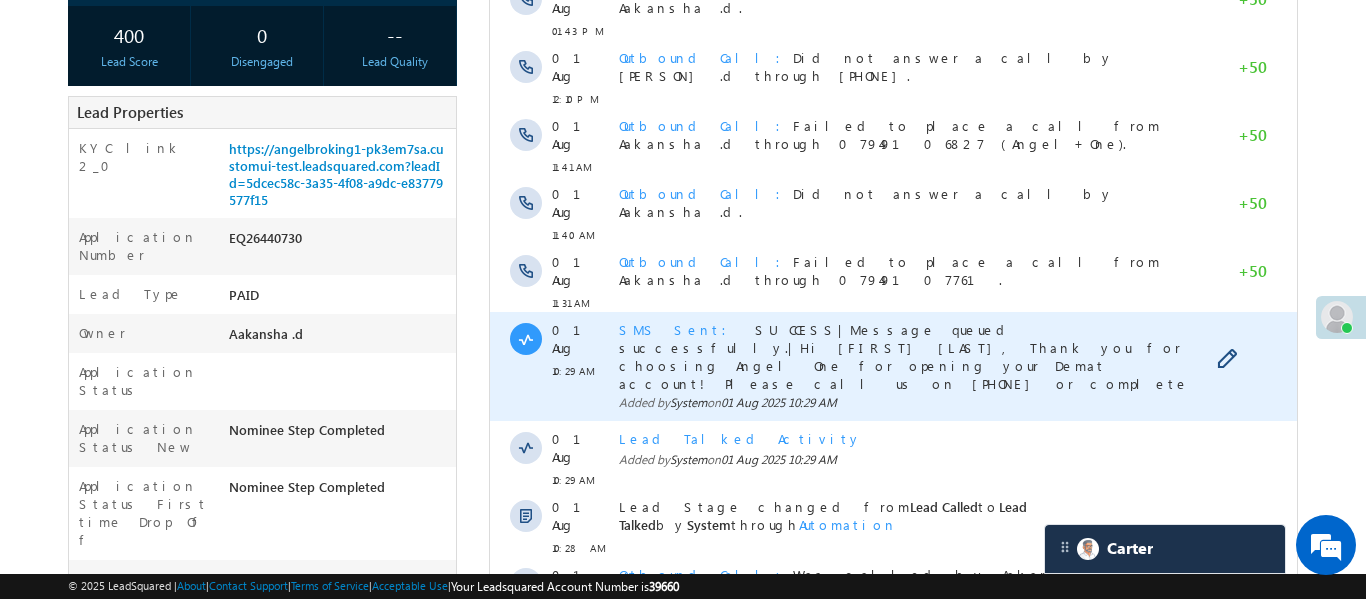 scroll, scrollTop: 487, scrollLeft: 0, axis: vertical 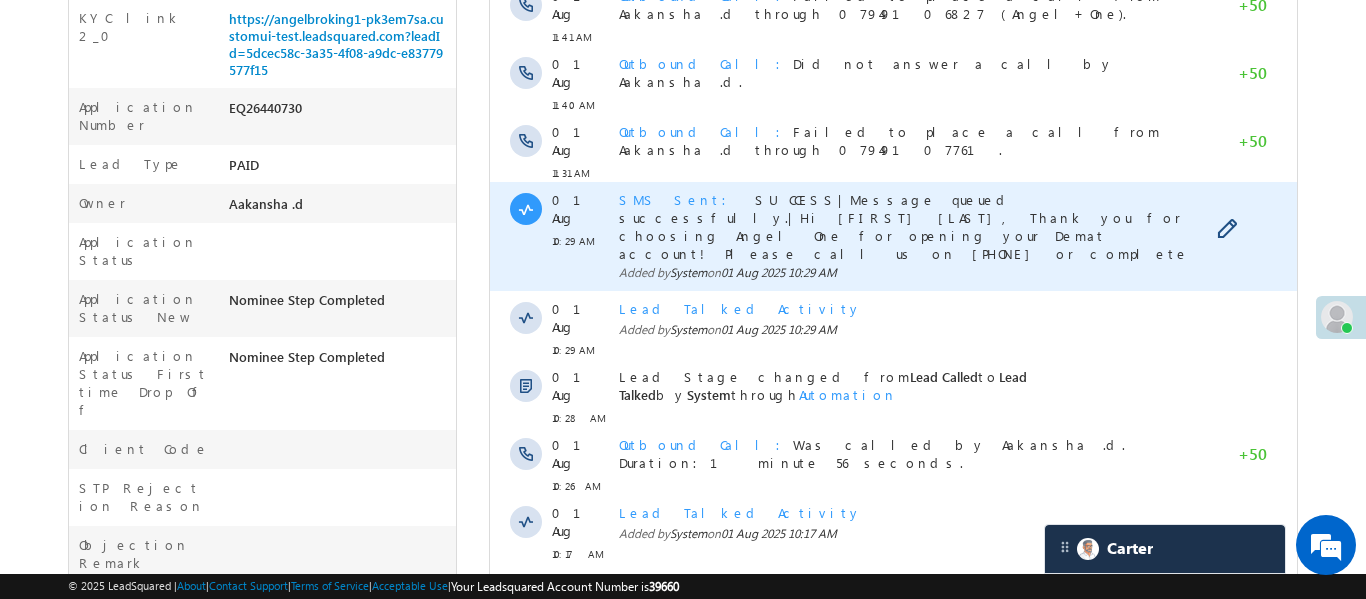 click on "SMS Sent
SUCCESS|Message queued successfully.|Hi  Ram Kishore, Thank you for choosing Angel One for opening your Demat account! Please call us on 07949106828 or complete your journey here   https://a.aonelink.in/ANGOne/S1JO1CJ
Added by  System  on  01 Aug 2025 10:29 AM" at bounding box center [913, 236] 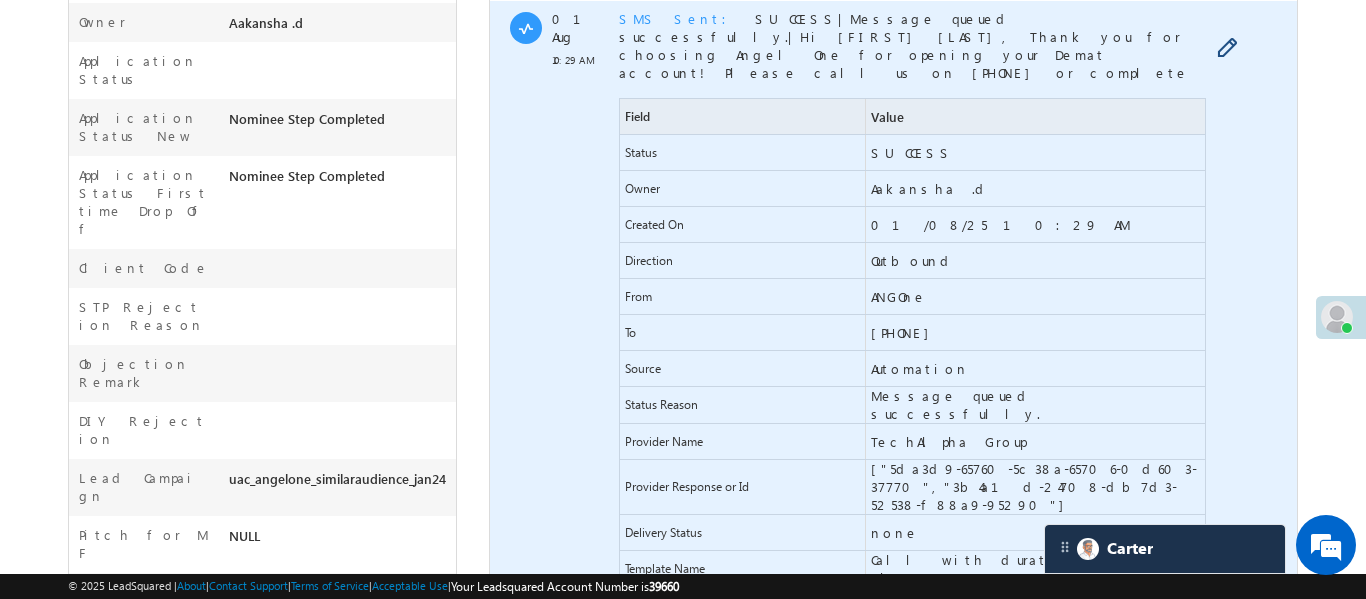 scroll, scrollTop: 669, scrollLeft: 0, axis: vertical 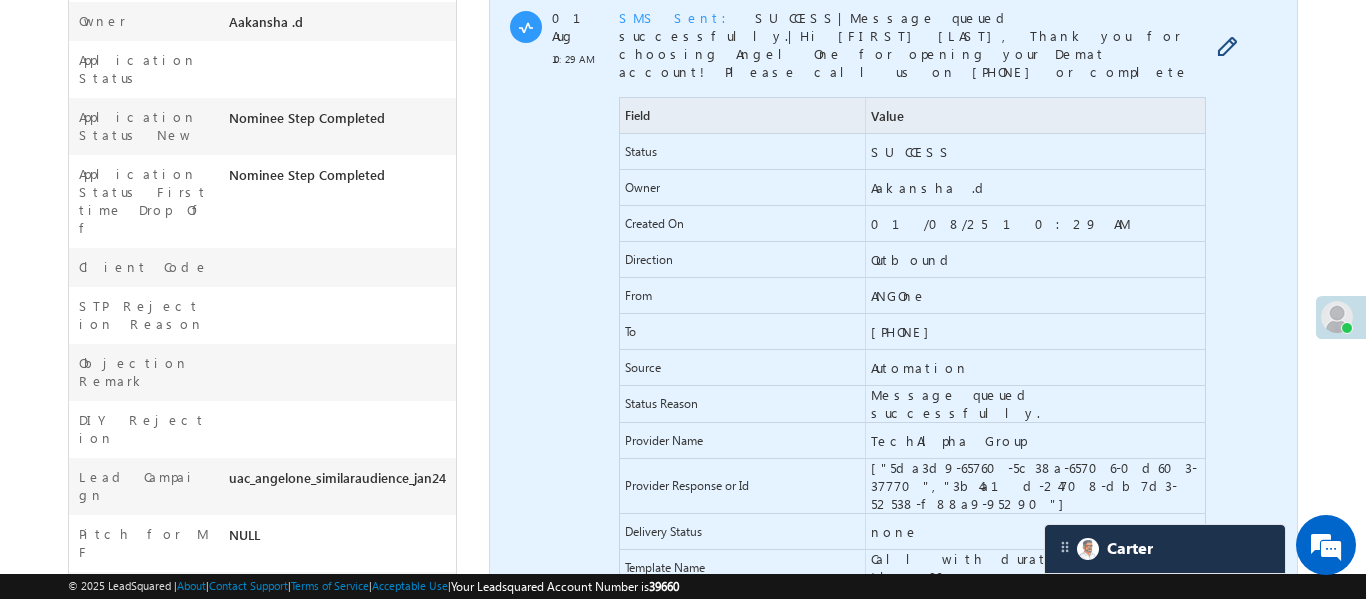 drag, startPoint x: 898, startPoint y: 269, endPoint x: 1046, endPoint y: 268, distance: 148.00337 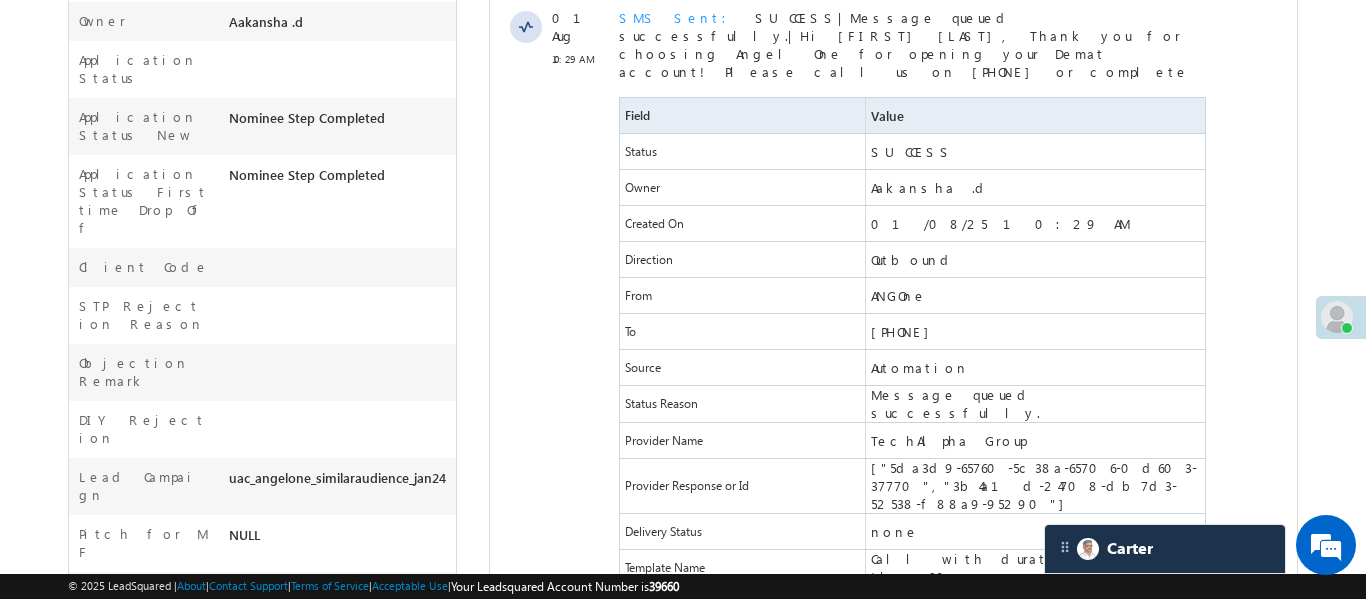 scroll, scrollTop: 0, scrollLeft: 0, axis: both 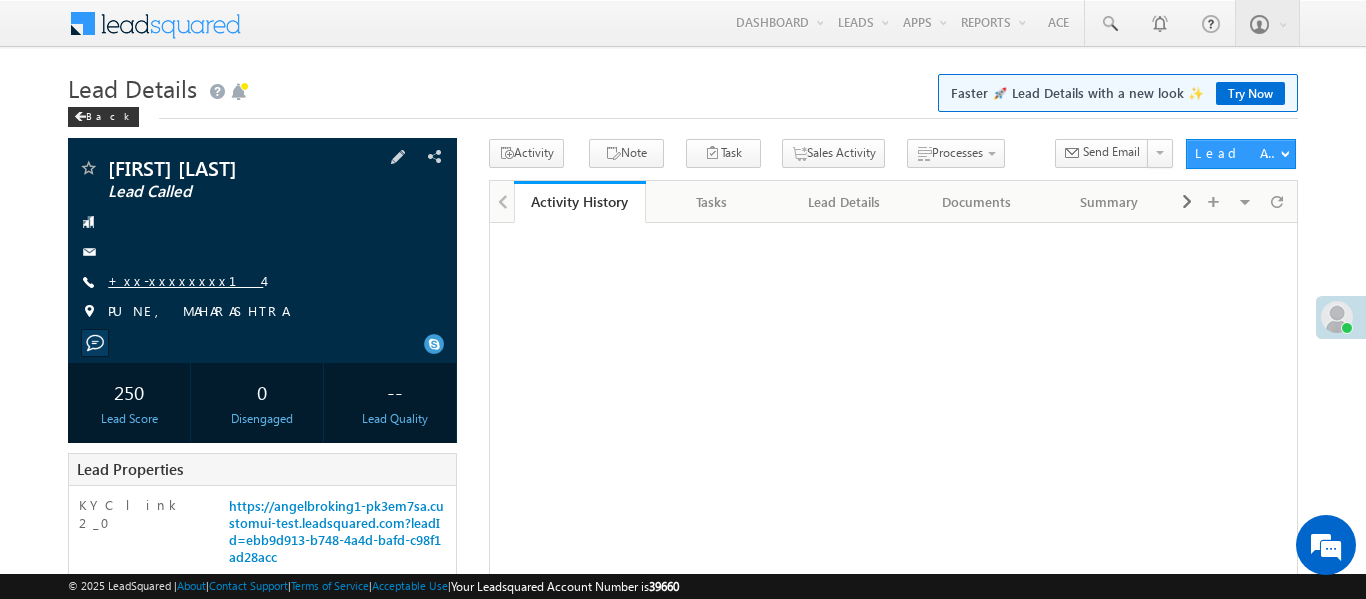 click on "+xx-xxxxxxxx14" at bounding box center [185, 280] 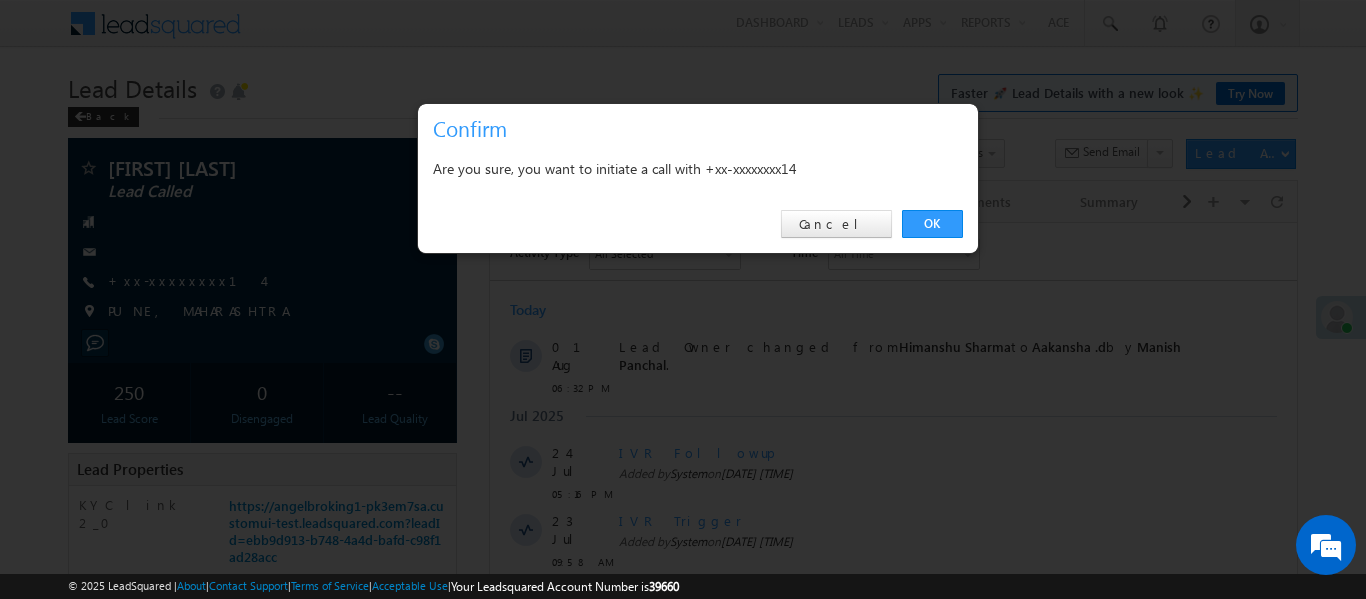scroll, scrollTop: 0, scrollLeft: 0, axis: both 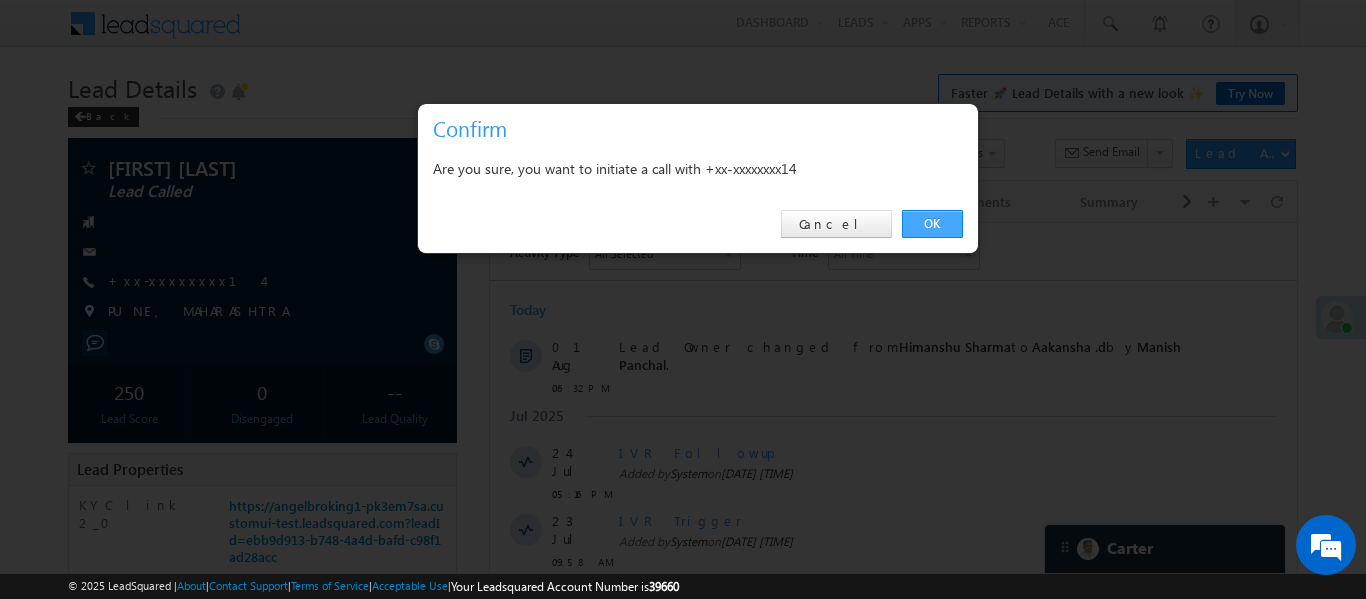 click on "OK" at bounding box center [932, 224] 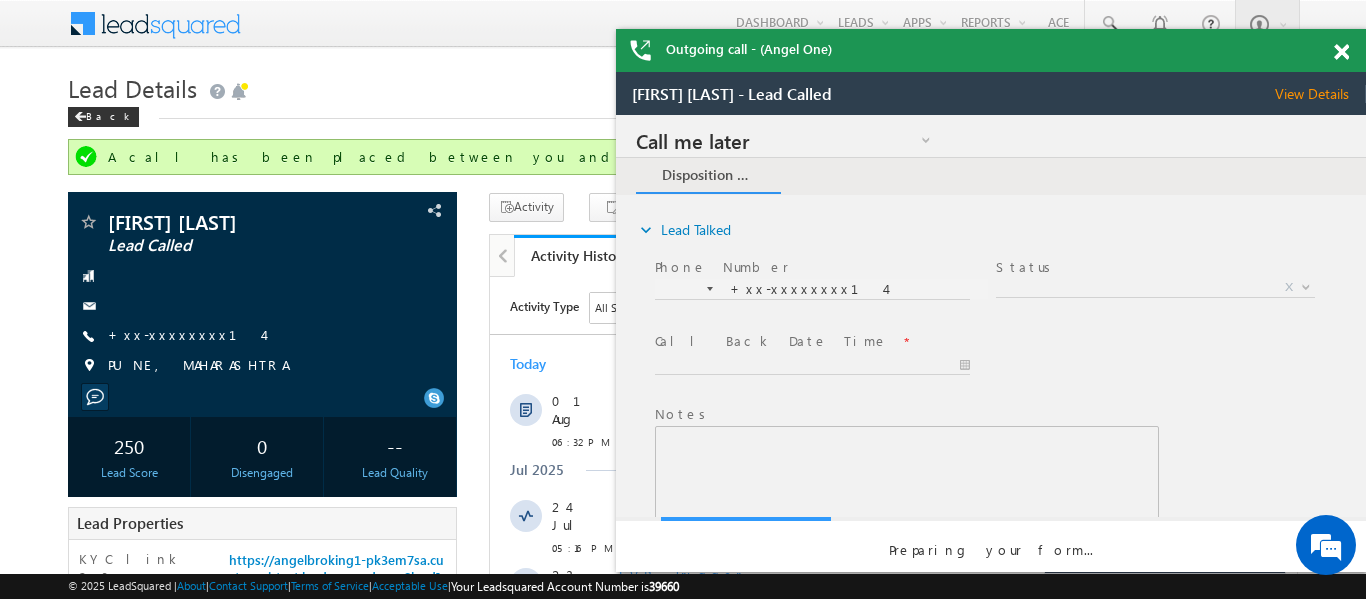 scroll, scrollTop: 0, scrollLeft: 0, axis: both 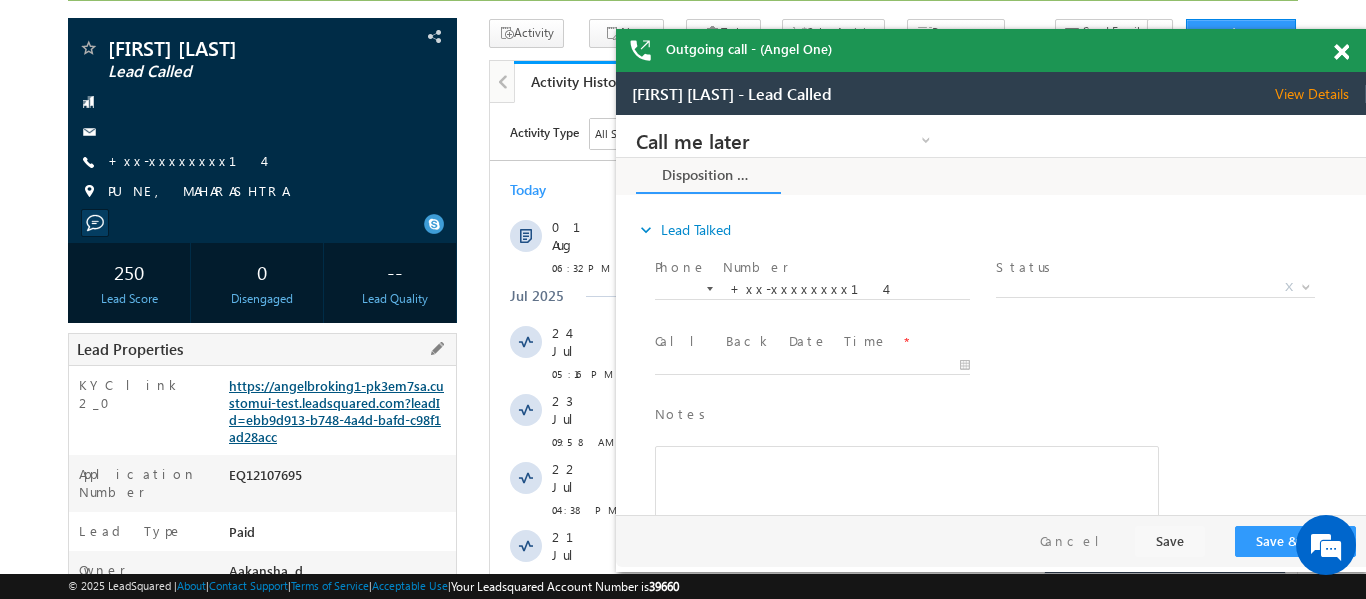 click on "https://angelbroking1-pk3em7sa.customui-test.leadsquared.com?leadId=ebb9d913-b748-4a4d-bafd-c98f1ad28acc" at bounding box center [336, 411] 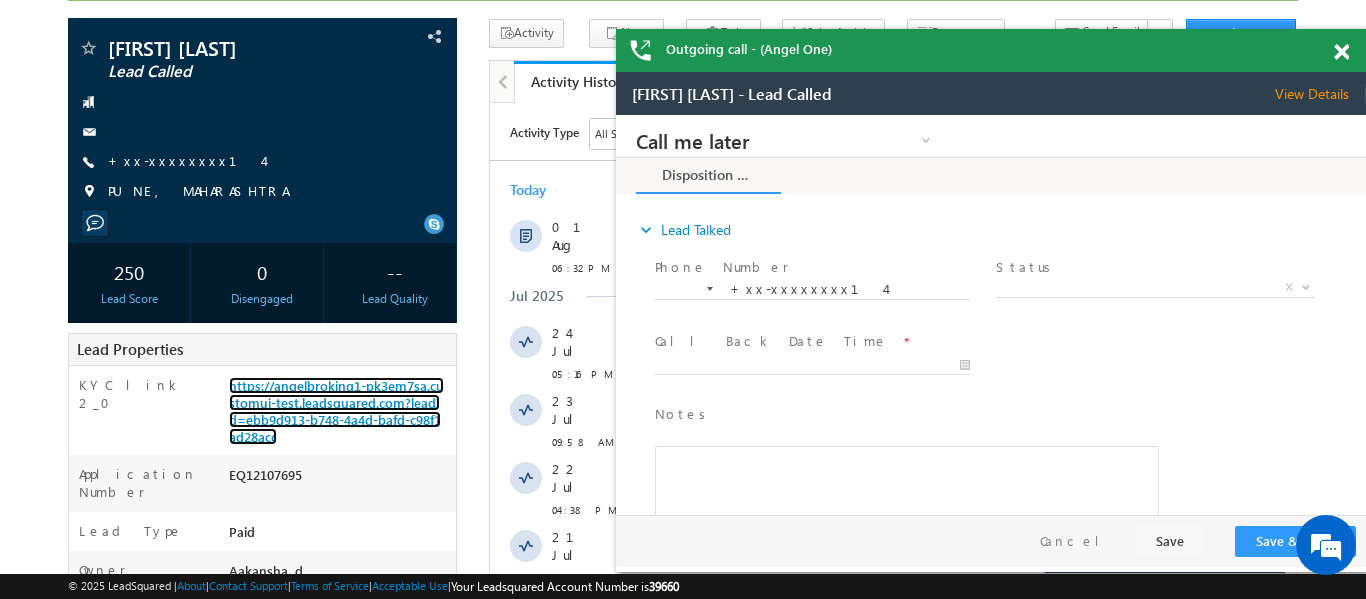 click at bounding box center [1341, 52] 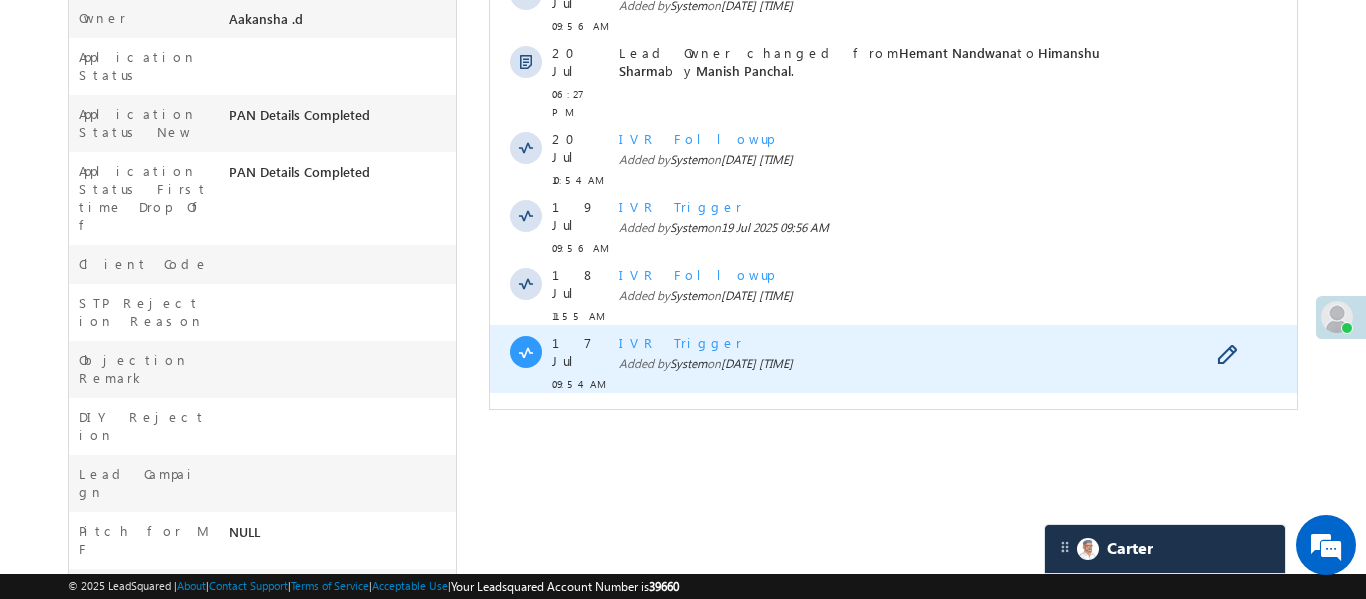 scroll, scrollTop: 946, scrollLeft: 0, axis: vertical 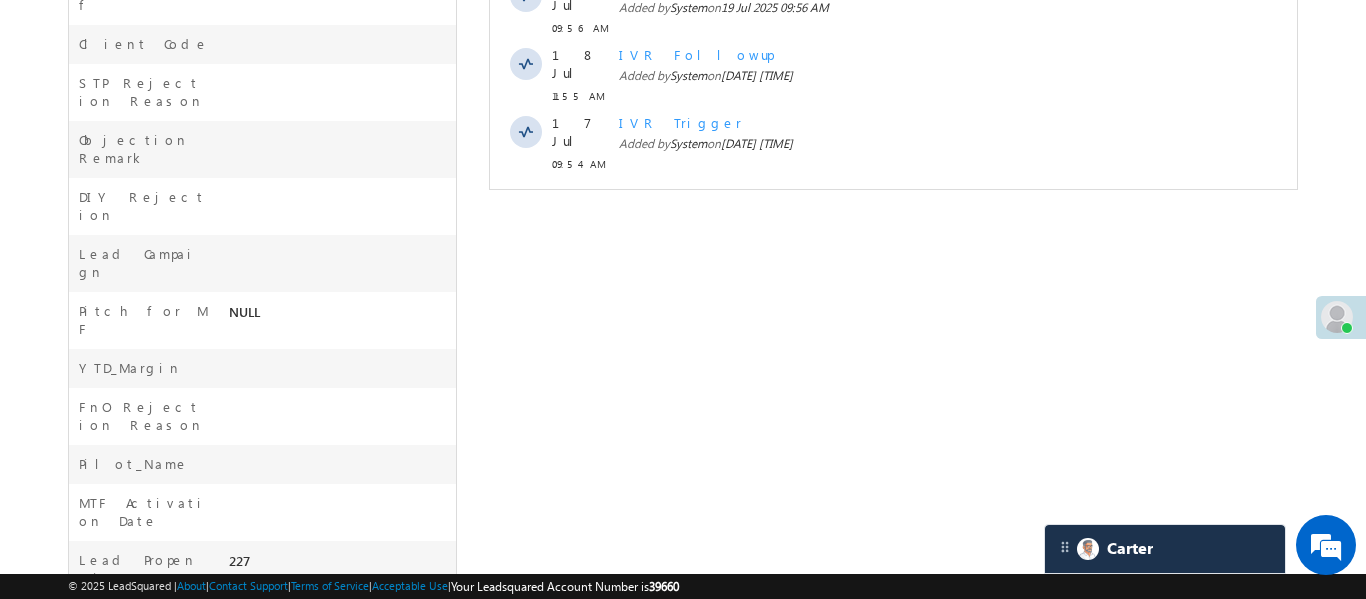 click on "Show More" at bounding box center (892, 208) 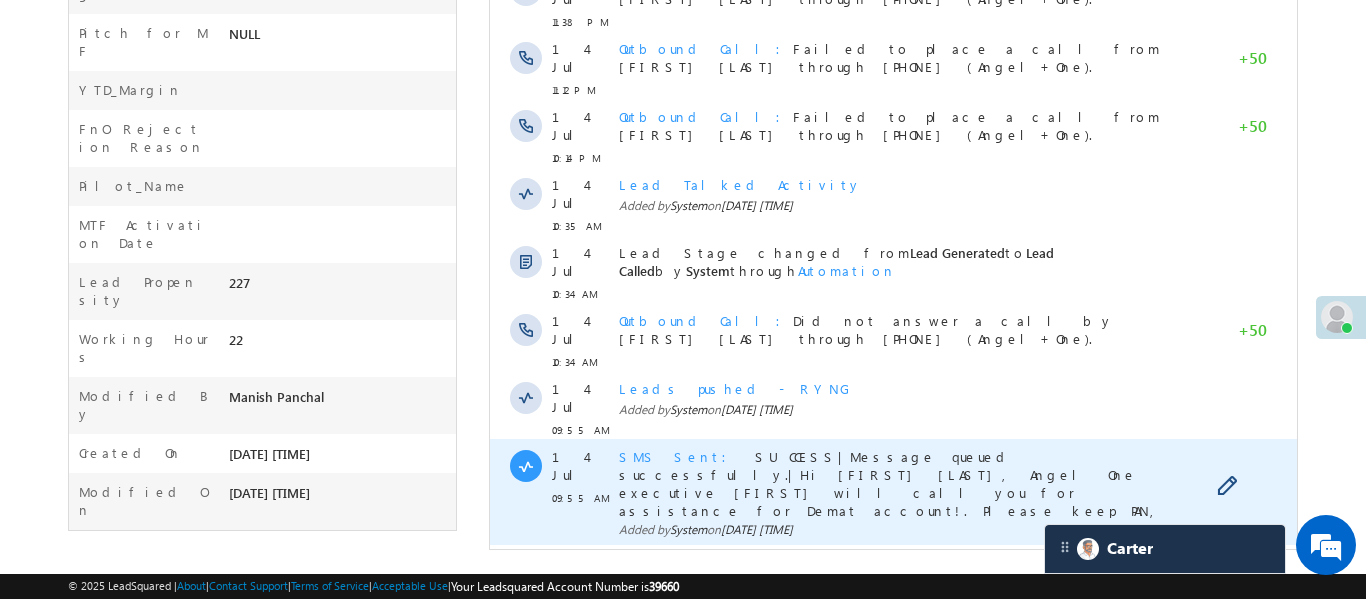 scroll, scrollTop: 1226, scrollLeft: 0, axis: vertical 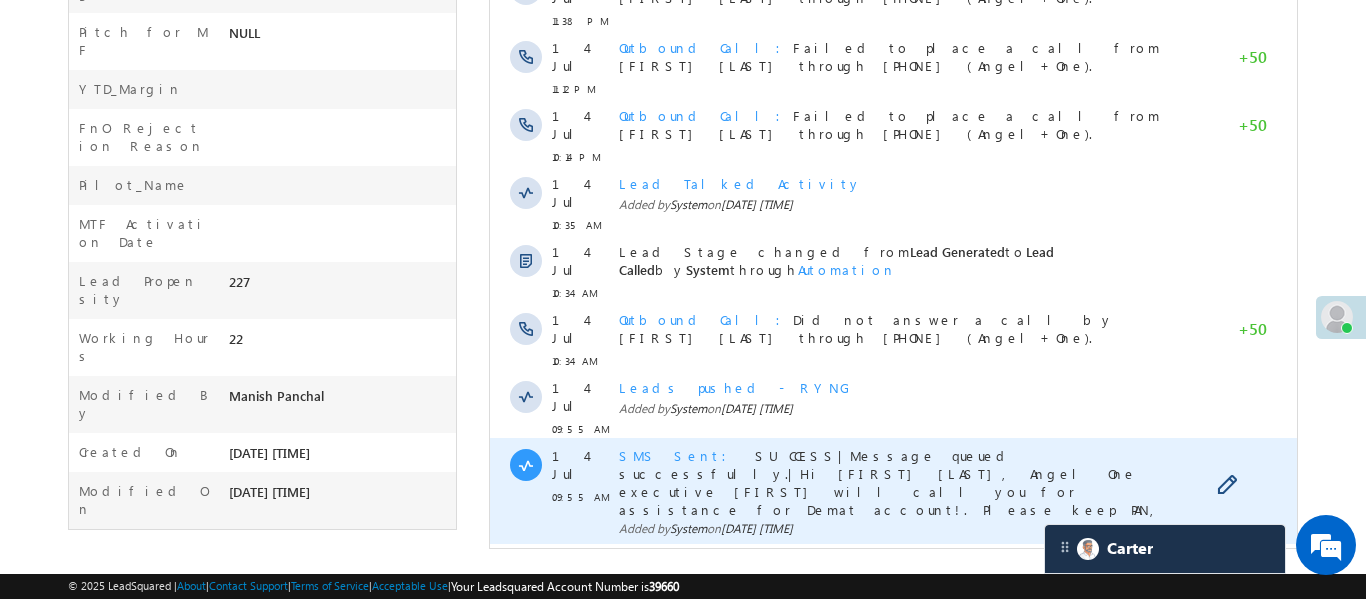 click on "SMS Sent" at bounding box center [678, 455] 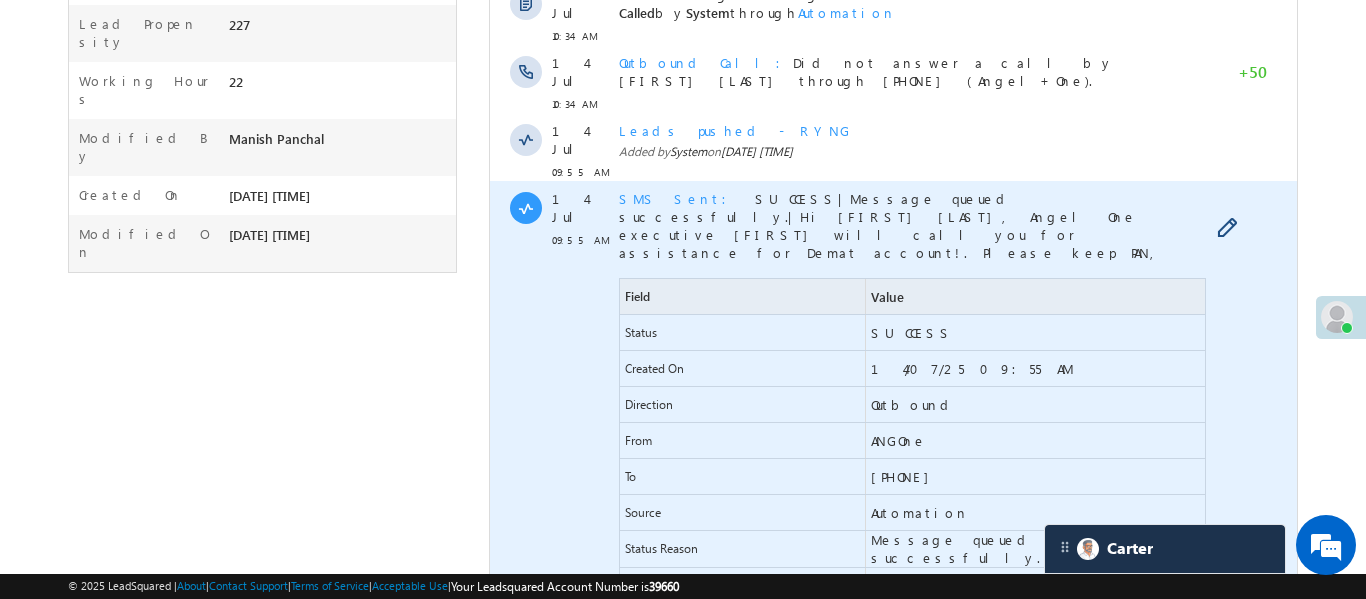 scroll, scrollTop: 1483, scrollLeft: 0, axis: vertical 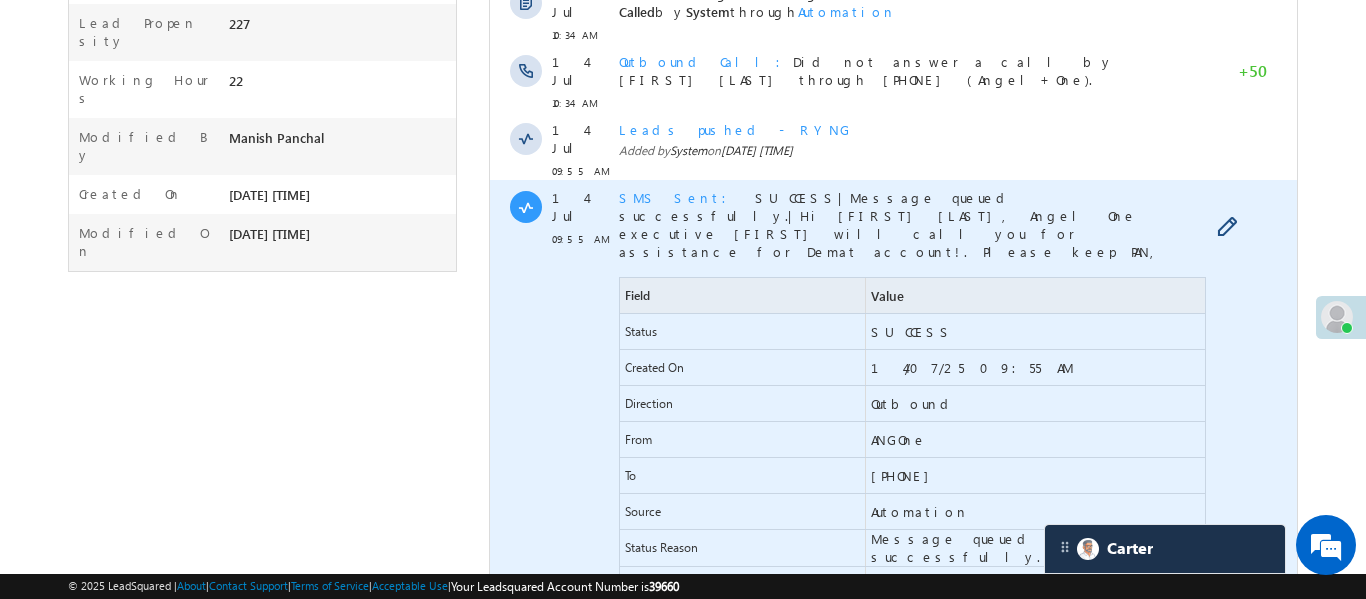 click on "SMS Sent" at bounding box center (678, 197) 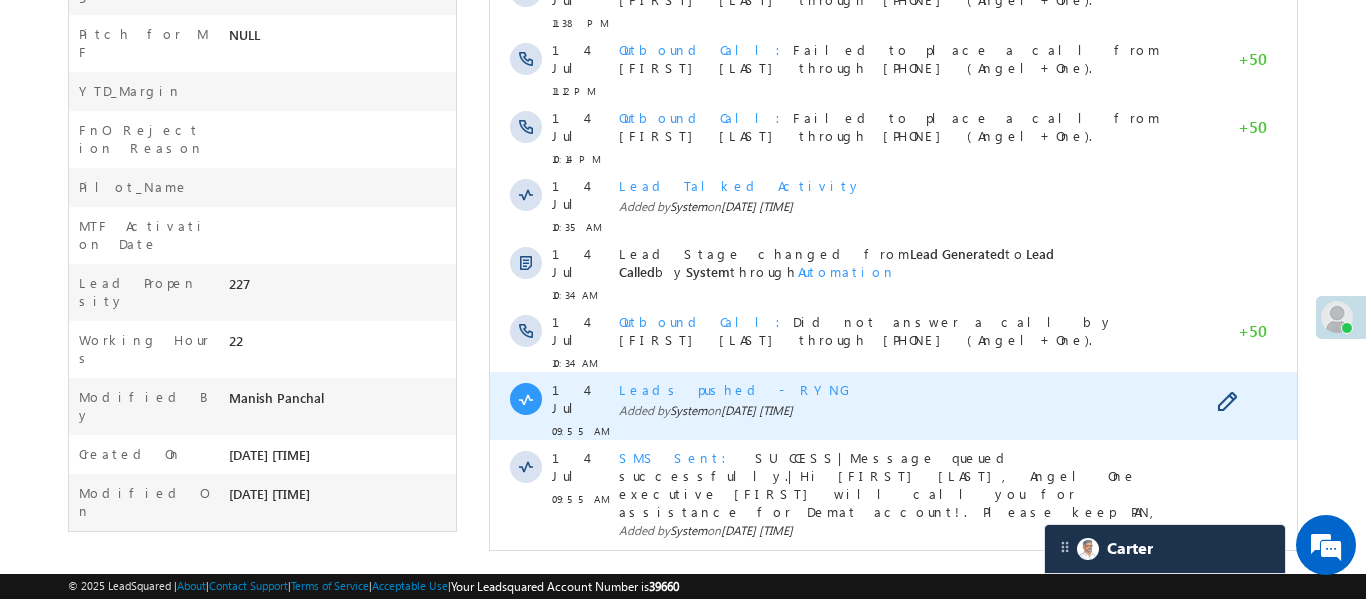 scroll, scrollTop: 1226, scrollLeft: 0, axis: vertical 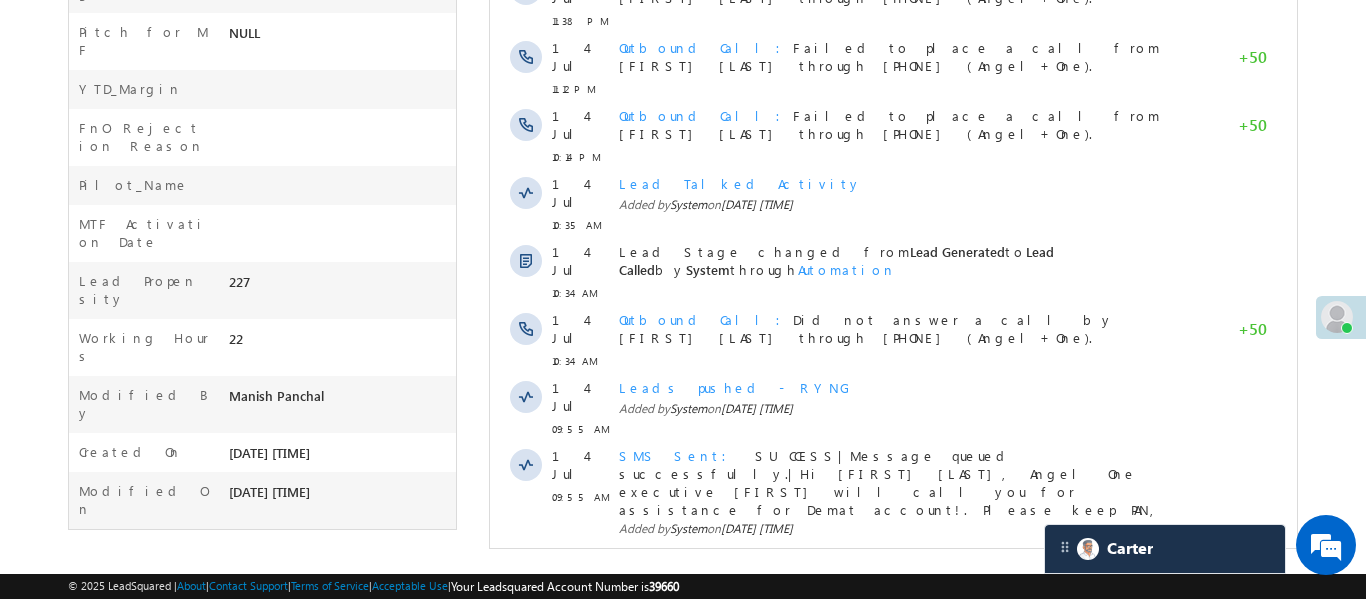 click on "Show More" at bounding box center [892, 683] 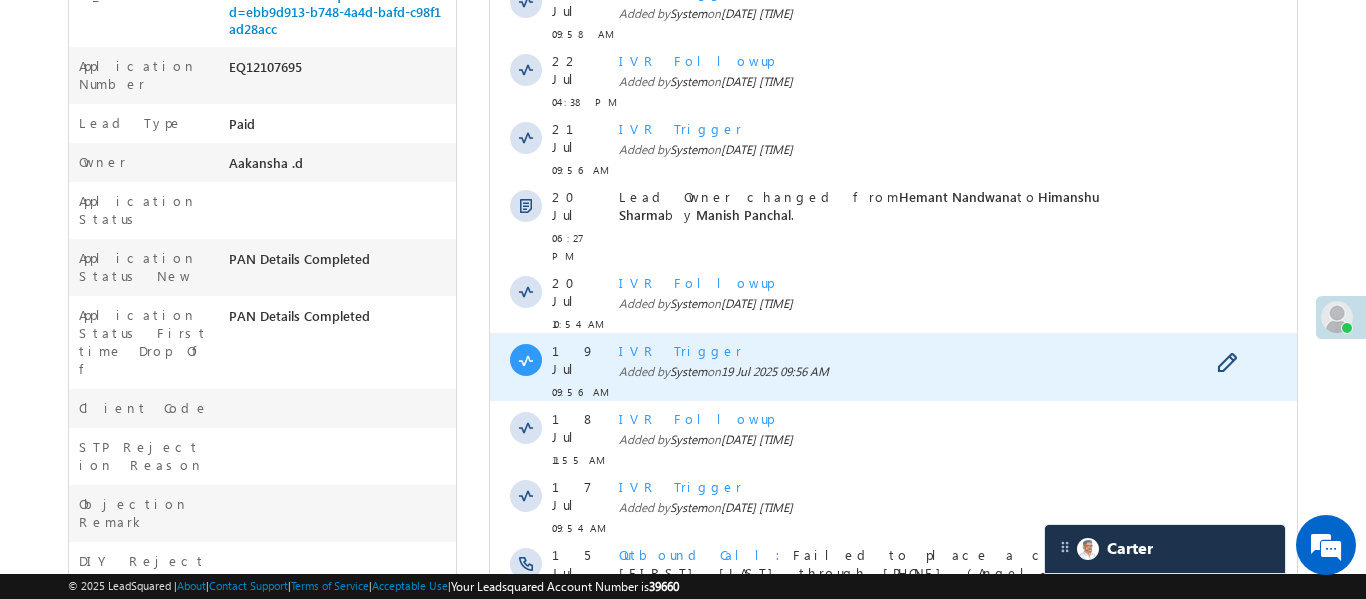 scroll, scrollTop: 934, scrollLeft: 0, axis: vertical 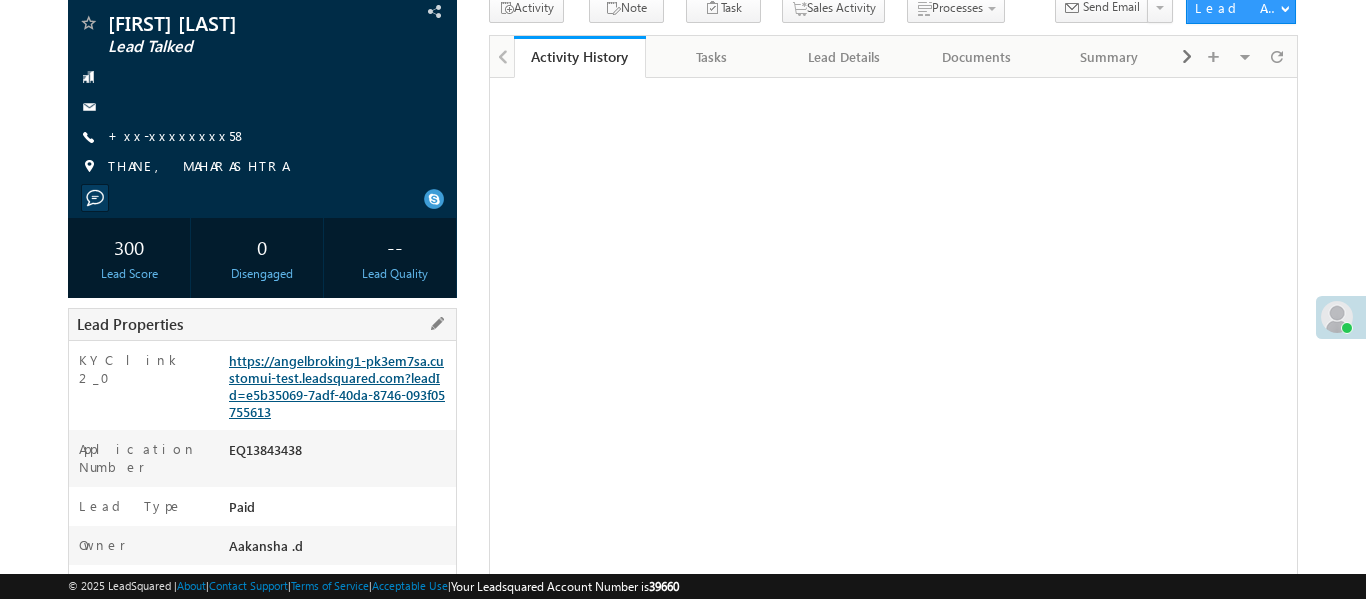 click on "https://angelbroking1-pk3em7sa.customui-test.leadsquared.com?leadId=e5b35069-7adf-40da-8746-093f05755613" at bounding box center (337, 386) 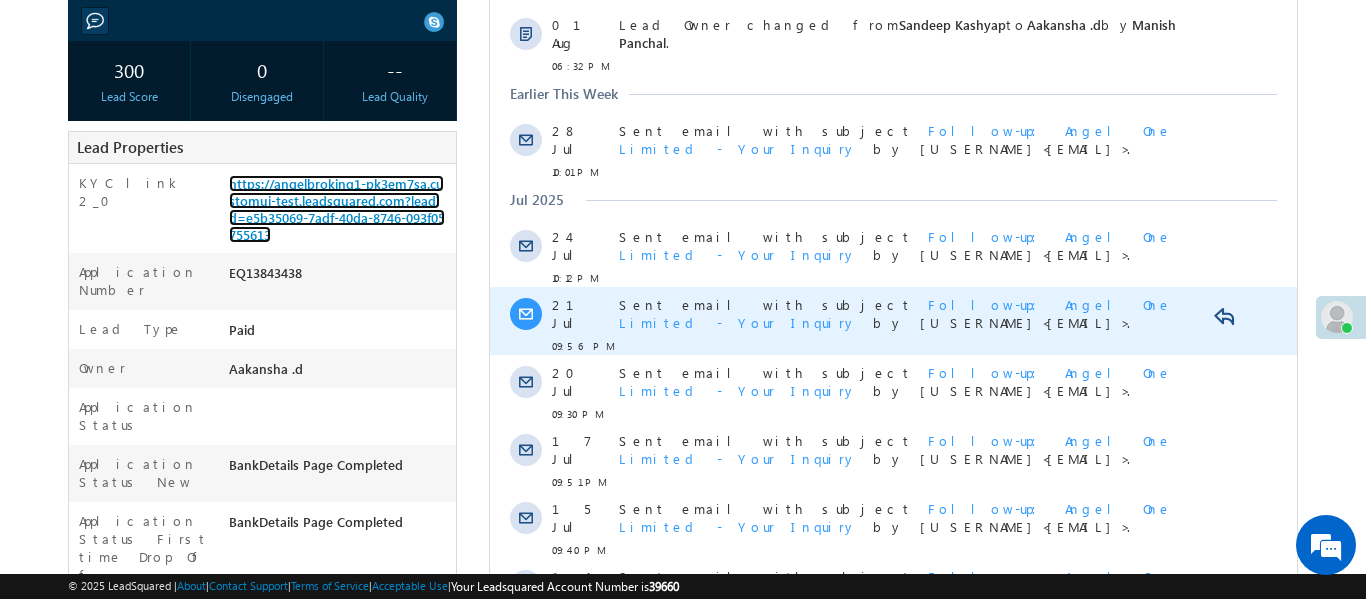 scroll, scrollTop: 224, scrollLeft: 0, axis: vertical 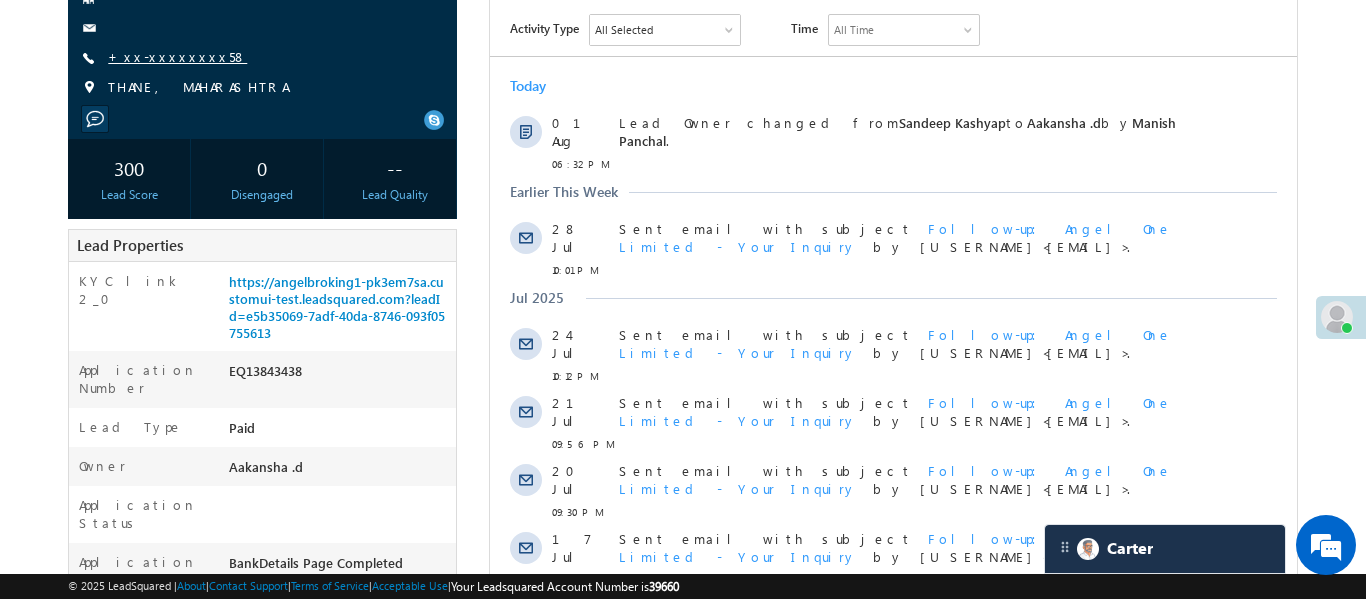 click on "+xx-xxxxxxxx58" at bounding box center (177, 56) 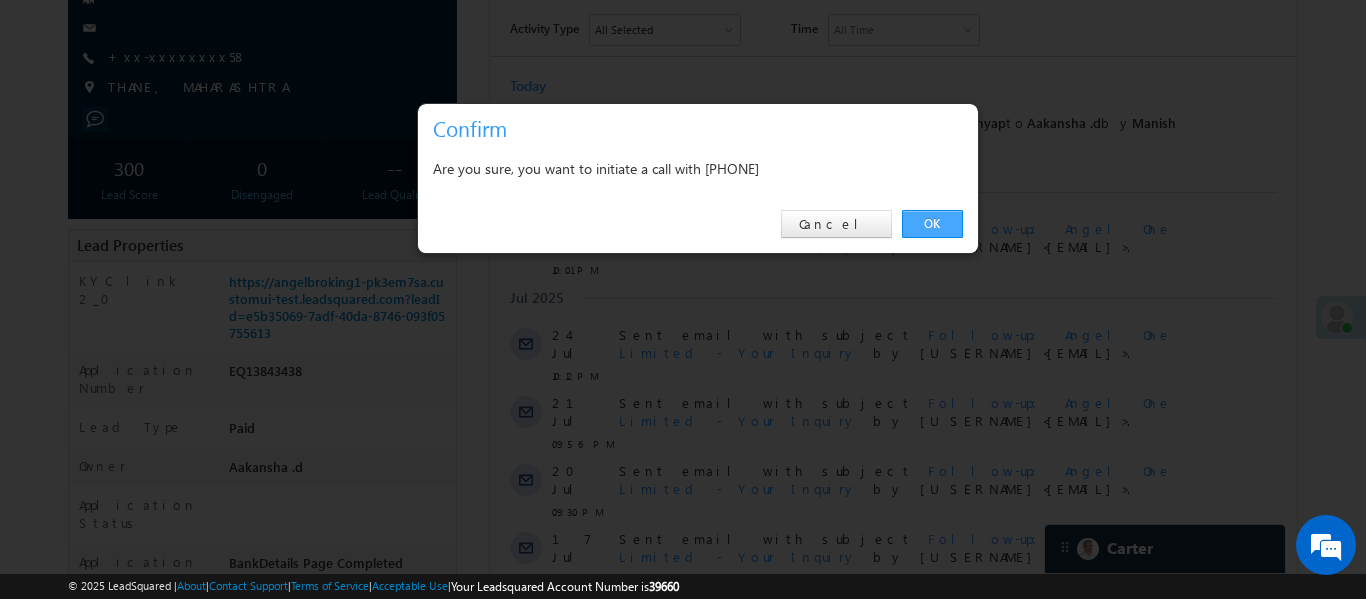 click on "OK" at bounding box center (932, 224) 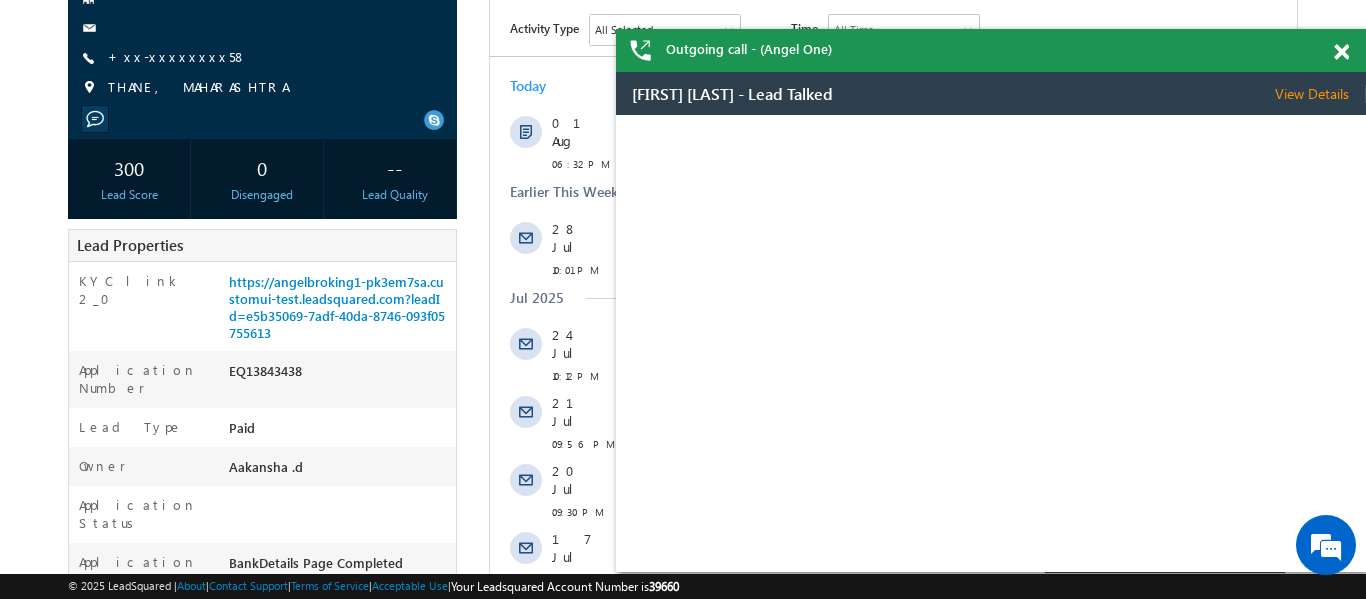 scroll, scrollTop: 0, scrollLeft: 0, axis: both 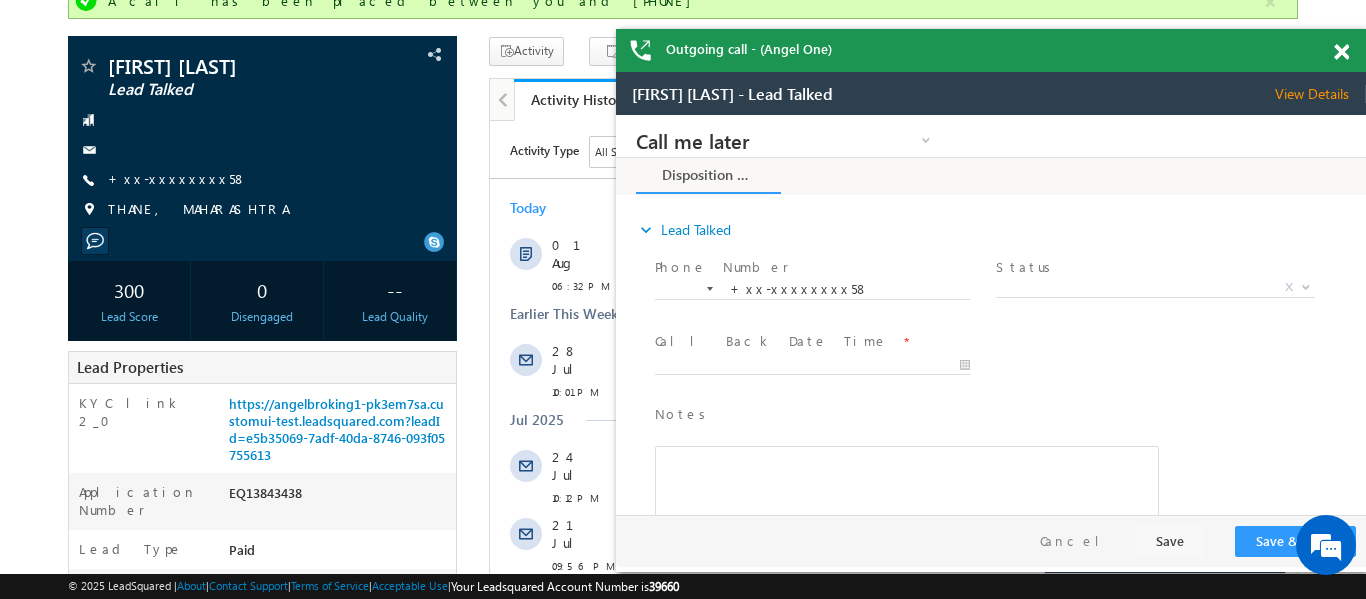 click at bounding box center (1352, 48) 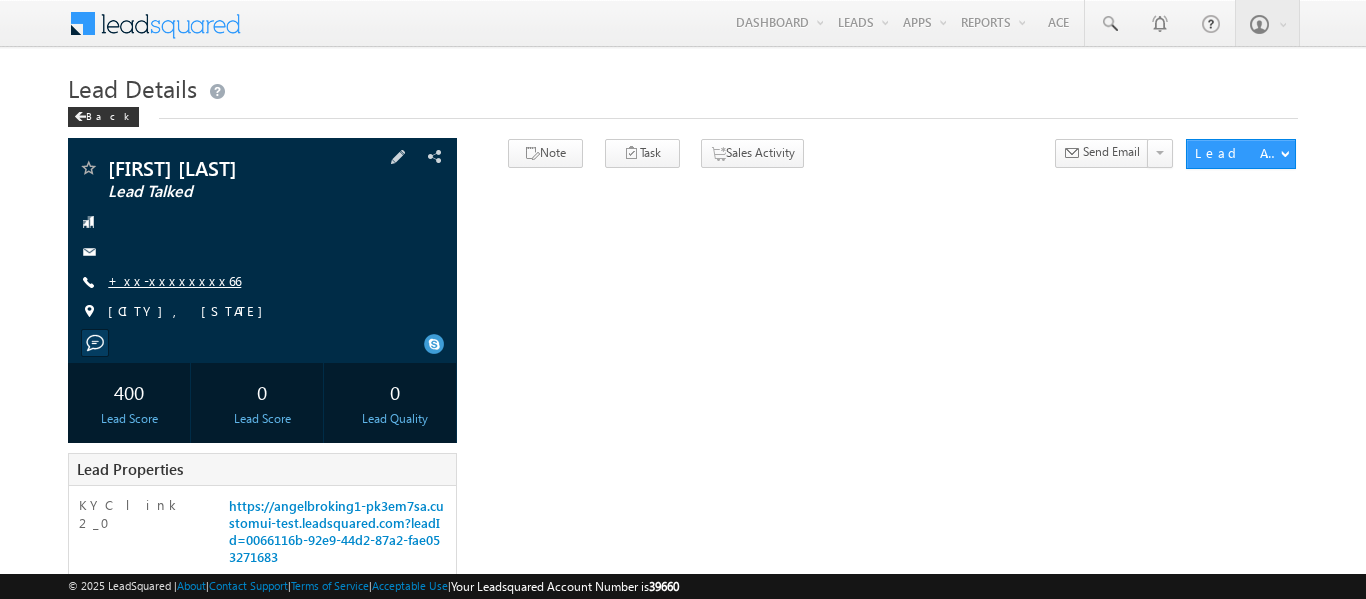 scroll, scrollTop: 0, scrollLeft: 0, axis: both 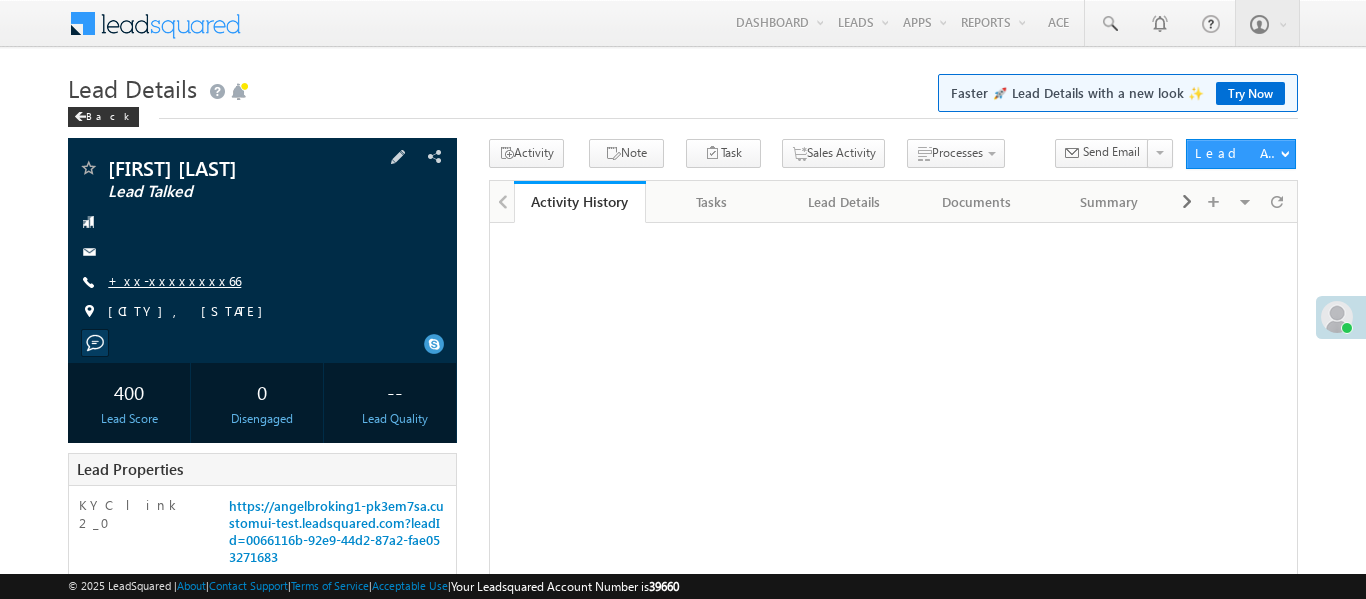 click on "+xx-xxxxxxxx66" at bounding box center (174, 280) 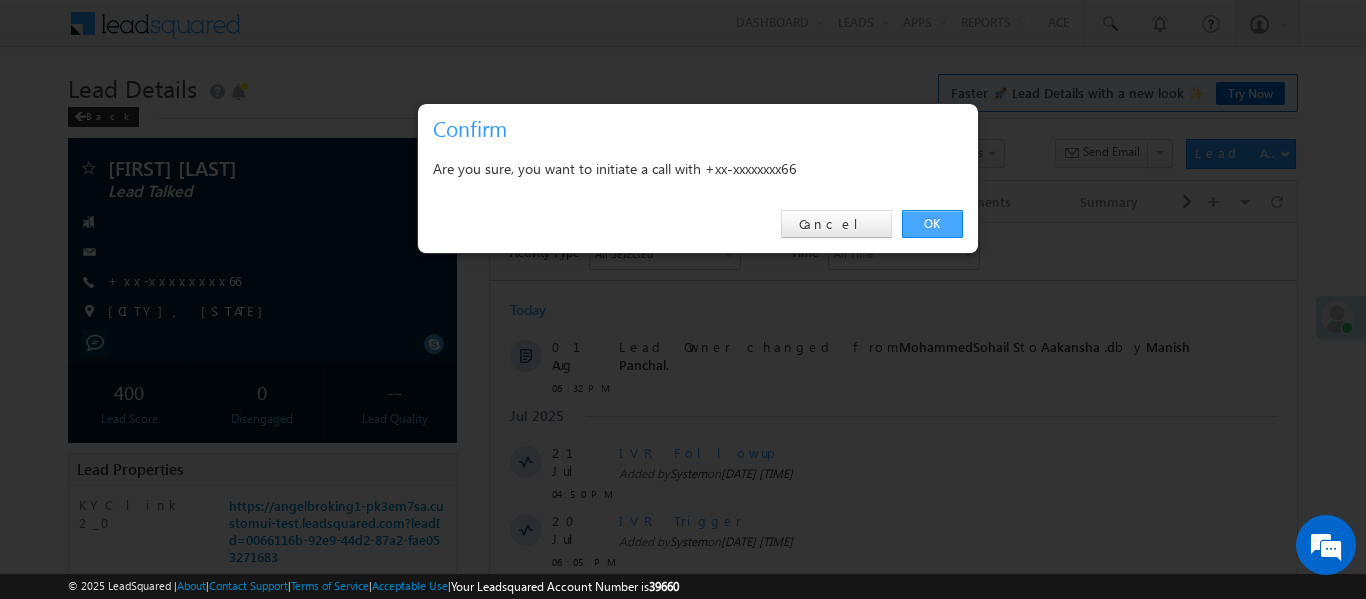 scroll, scrollTop: 0, scrollLeft: 0, axis: both 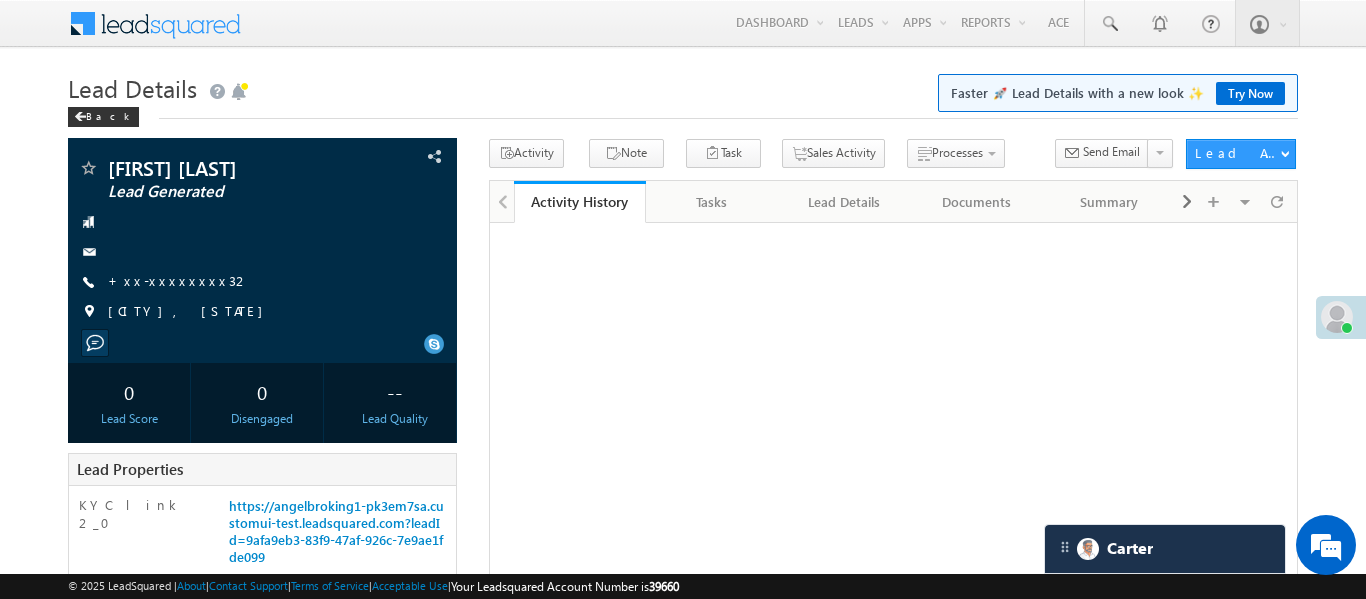 click on "Smart Views" at bounding box center [0, 0] 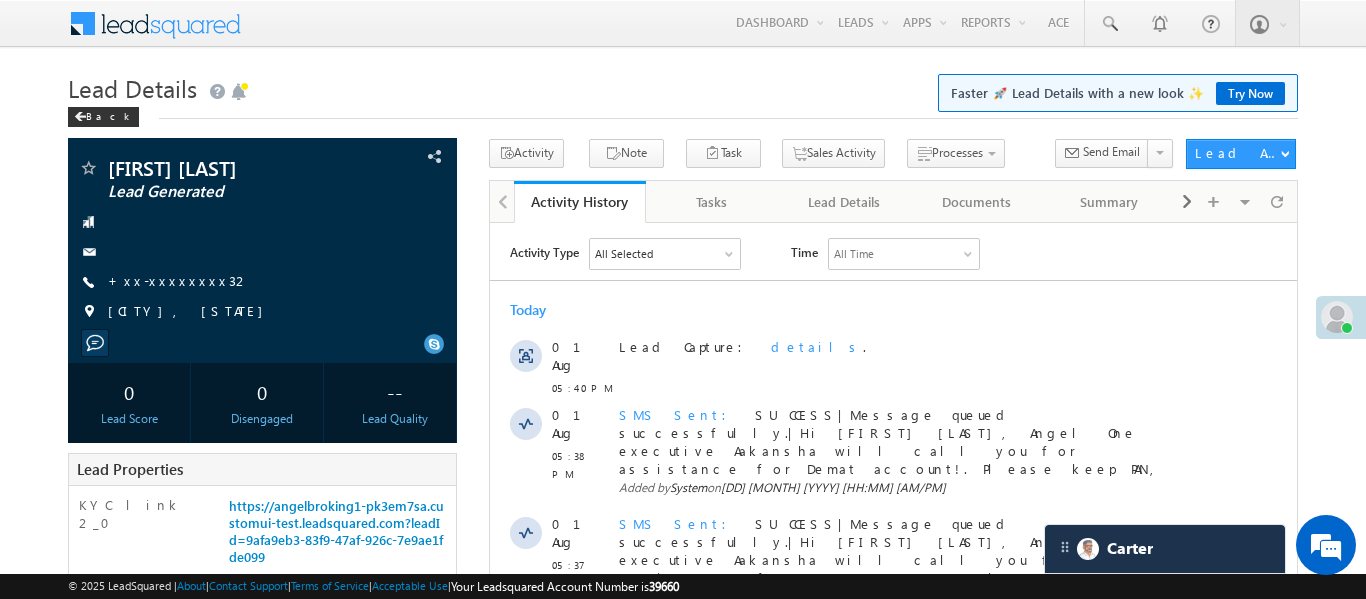 scroll, scrollTop: 0, scrollLeft: 0, axis: both 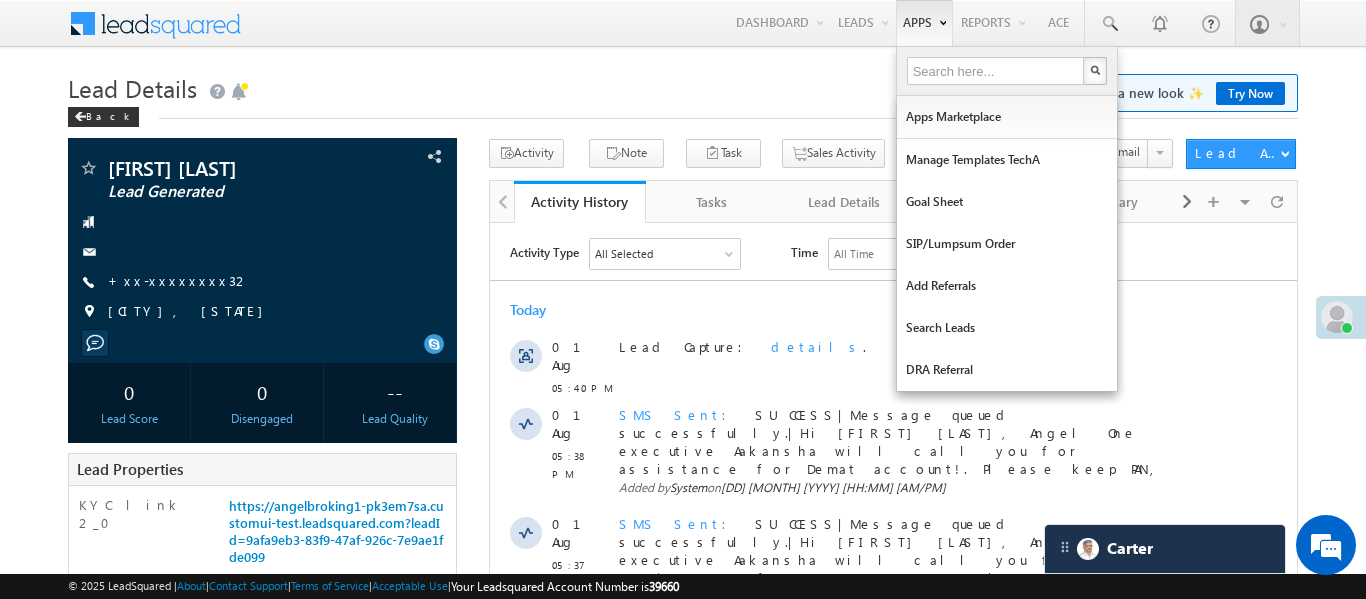 drag, startPoint x: 0, startPoint y: 0, endPoint x: 915, endPoint y: 5, distance: 915.0137 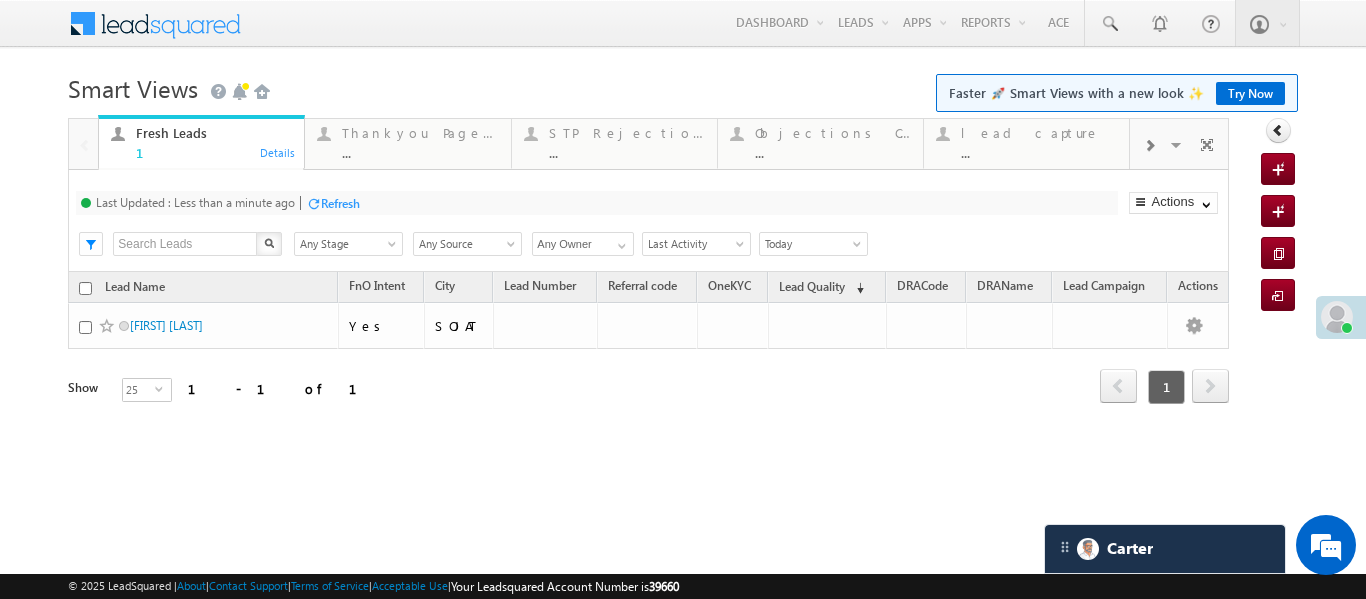 scroll, scrollTop: 0, scrollLeft: 0, axis: both 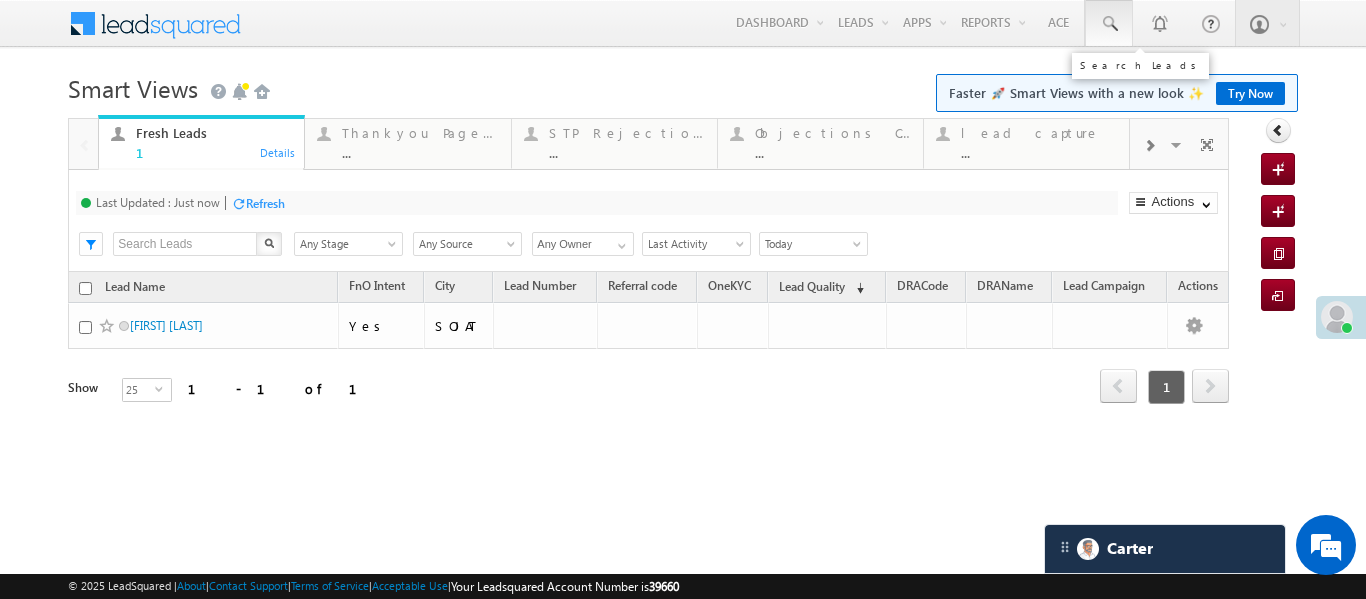 click at bounding box center (1109, 23) 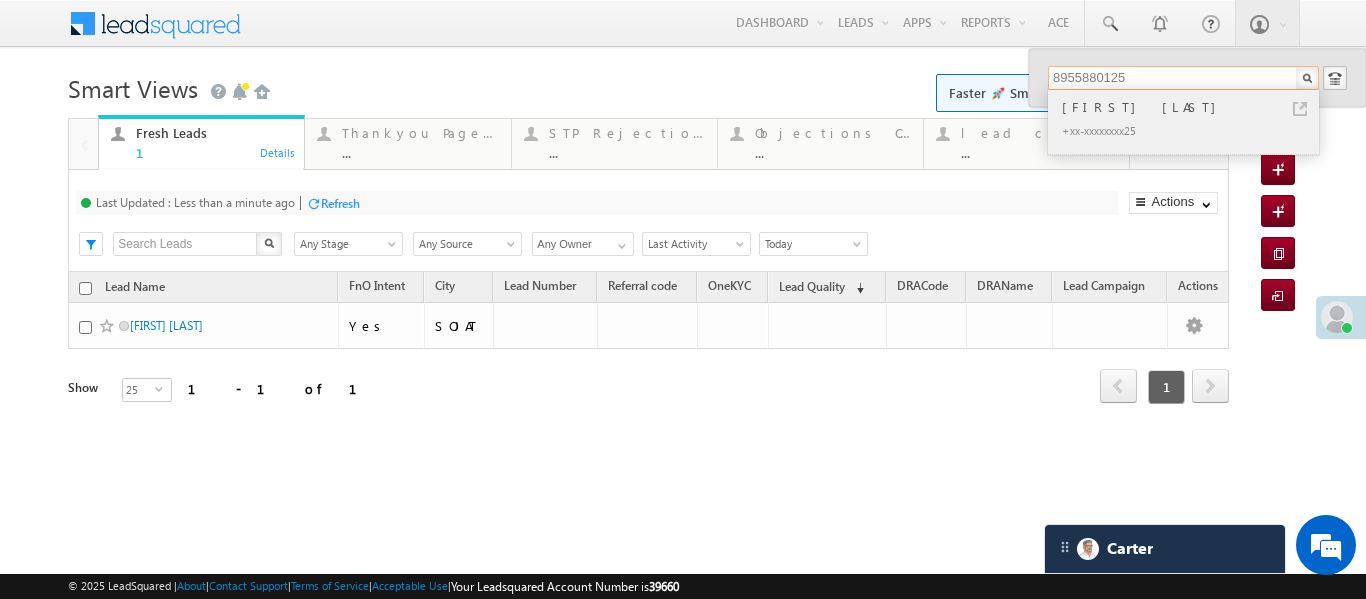 type on "8955880125" 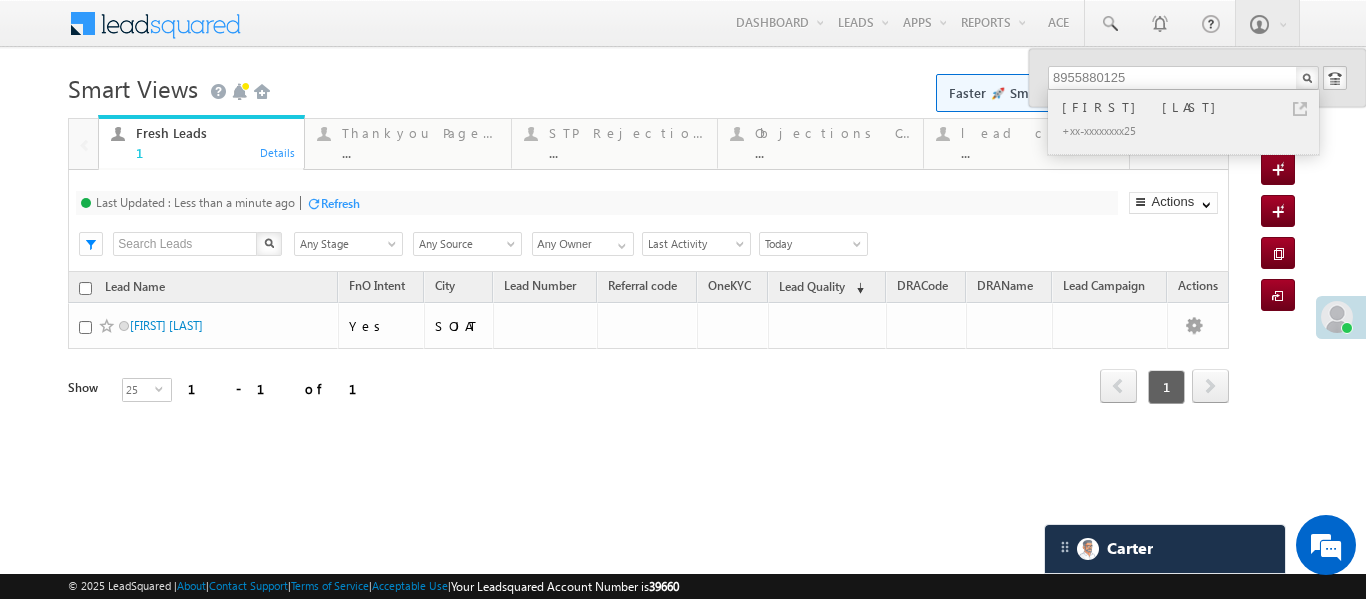click on "[FIRST] [LAST]" at bounding box center (1192, 107) 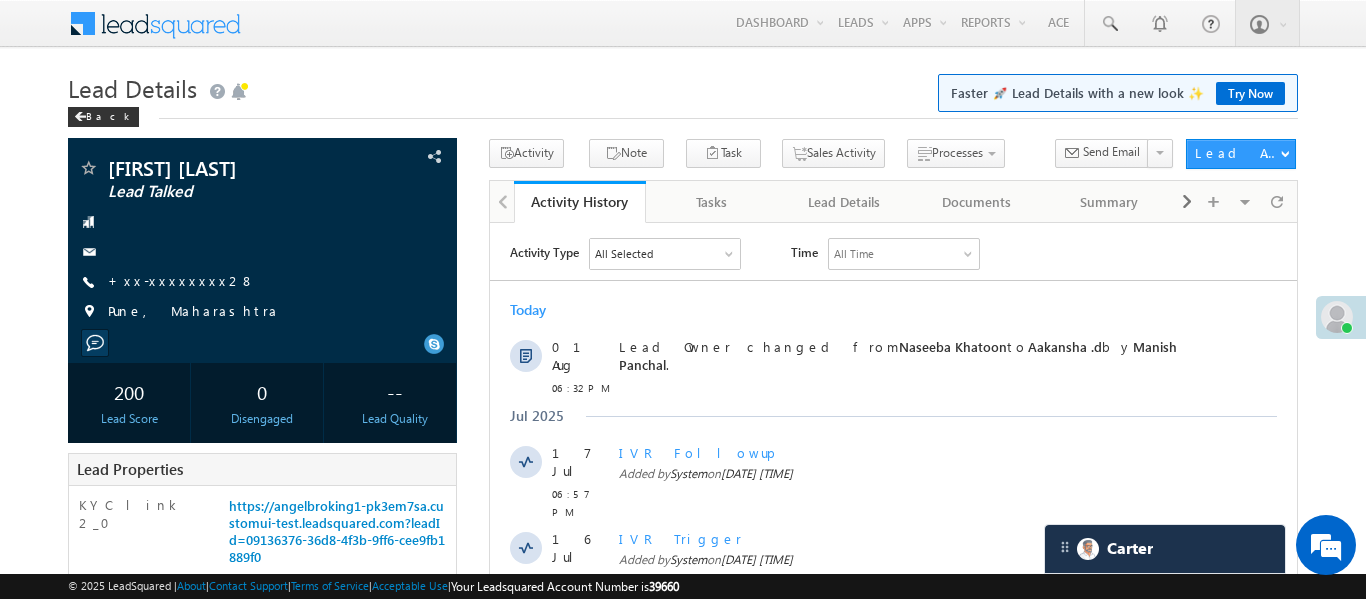 scroll, scrollTop: 0, scrollLeft: 0, axis: both 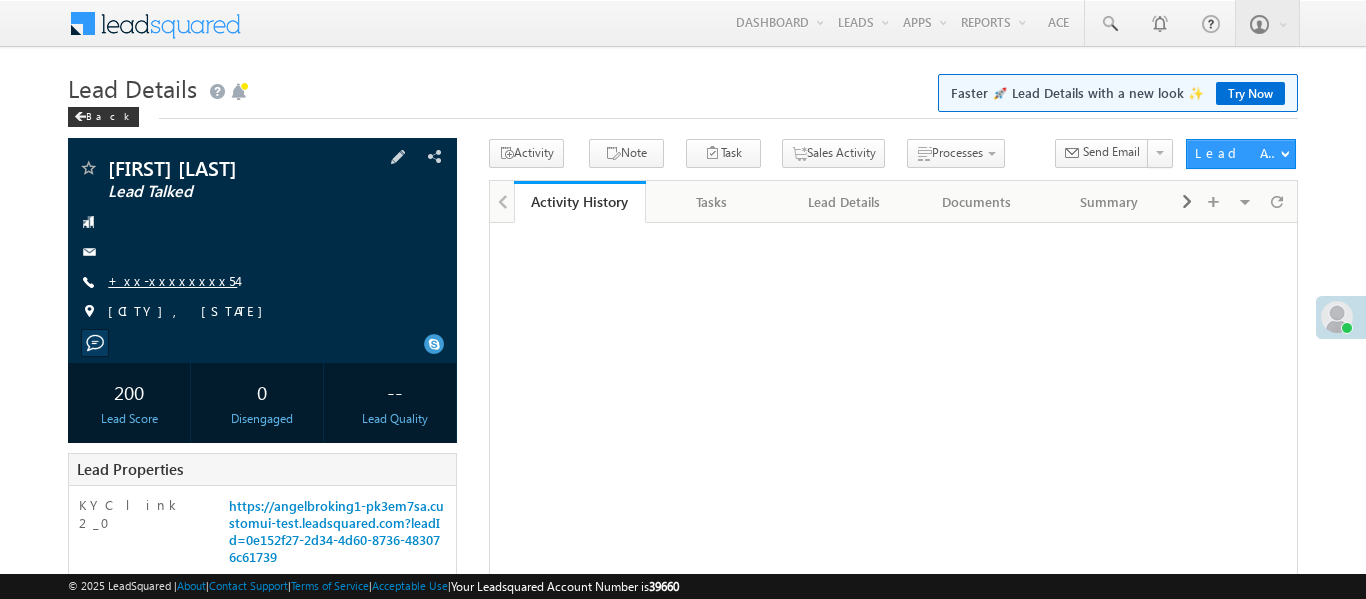click on "+xx-xxxxxxxx54" at bounding box center (172, 280) 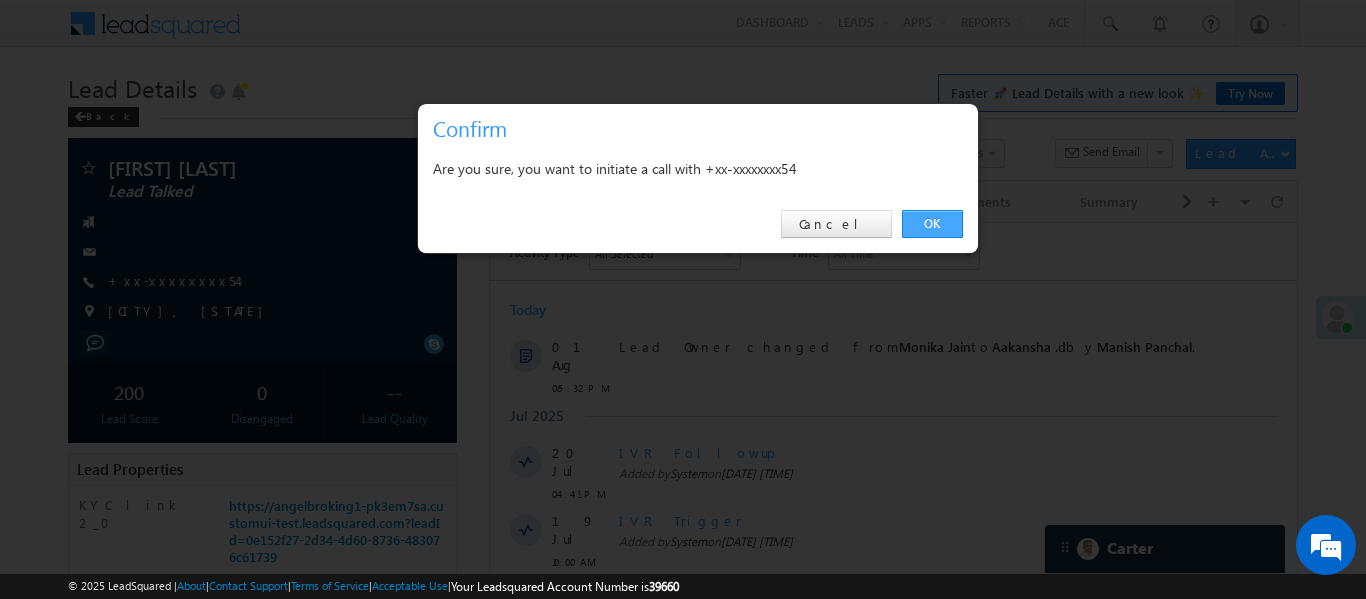 scroll, scrollTop: 0, scrollLeft: 0, axis: both 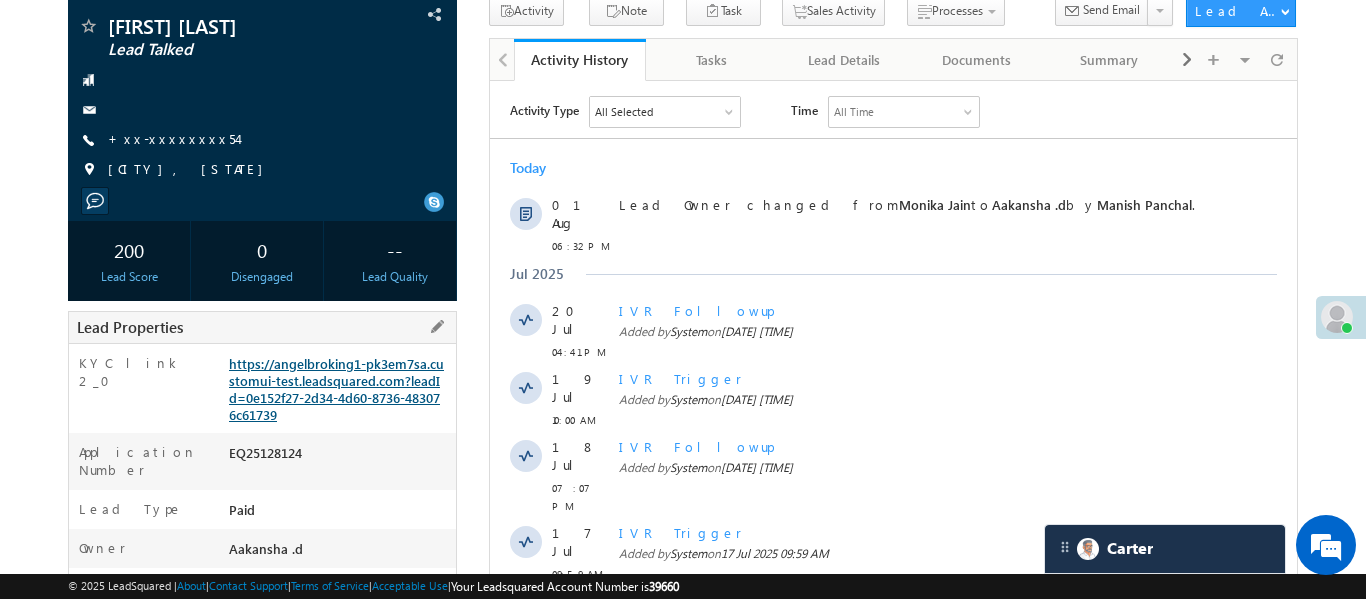 click on "https://angelbroking1-pk3em7sa.customui-test.leadsquared.com?leadId=0e152f27-2d34-4d60-8736-483076c61739" at bounding box center [336, 389] 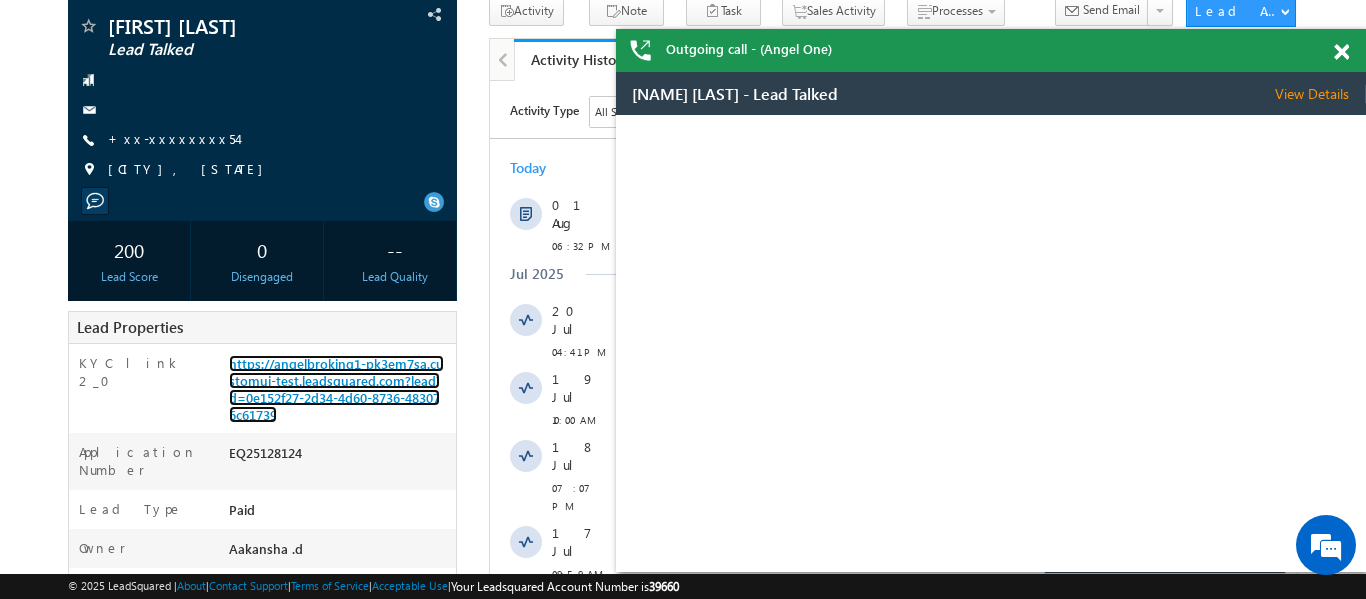 scroll, scrollTop: 0, scrollLeft: 0, axis: both 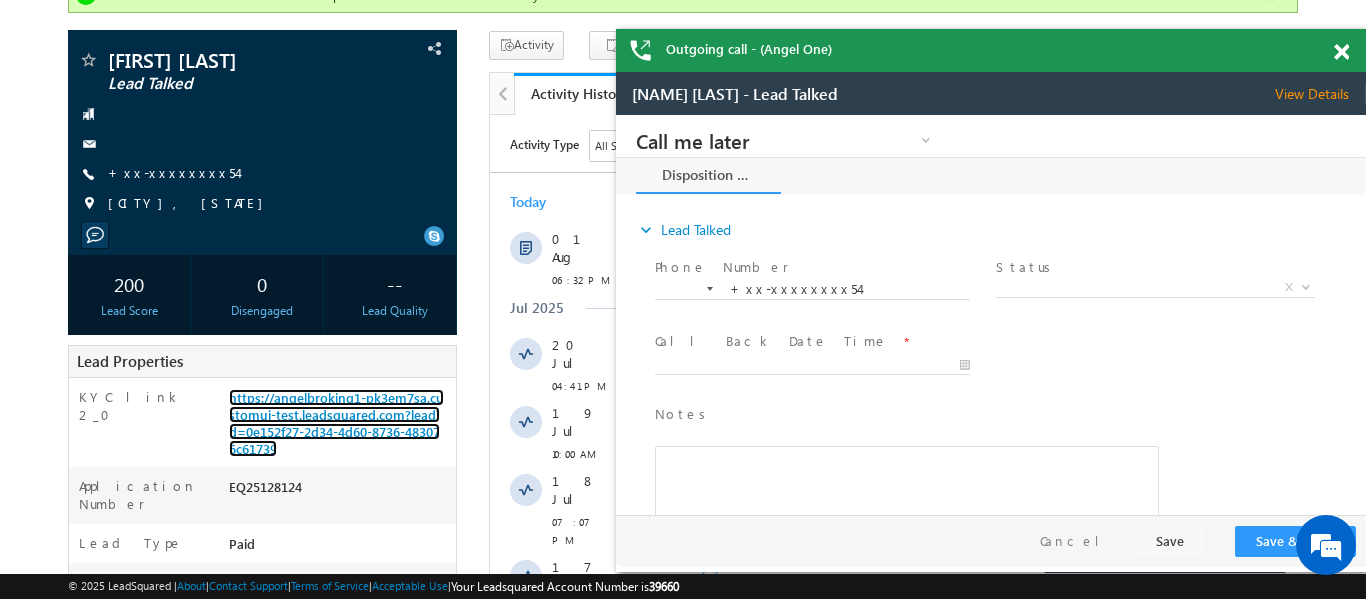 click at bounding box center [1341, 52] 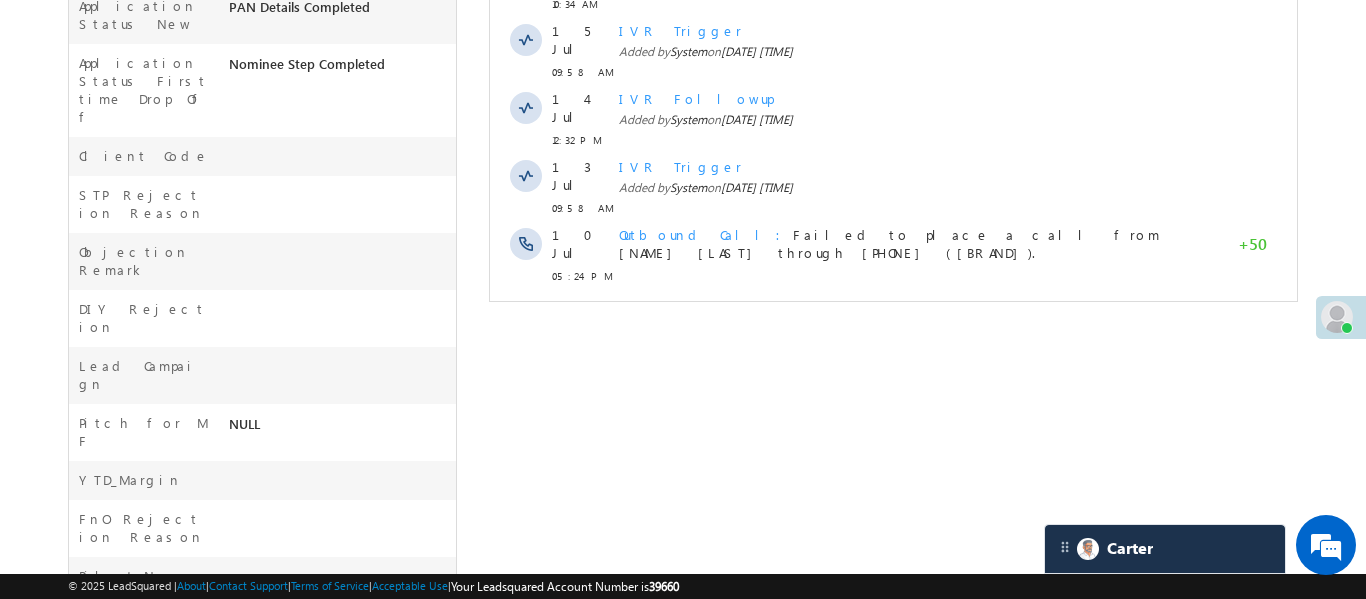 scroll, scrollTop: 897, scrollLeft: 0, axis: vertical 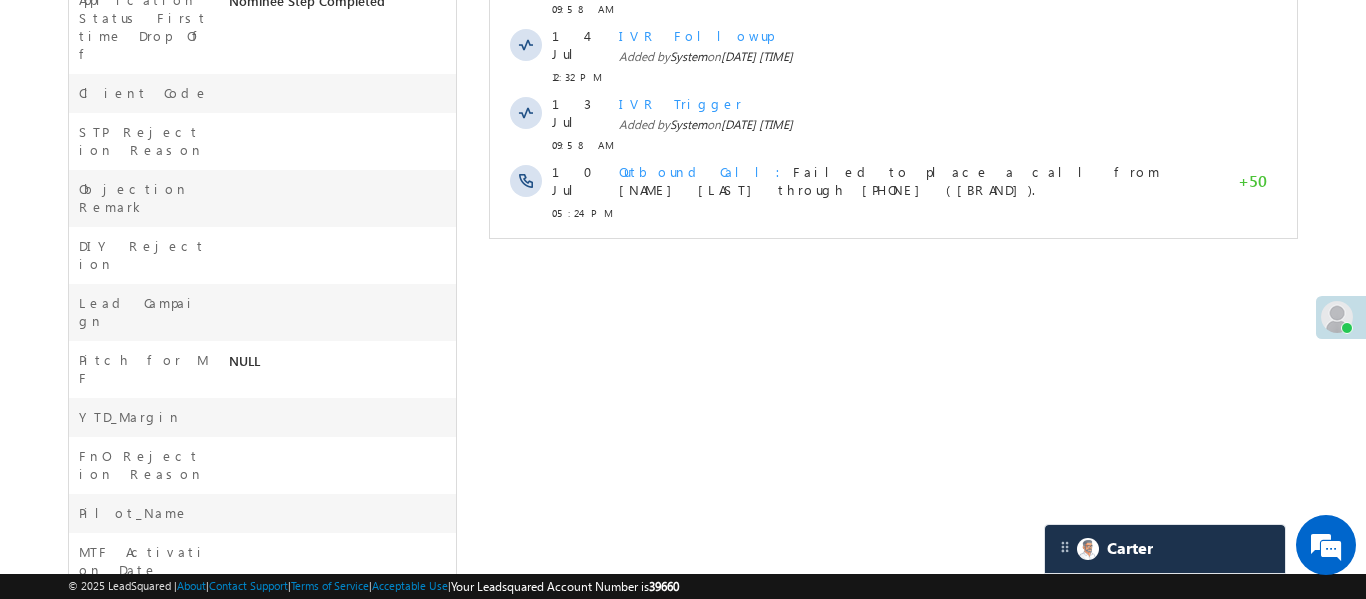 click on "Show More" at bounding box center [892, 257] 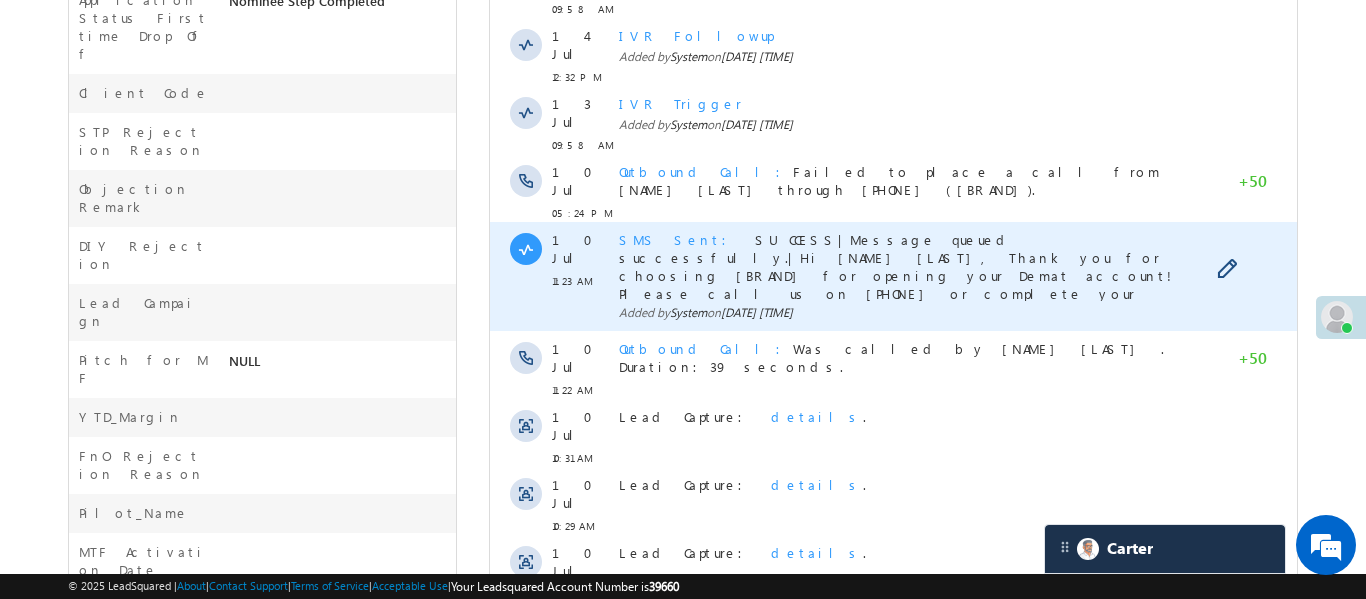 click on "SMS Sent" at bounding box center (678, 239) 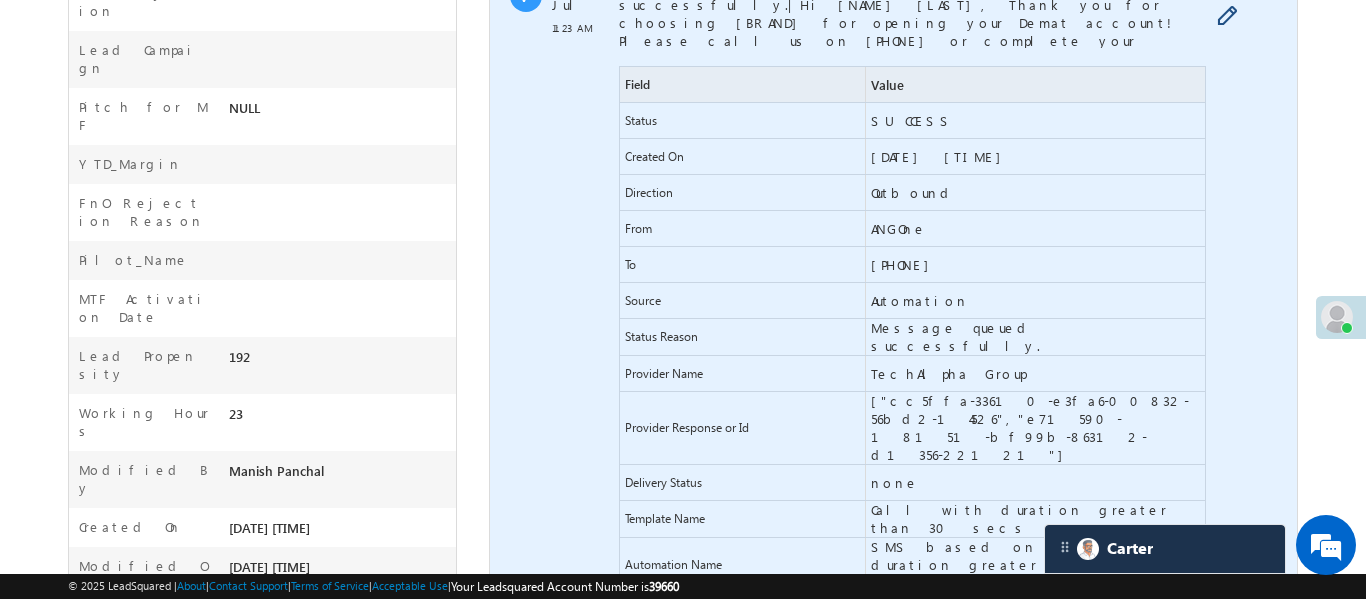 scroll, scrollTop: 656, scrollLeft: 0, axis: vertical 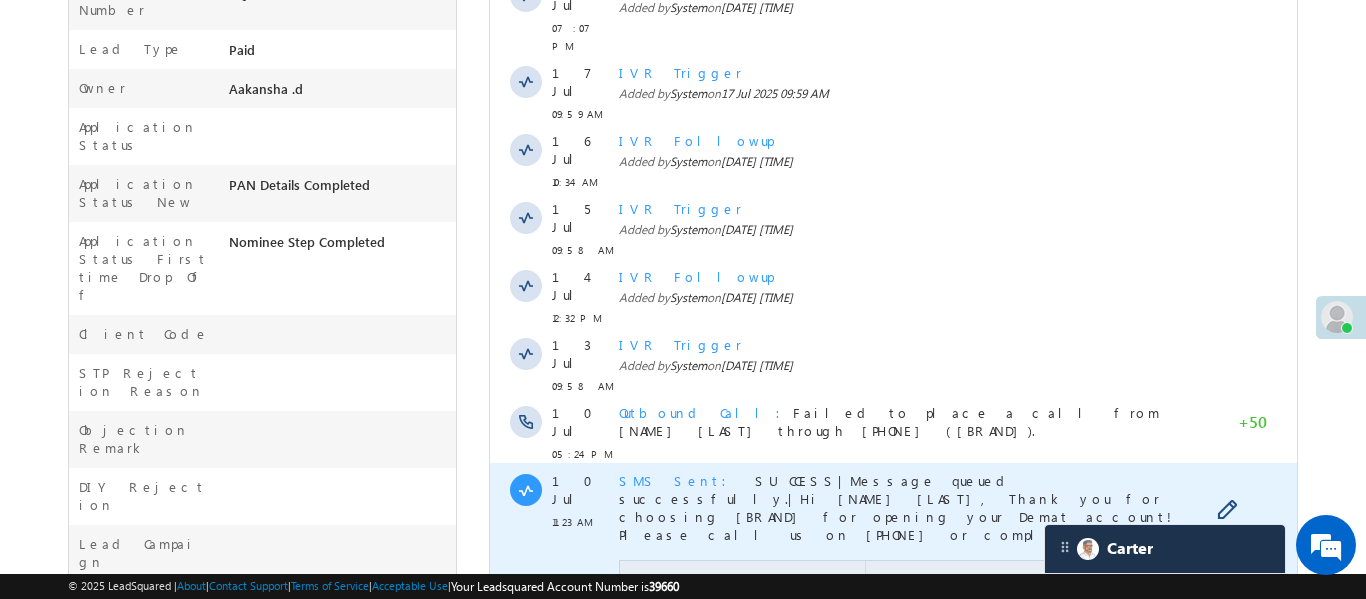 click on "SMS Sent" at bounding box center (678, 480) 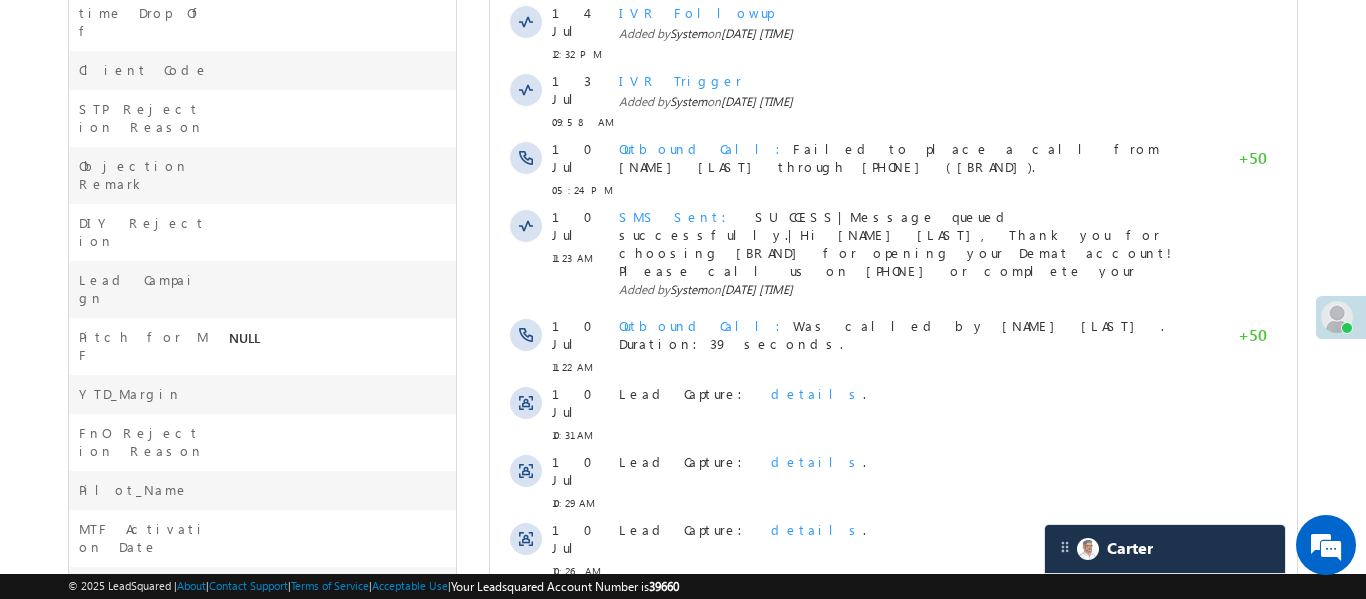 scroll, scrollTop: 749, scrollLeft: 0, axis: vertical 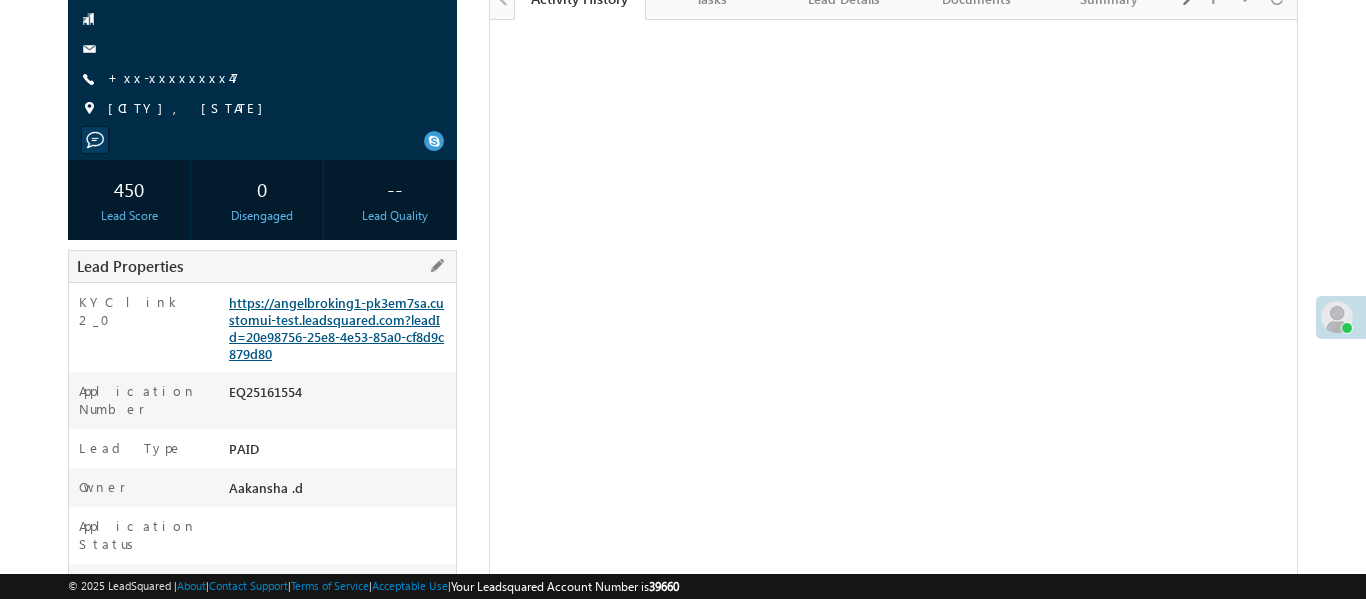 click on "https://angelbroking1-pk3em7sa.customui-test.leadsquared.com?leadId=20e98756-25e8-4e53-85a0-cf8d9c879d80" at bounding box center (336, 328) 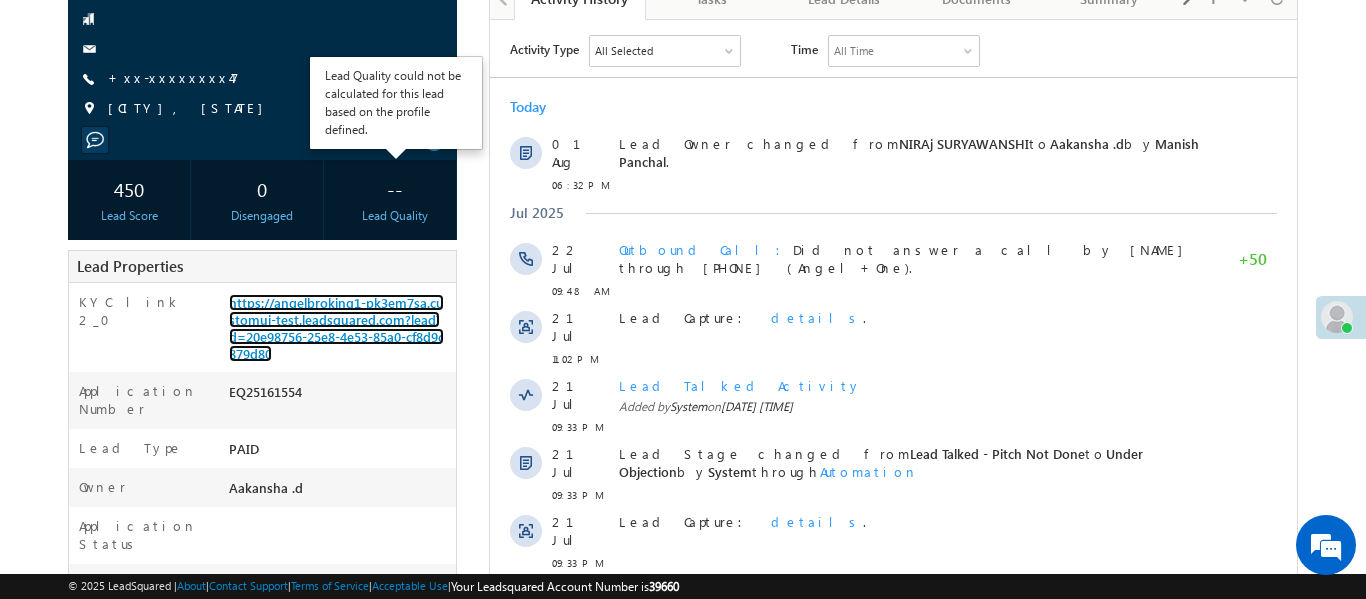 scroll, scrollTop: 171, scrollLeft: 0, axis: vertical 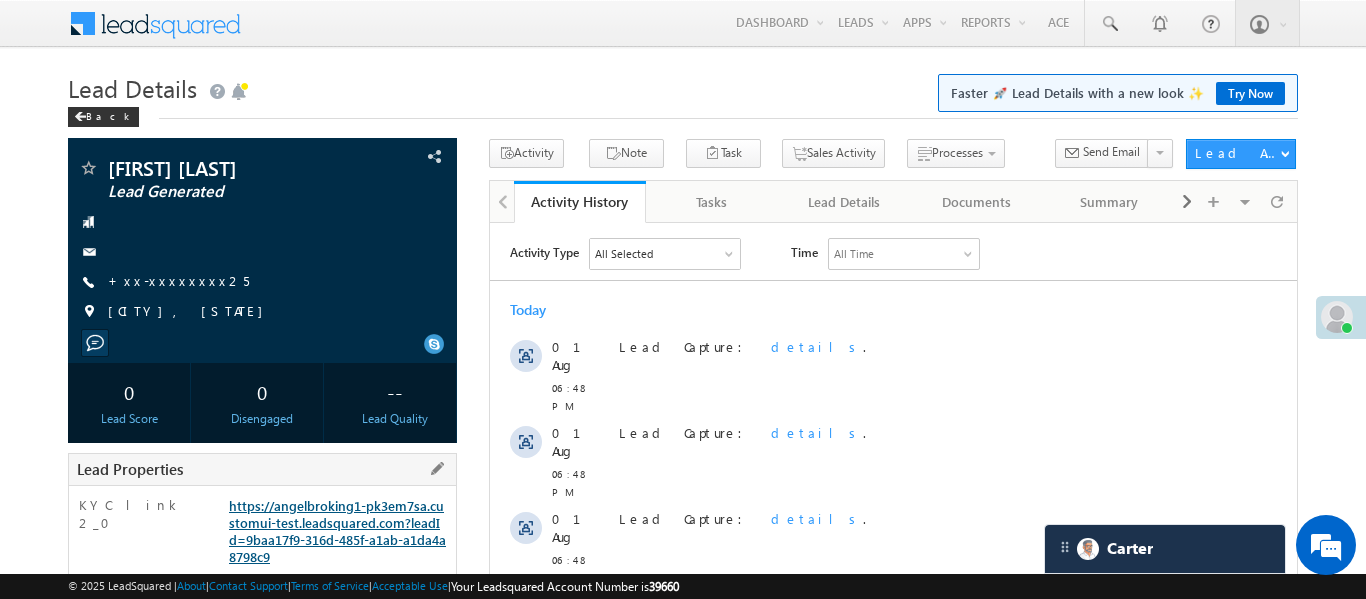 click on "https://angelbroking1-pk3em7sa.customui-test.leadsquared.com?leadId=9baa17f9-316d-485f-a1ab-a1da4a8798c9" at bounding box center (337, 531) 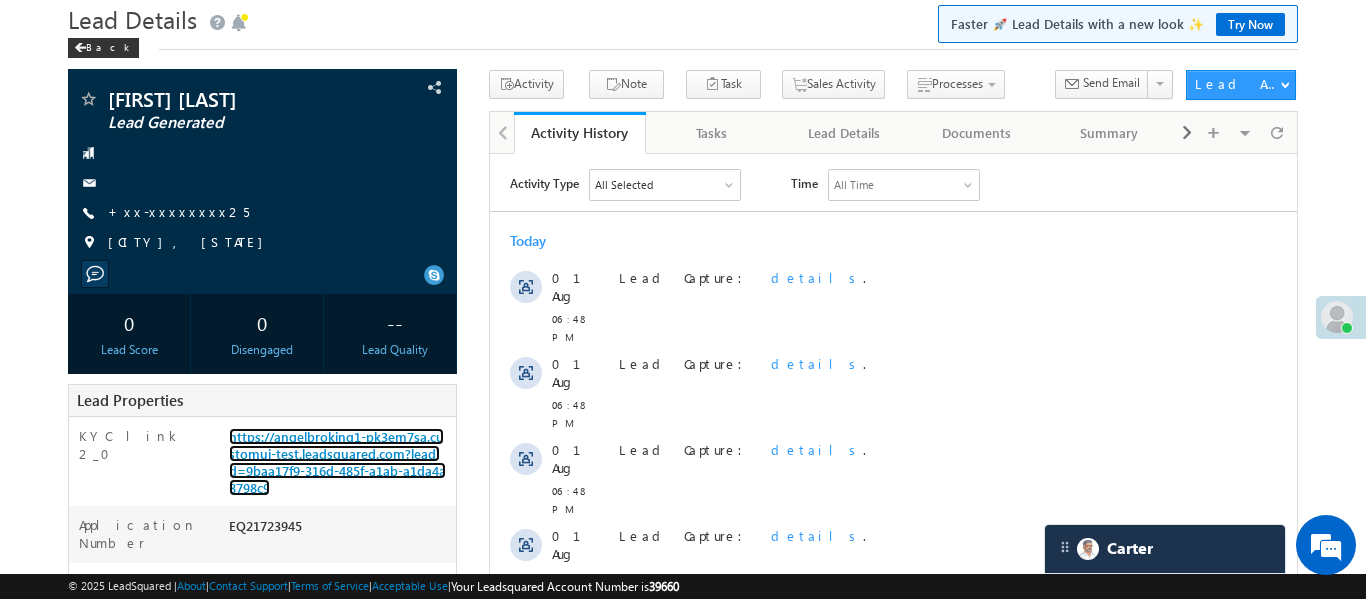 scroll, scrollTop: 71, scrollLeft: 0, axis: vertical 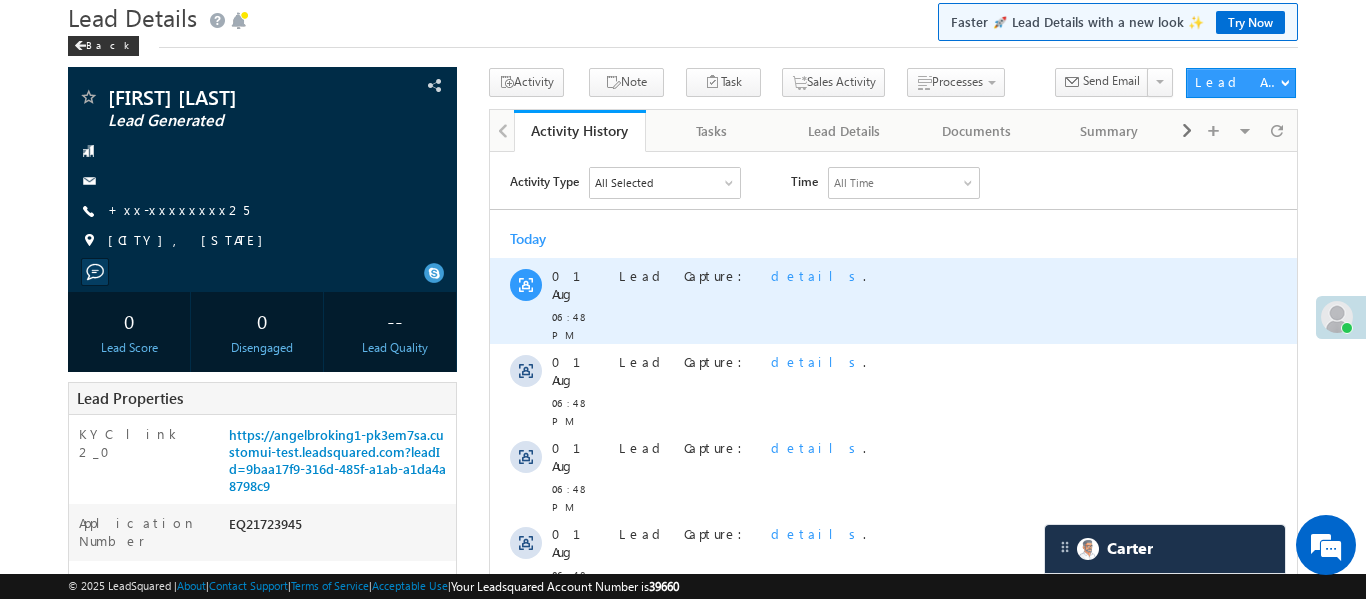 click on "Lead Capture:" at bounding box center [686, 274] 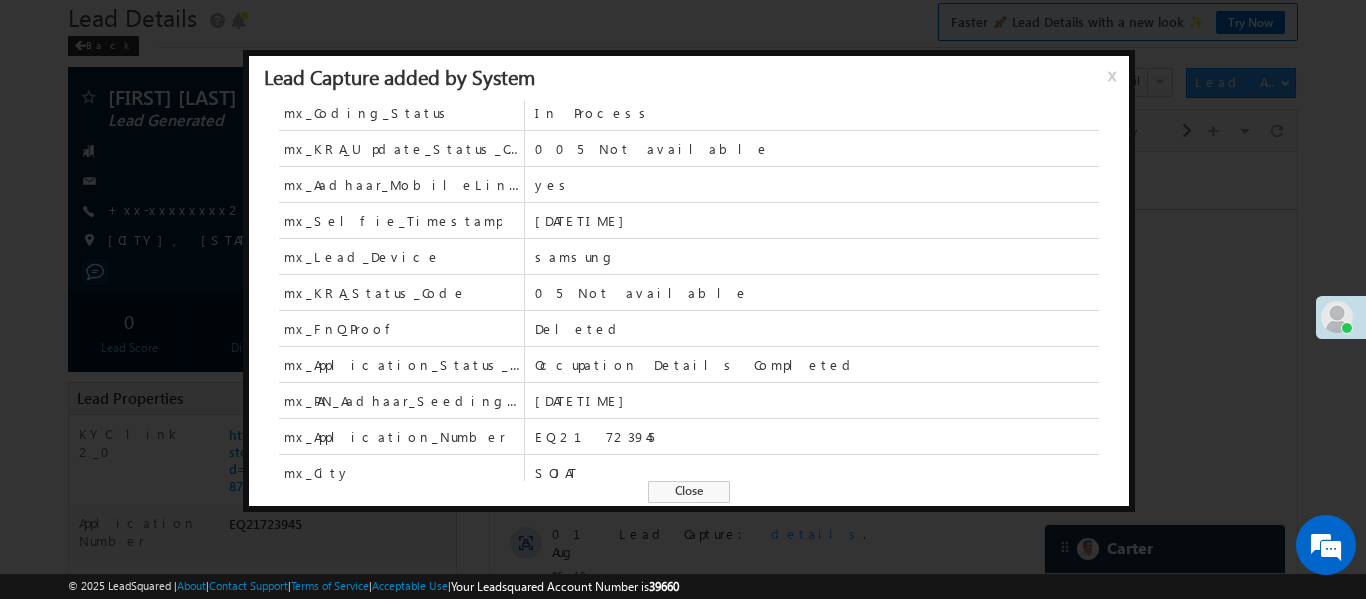 scroll, scrollTop: 336, scrollLeft: 0, axis: vertical 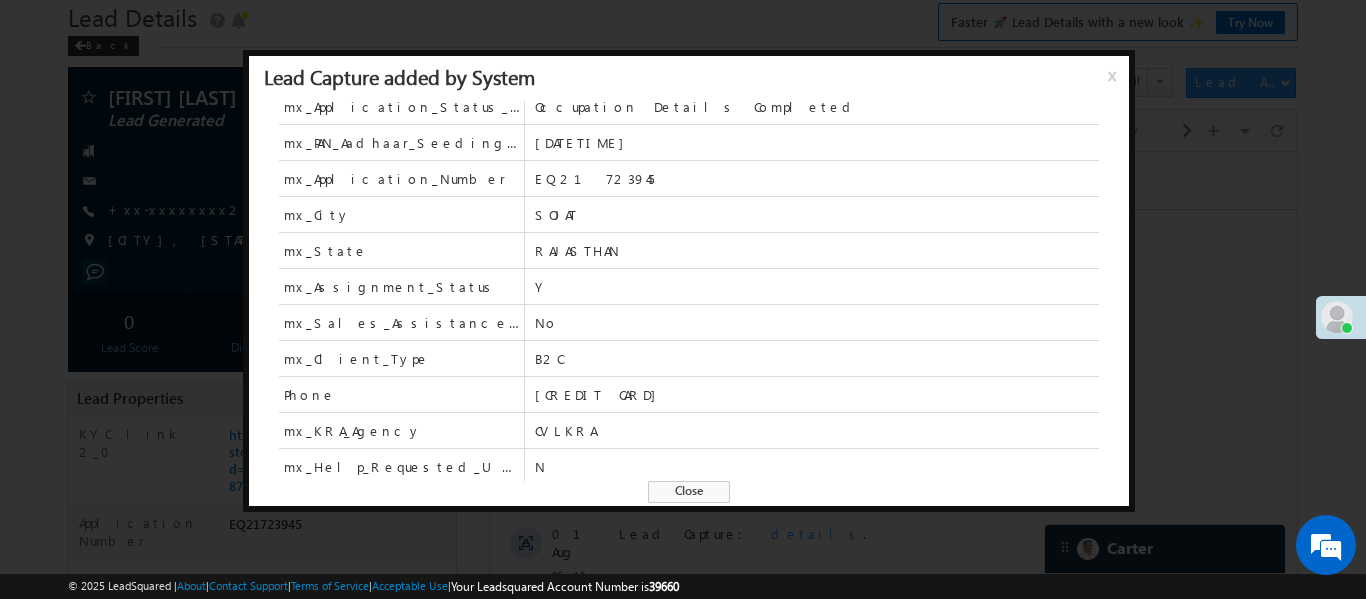 click on "x" at bounding box center (1116, 83) 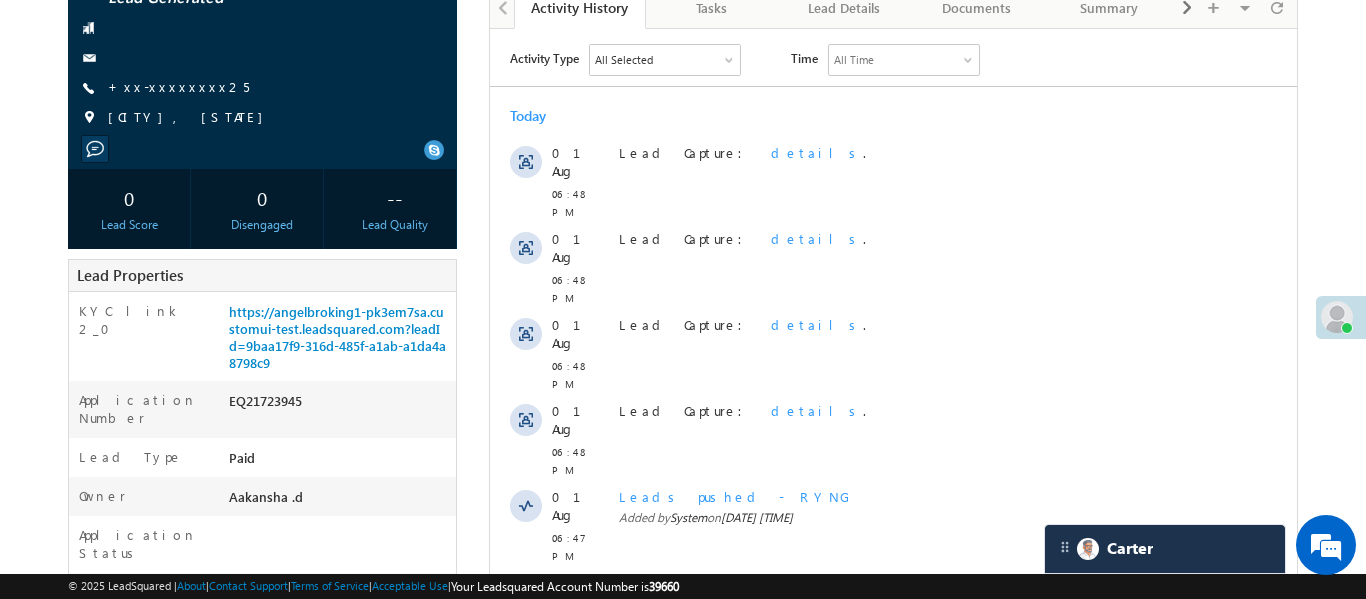 scroll, scrollTop: 526, scrollLeft: 0, axis: vertical 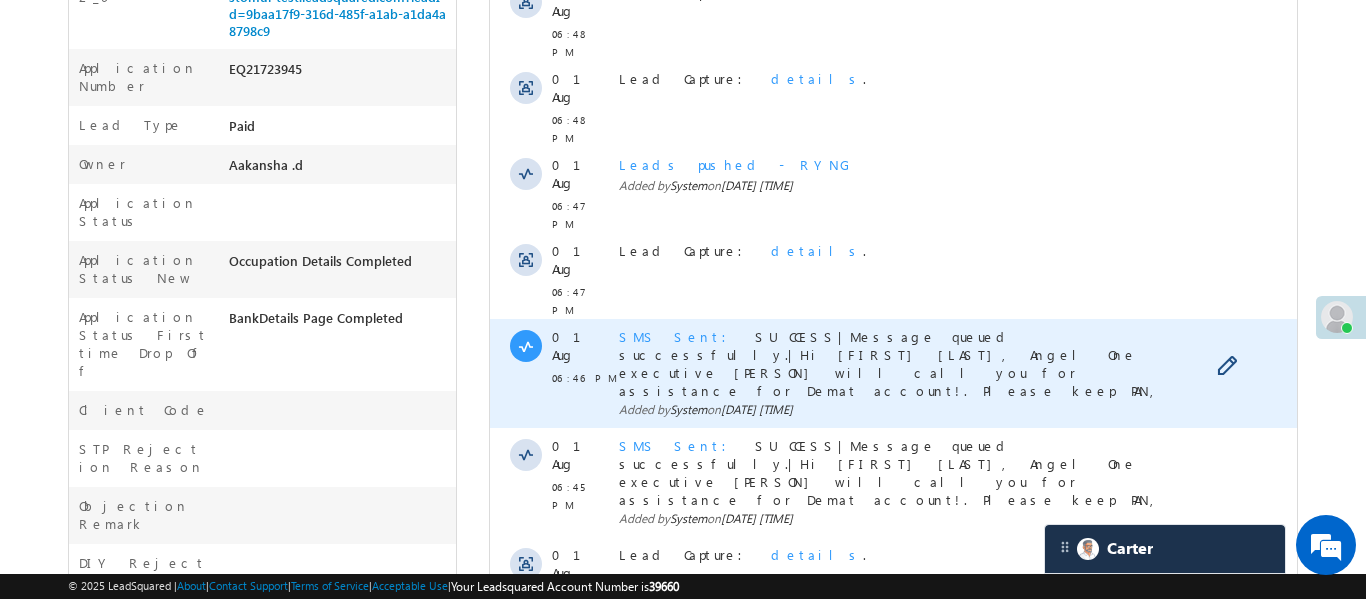 click on "SMS Sent" at bounding box center [678, 336] 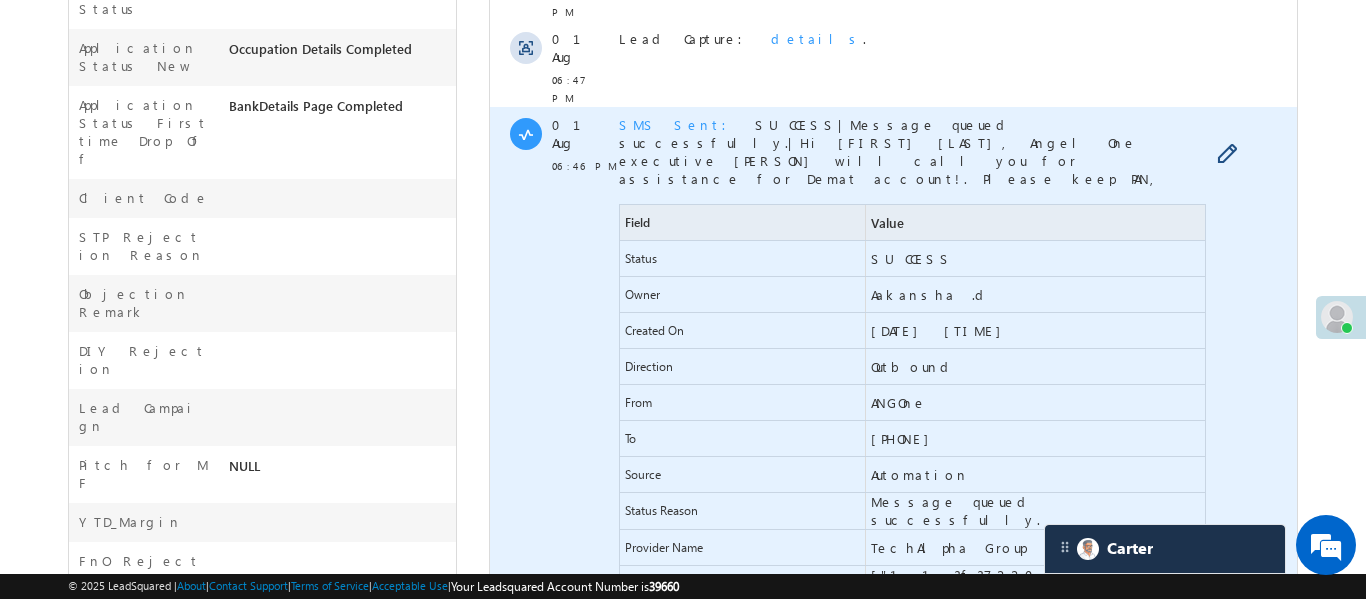 scroll, scrollTop: 760, scrollLeft: 0, axis: vertical 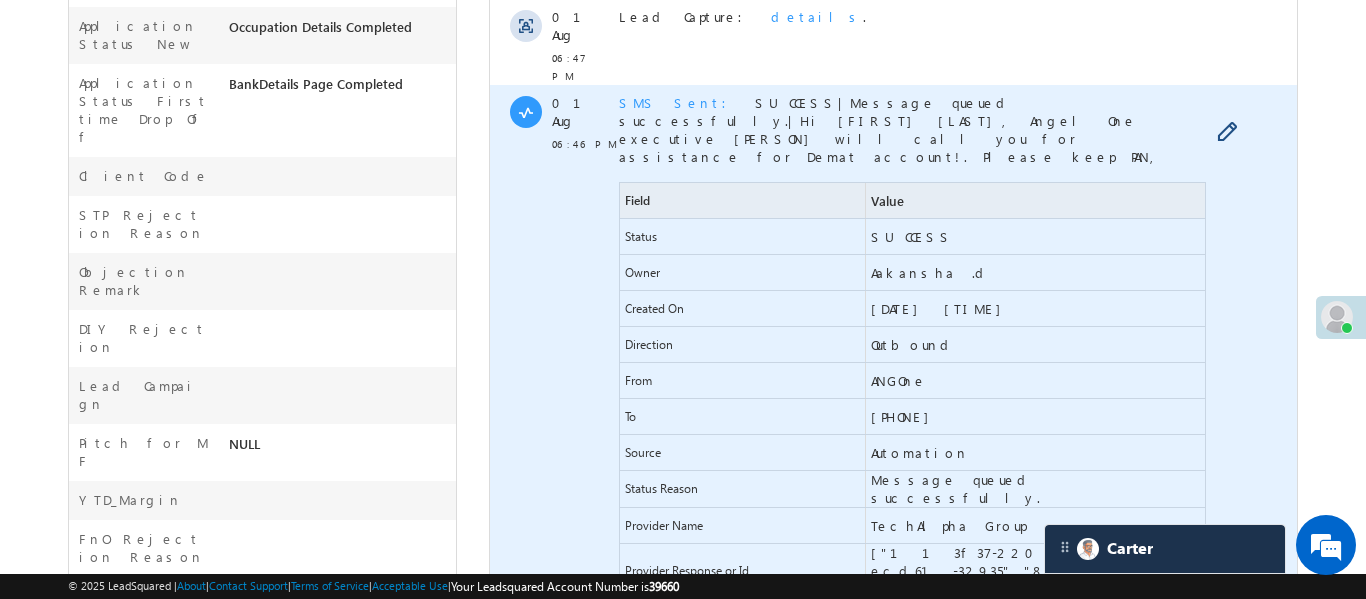 drag, startPoint x: 899, startPoint y: 245, endPoint x: 1001, endPoint y: 245, distance: 102 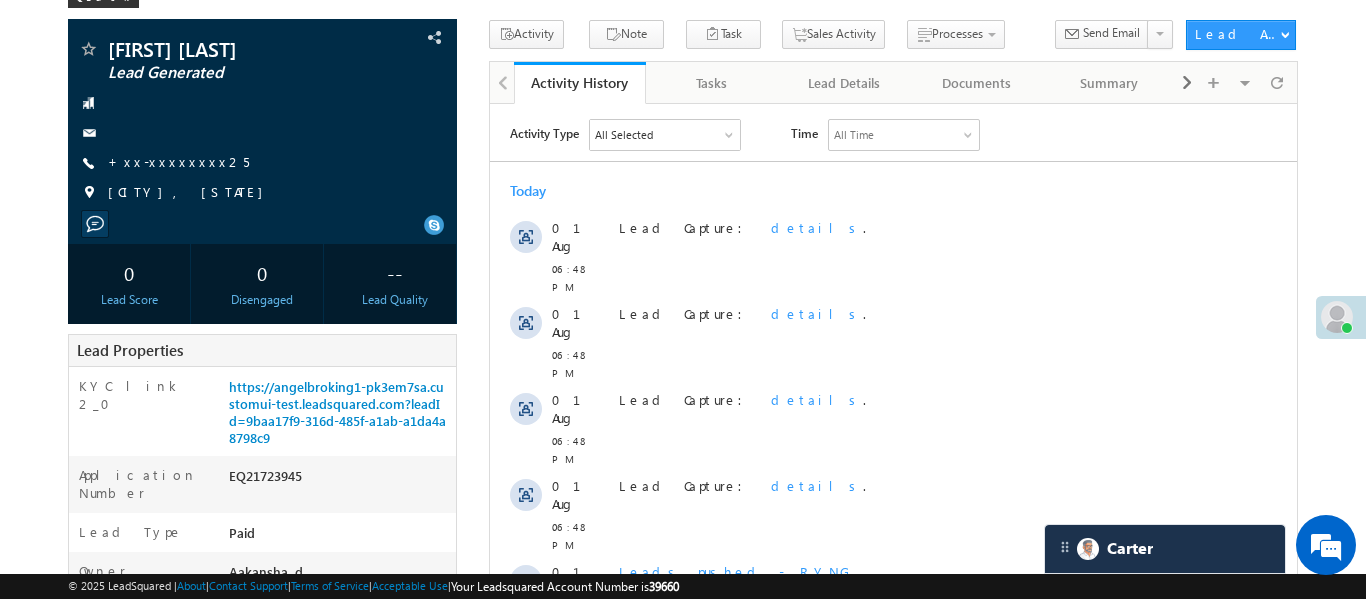 scroll, scrollTop: 0, scrollLeft: 0, axis: both 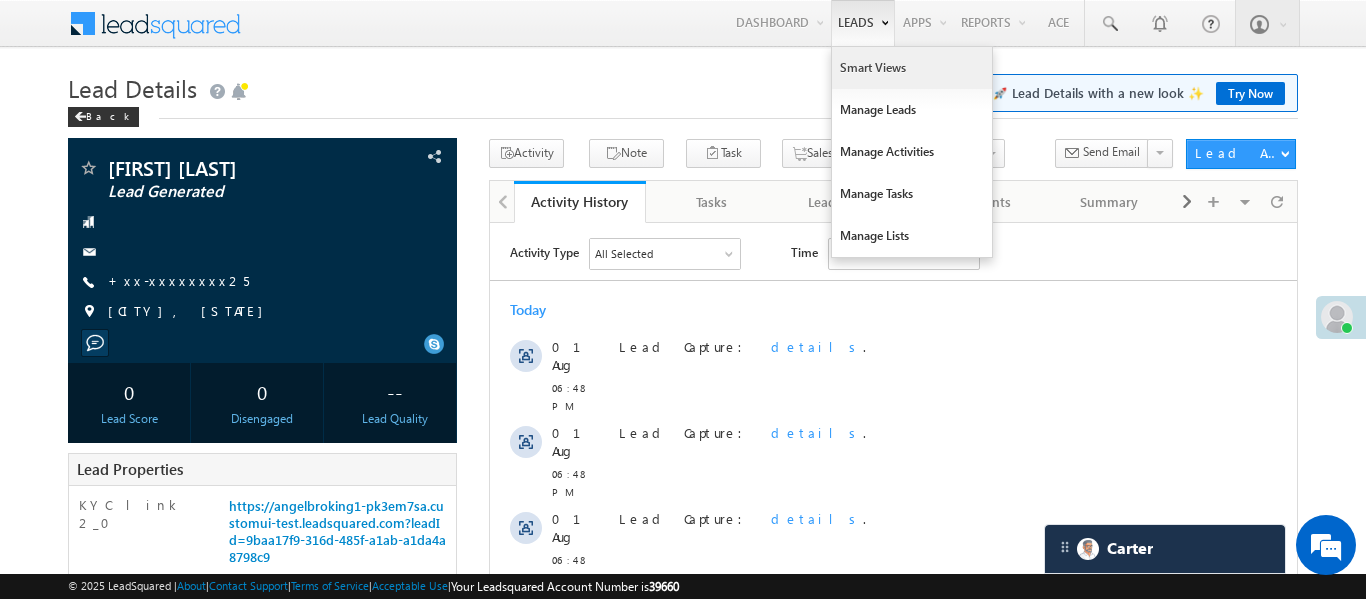 click on "Smart Views" at bounding box center [912, 68] 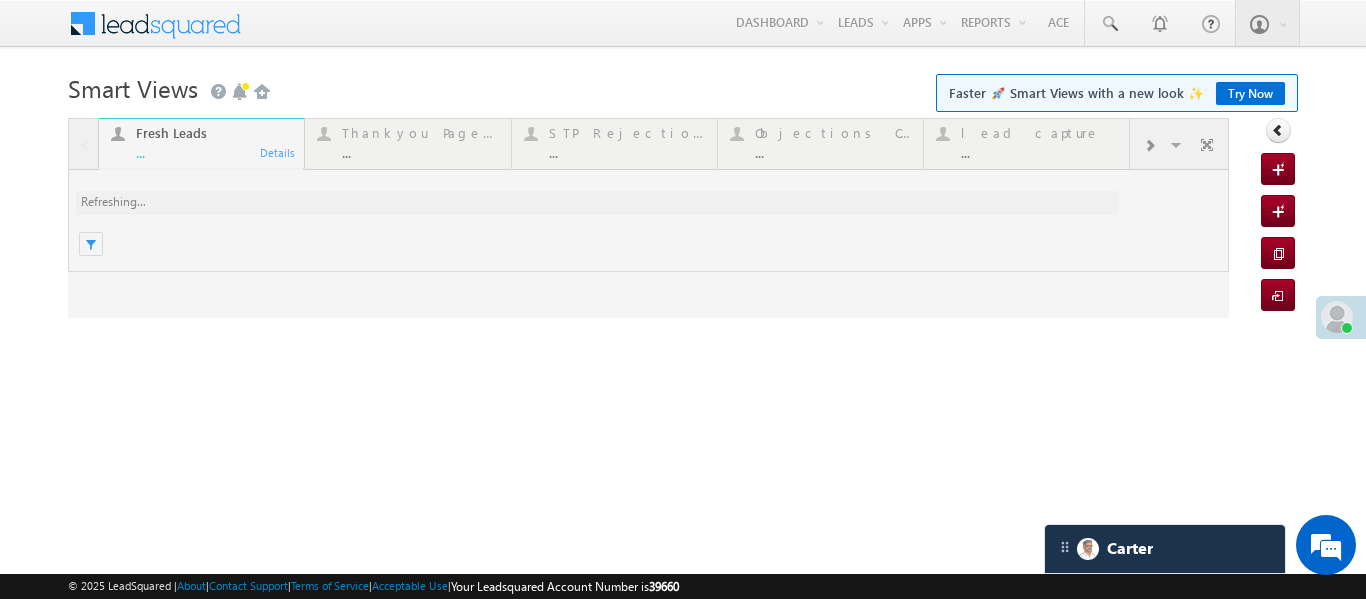 scroll, scrollTop: 0, scrollLeft: 0, axis: both 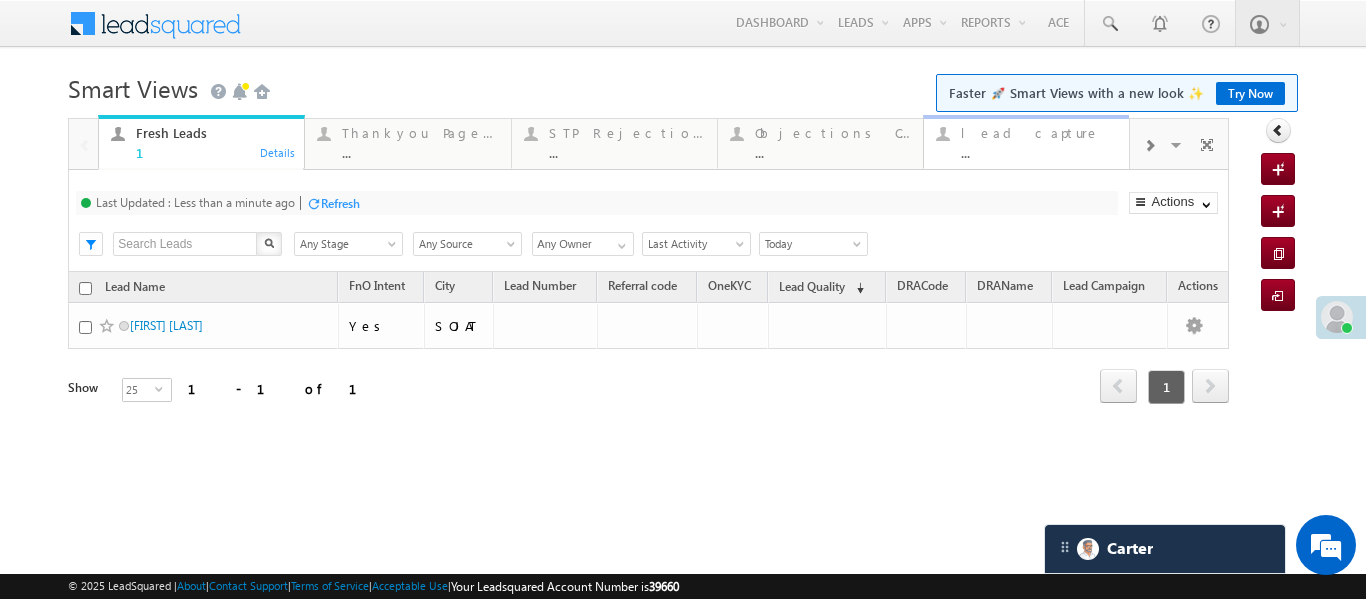 click on "..." at bounding box center [1039, 152] 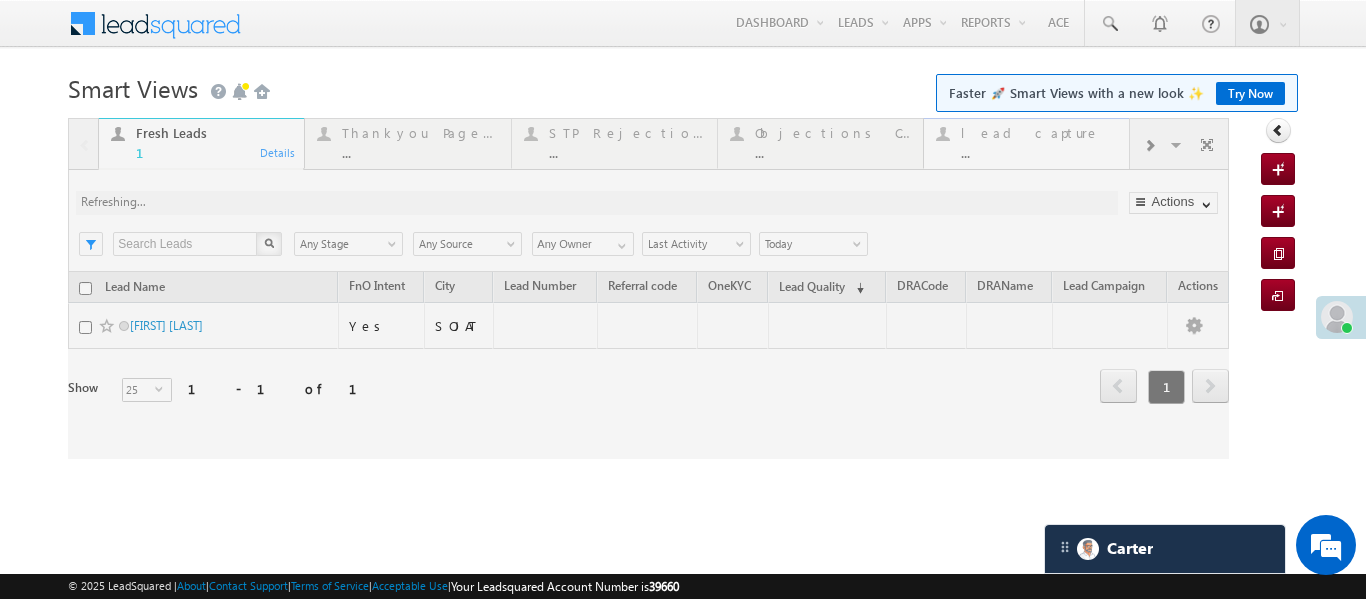 click at bounding box center [648, 288] 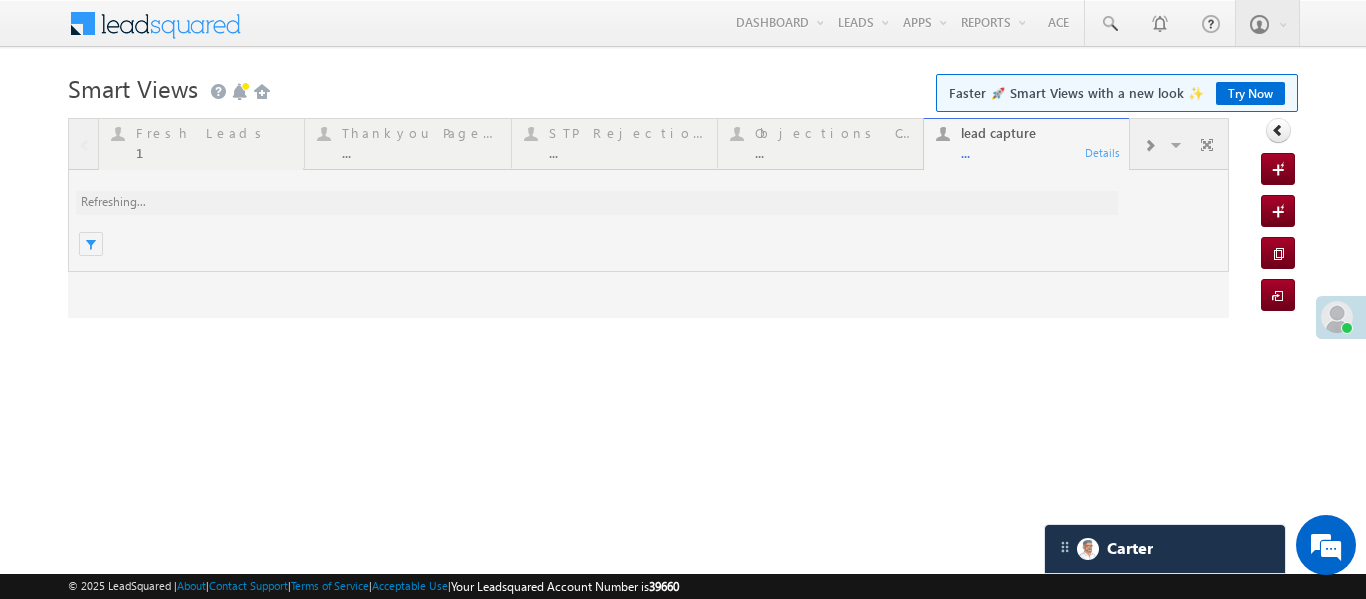 scroll, scrollTop: 0, scrollLeft: 0, axis: both 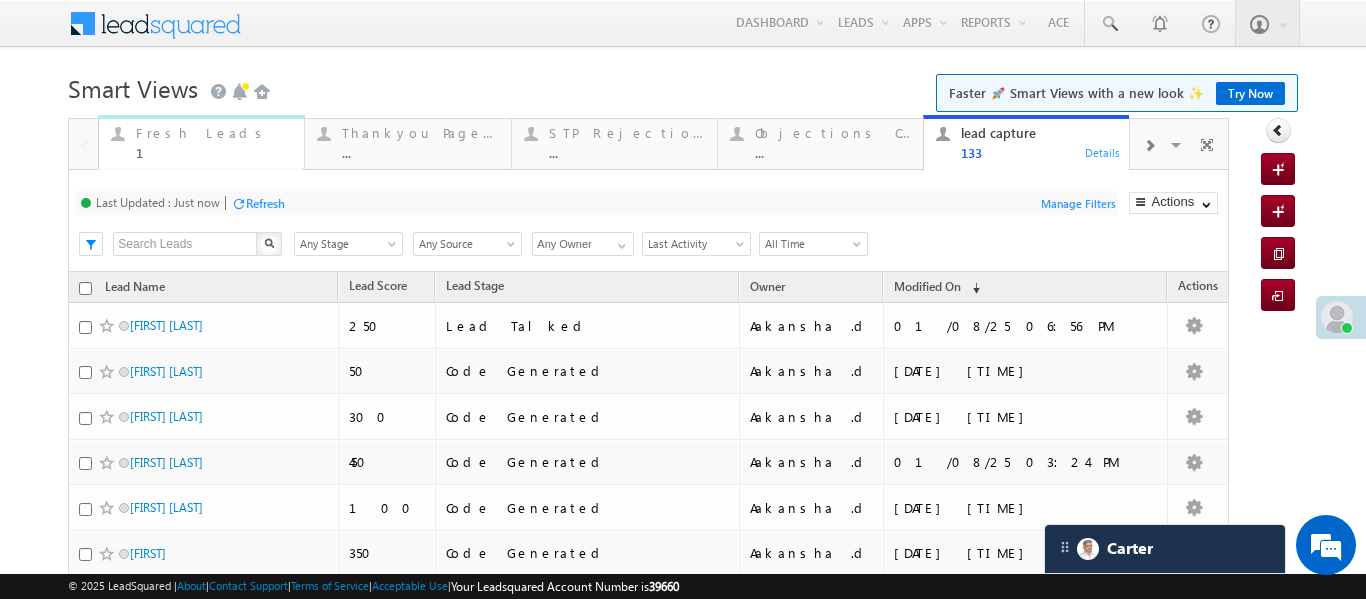 click on "Fresh Leads" at bounding box center (214, 133) 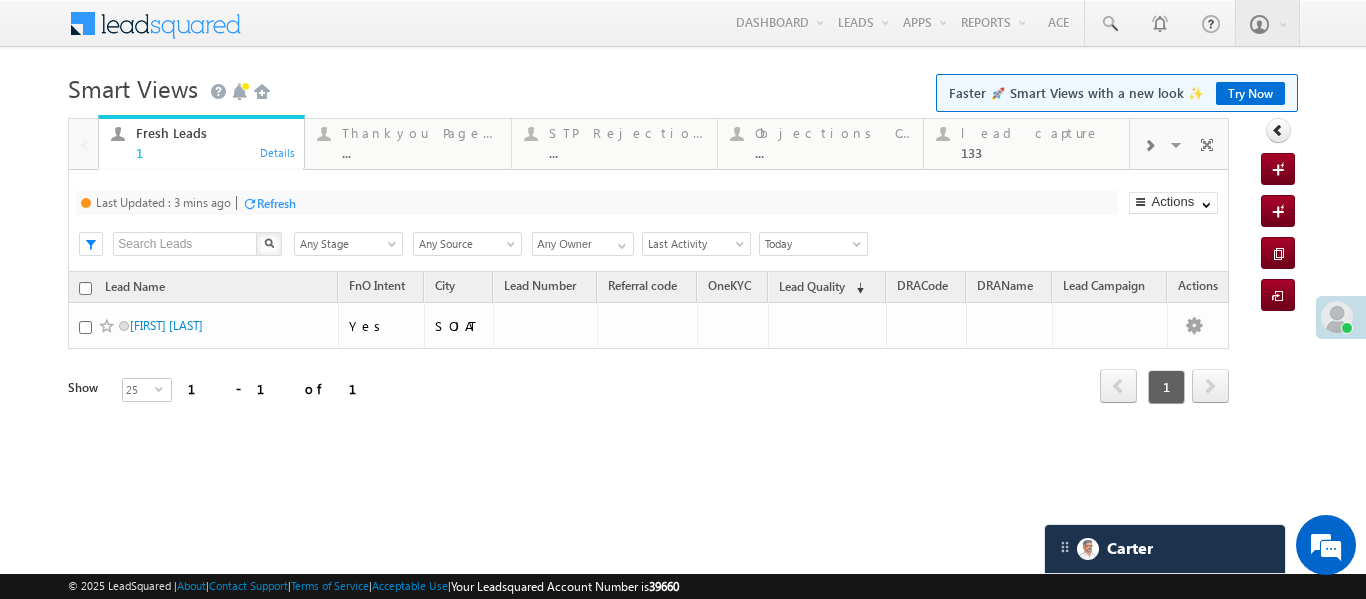click on "Fresh Leads" at bounding box center [214, 133] 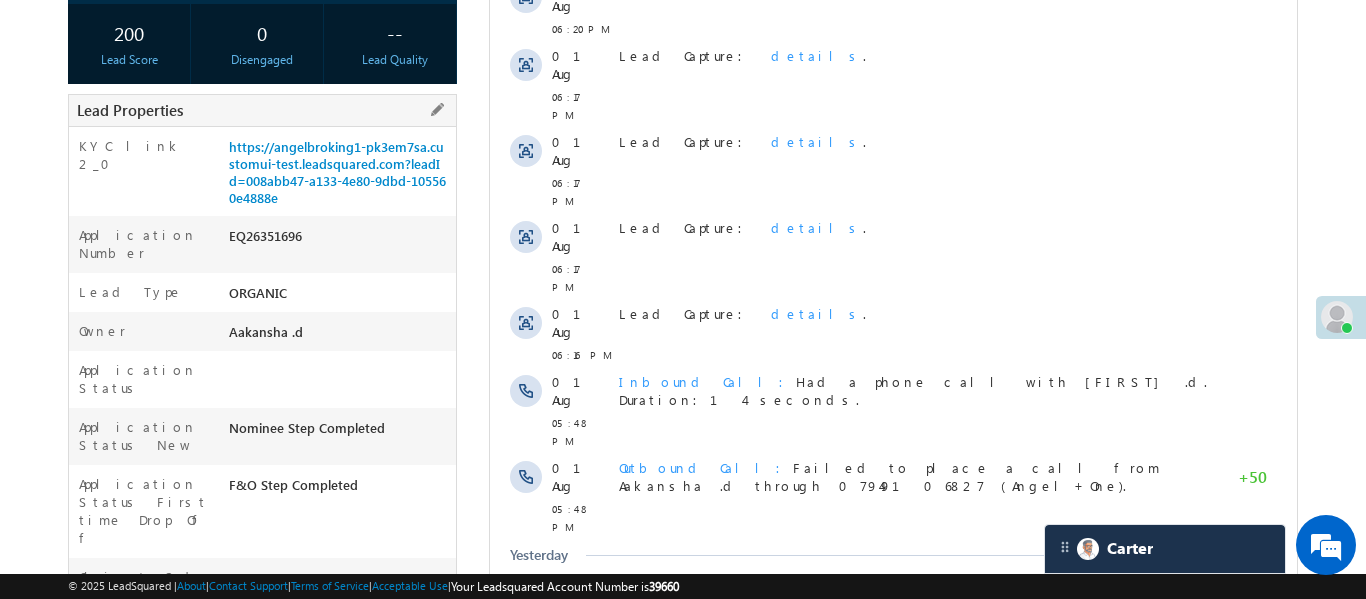 scroll, scrollTop: 367, scrollLeft: 0, axis: vertical 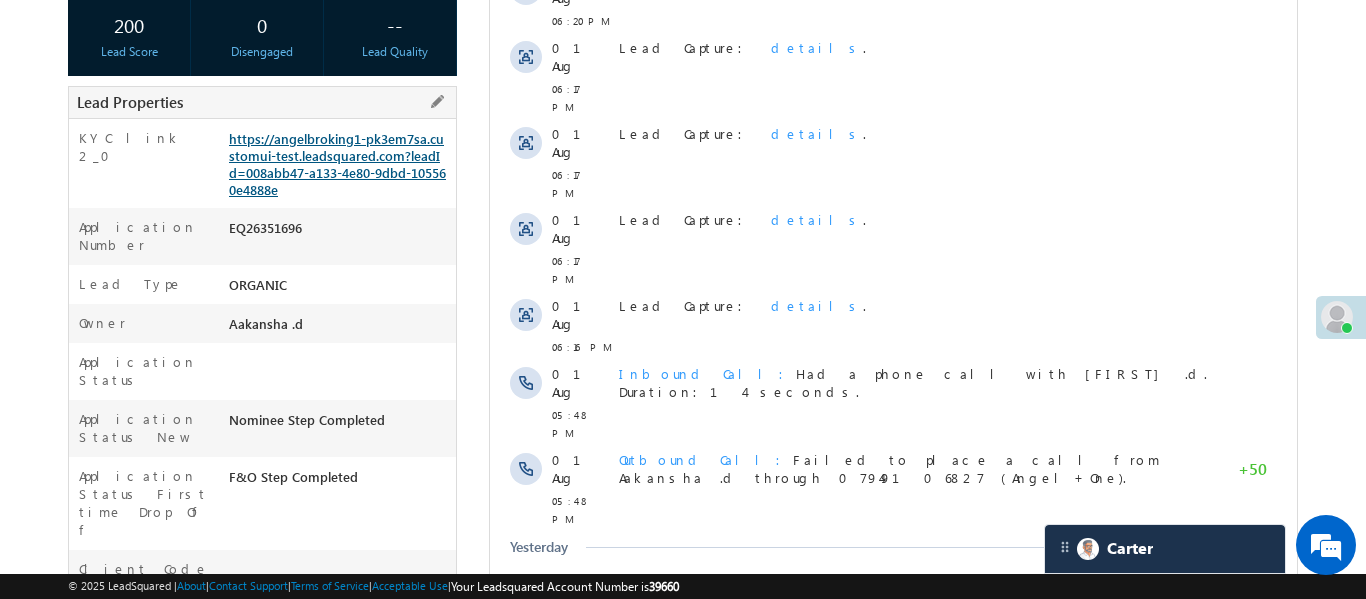click on "https://angelbroking1-pk3em7sa.customui-test.leadsquared.com?leadId=008abb47-a133-4e80-9dbd-105560e4888e" at bounding box center [337, 164] 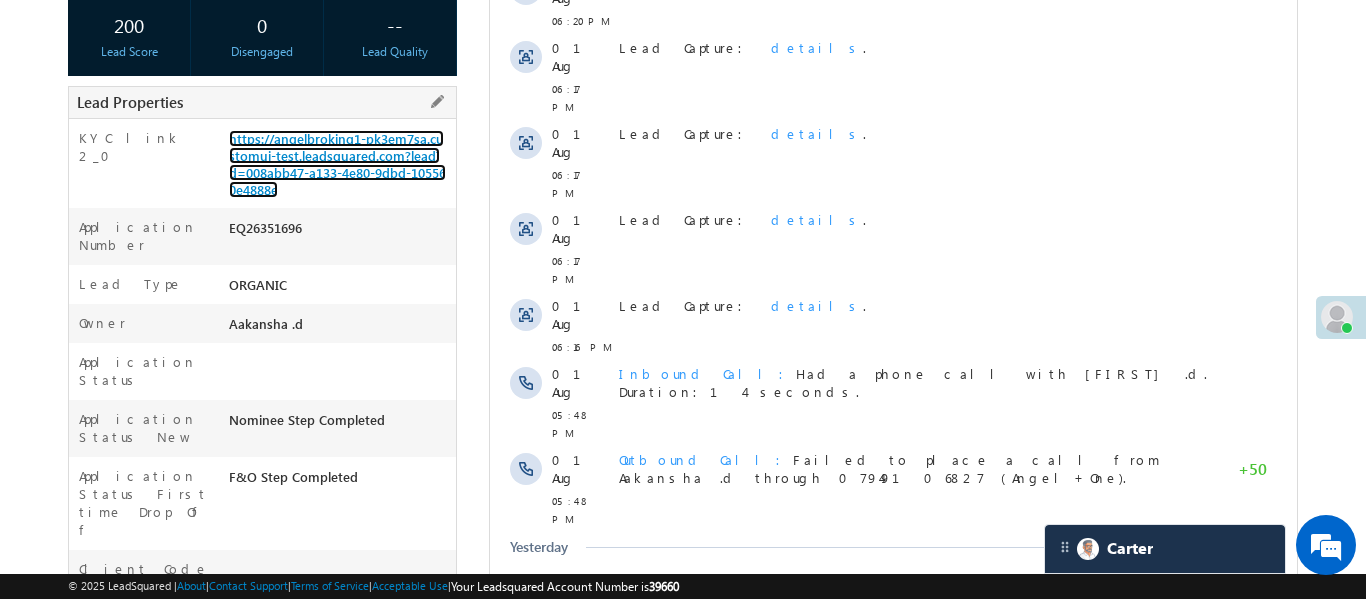 scroll, scrollTop: 194, scrollLeft: 0, axis: vertical 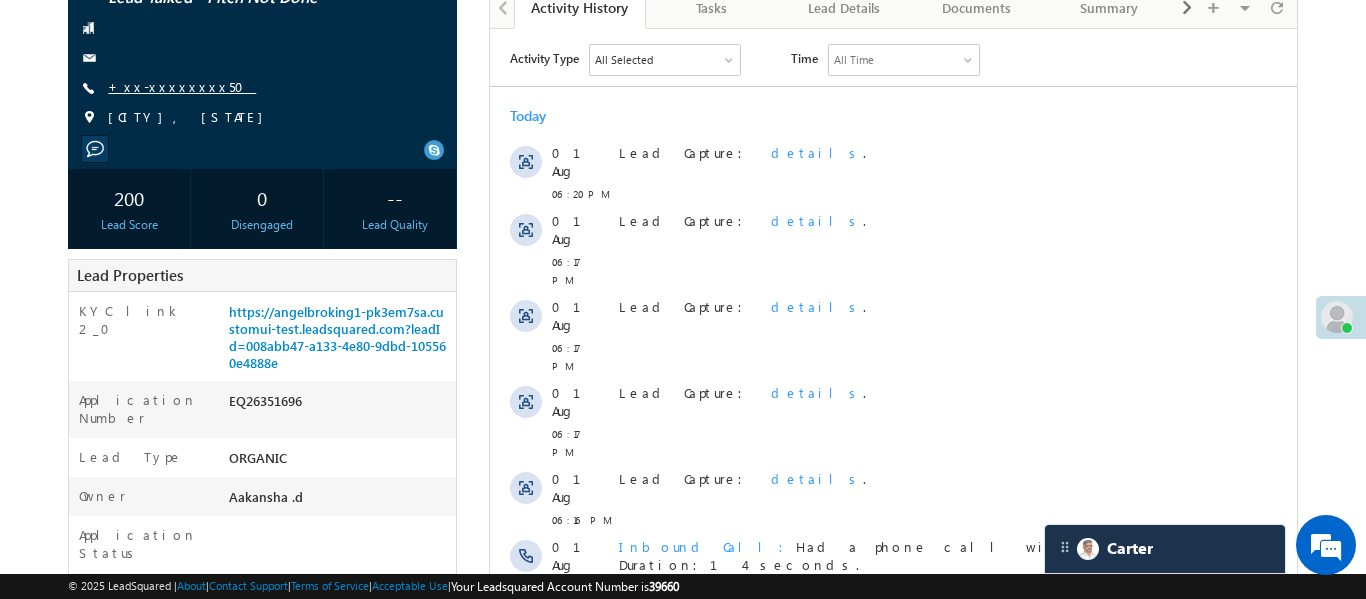 click on "+xx-xxxxxxxx50" at bounding box center (182, 86) 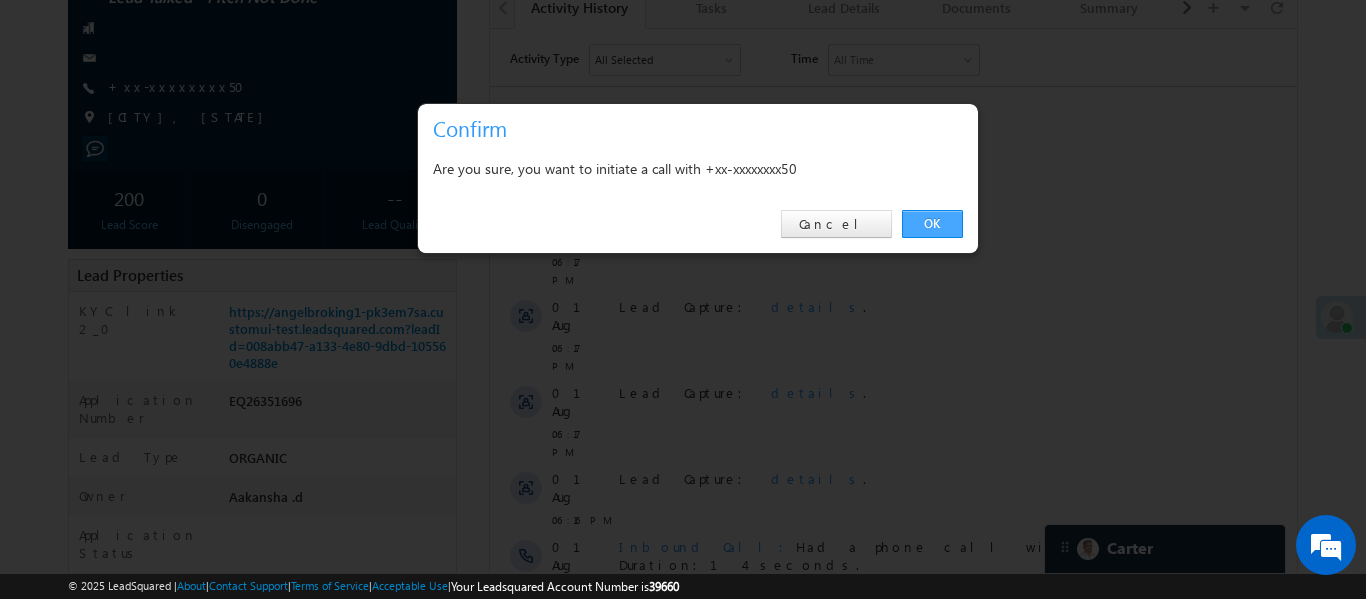 click on "OK" at bounding box center (932, 224) 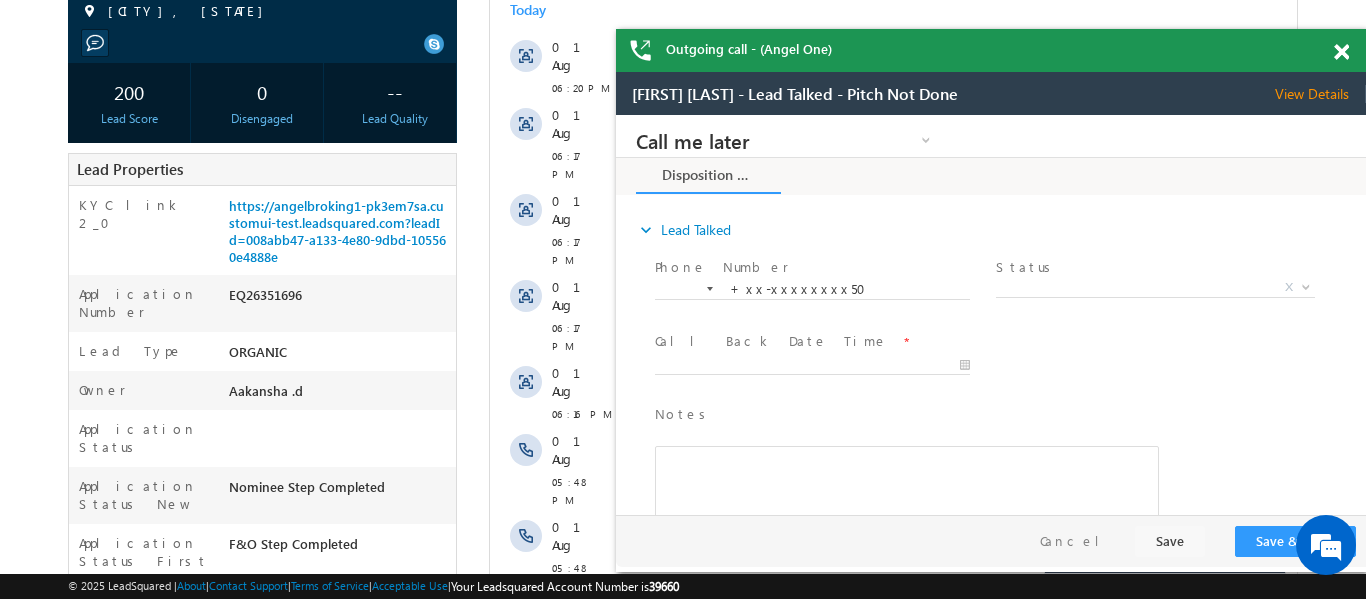 scroll, scrollTop: 0, scrollLeft: 0, axis: both 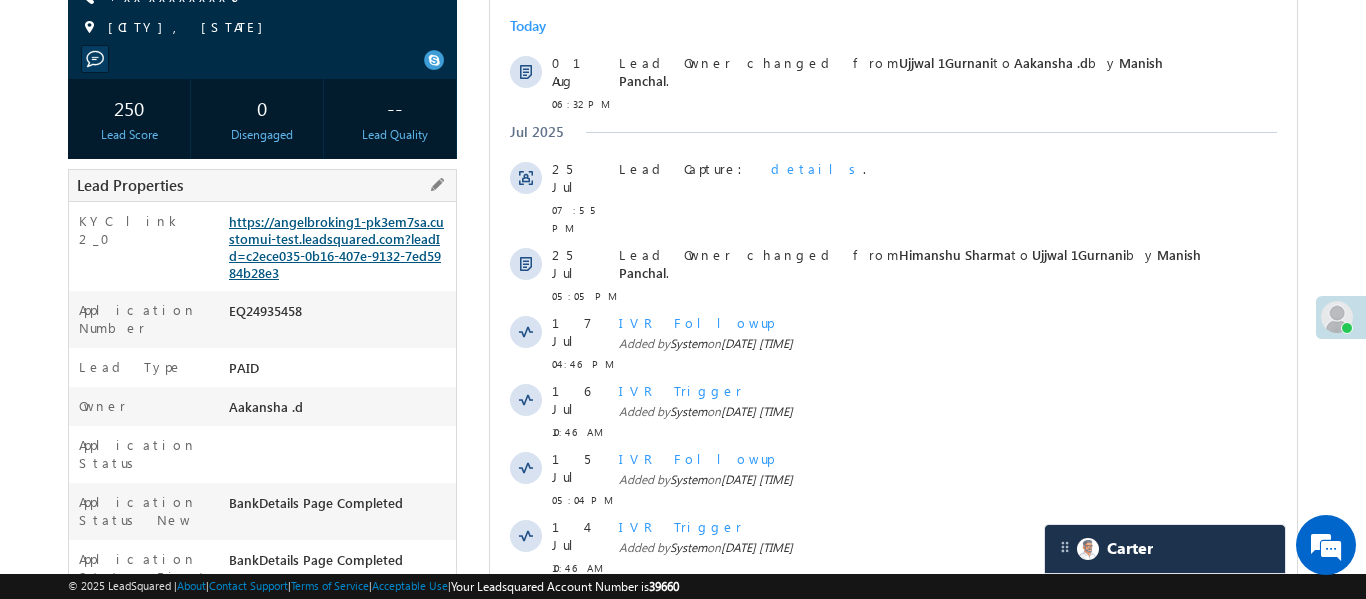 click on "https://angelbroking1-pk3em7sa.customui-test.leadsquared.com?leadId=c2ece035-0b16-407e-9132-7ed5984b28e3" at bounding box center [336, 247] 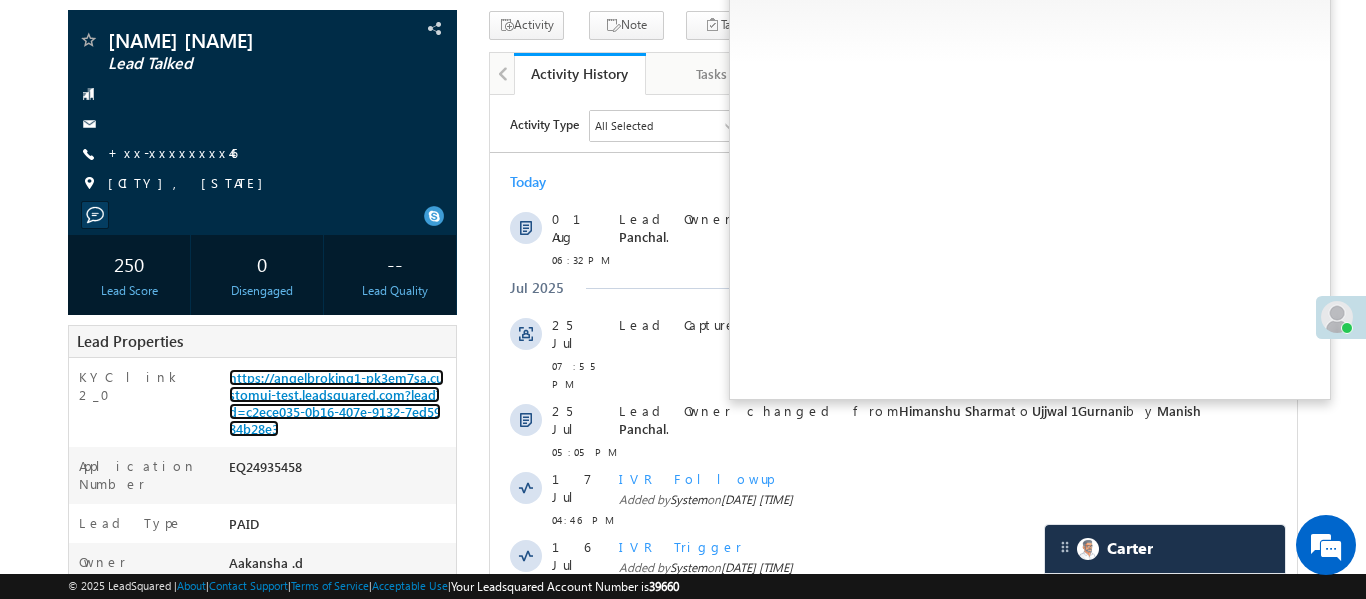 scroll, scrollTop: 0, scrollLeft: 0, axis: both 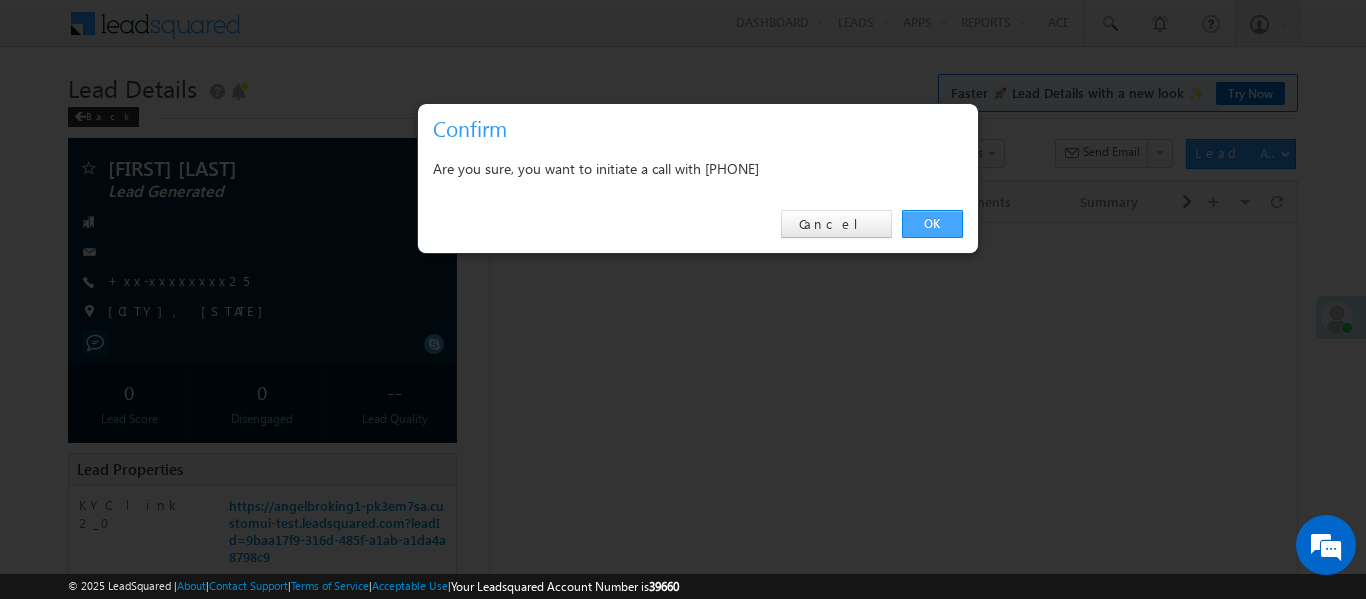 click on "OK" at bounding box center (932, 224) 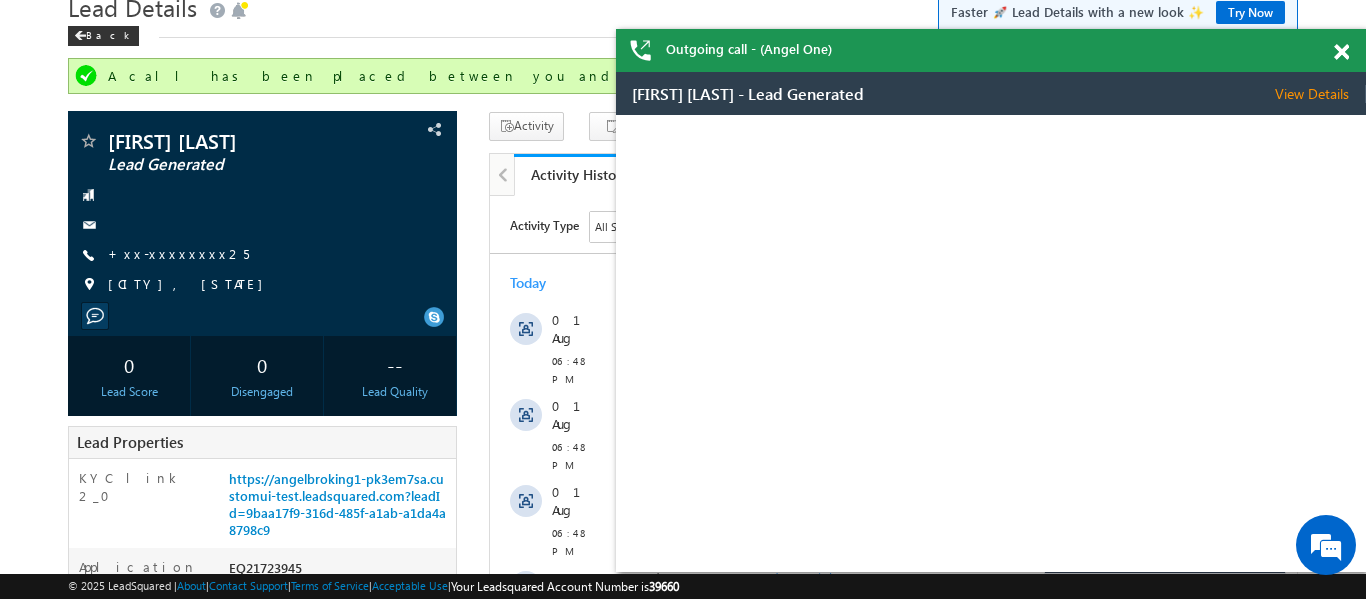 scroll, scrollTop: 0, scrollLeft: 0, axis: both 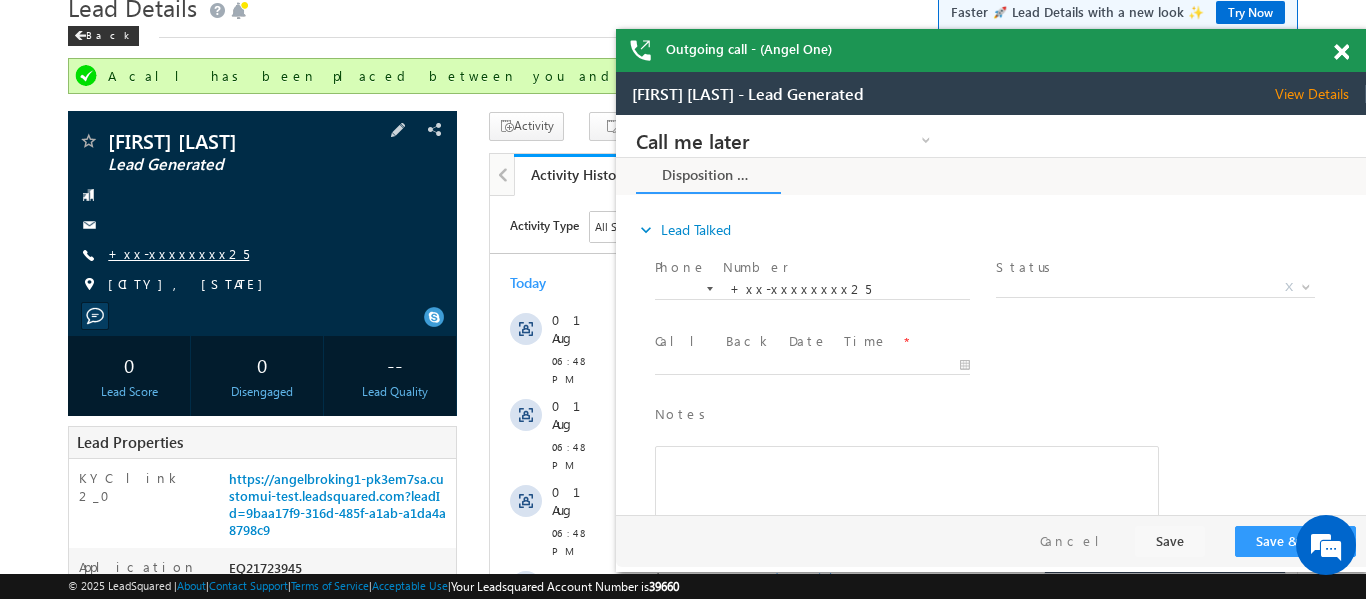 drag, startPoint x: 171, startPoint y: 254, endPoint x: 47, endPoint y: 131, distance: 174.6568 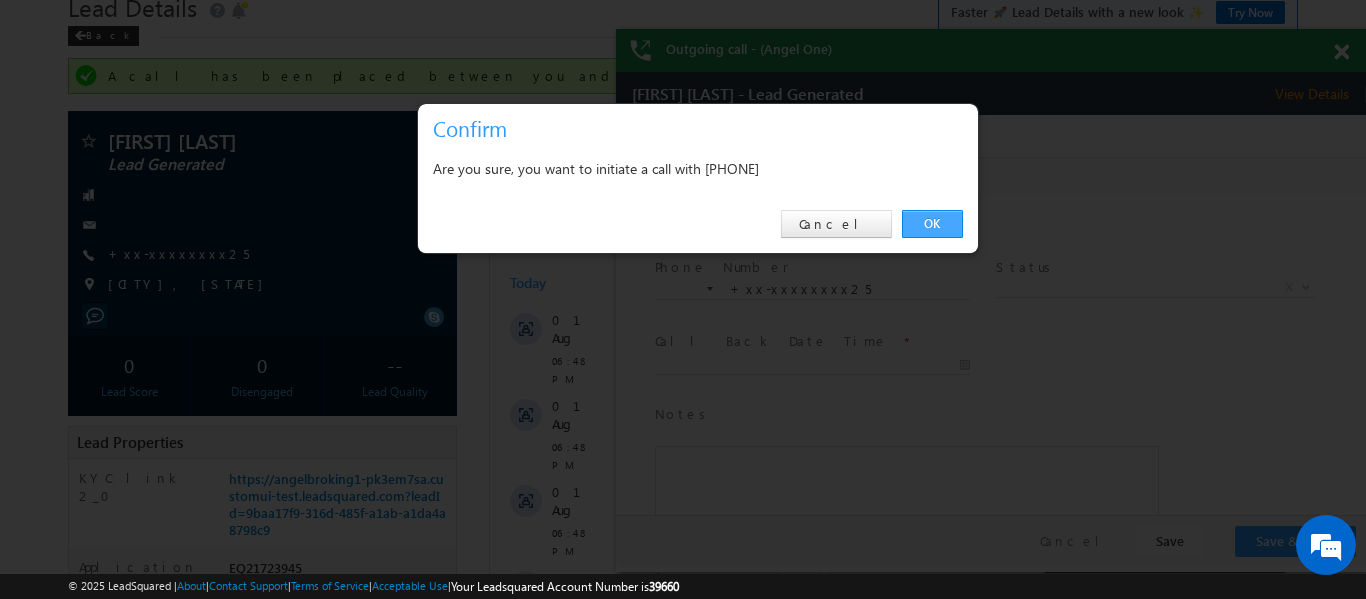 drag, startPoint x: 906, startPoint y: 216, endPoint x: 15, endPoint y: 314, distance: 896.3732 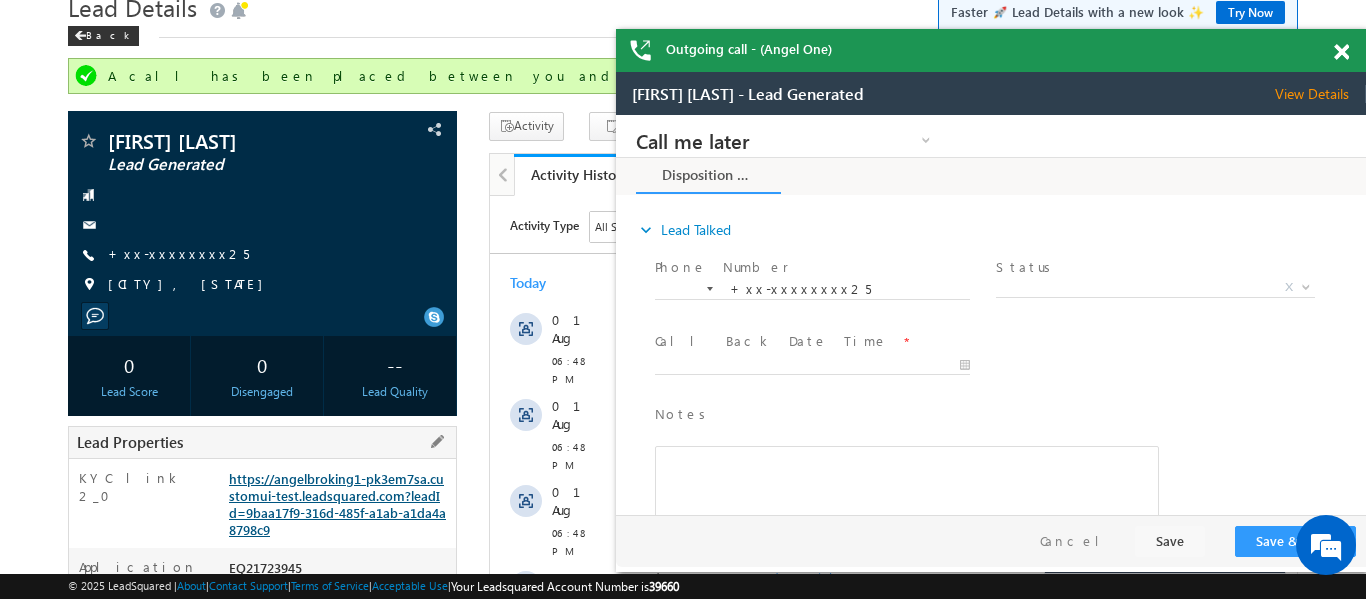 click on "https://angelbroking1-pk3em7sa.customui-test.leadsquared.com?leadId=9baa17f9-316d-485f-a1ab-a1da4a8798c9" at bounding box center [337, 504] 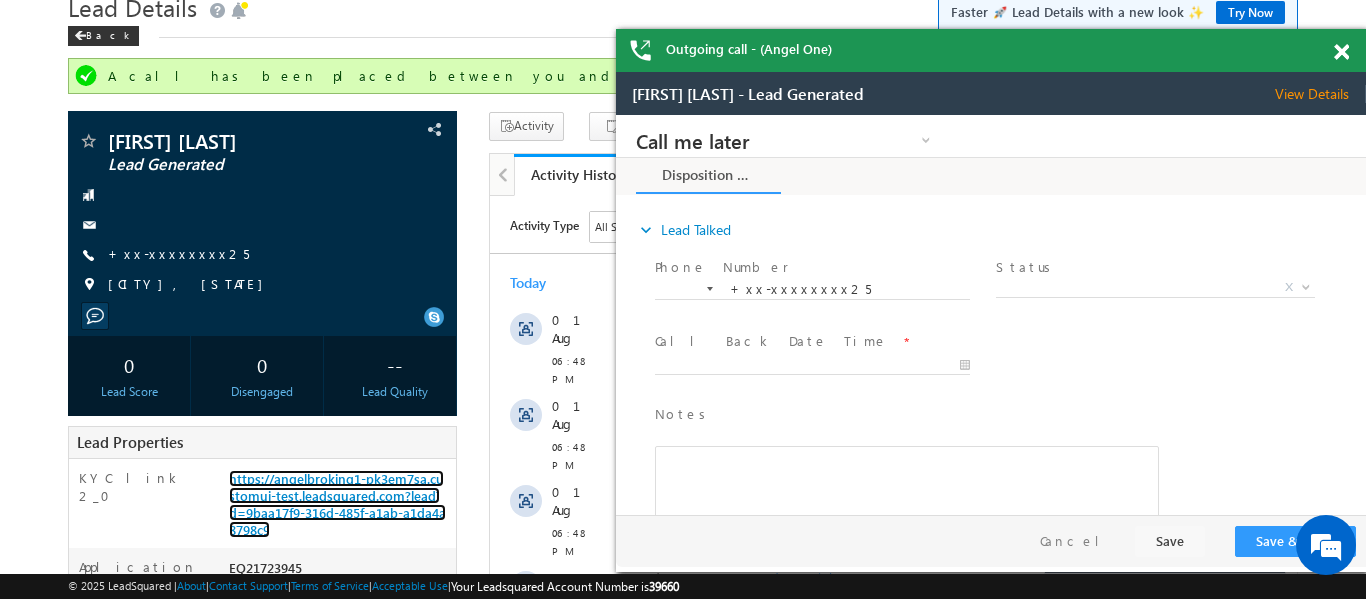 scroll, scrollTop: 0, scrollLeft: 0, axis: both 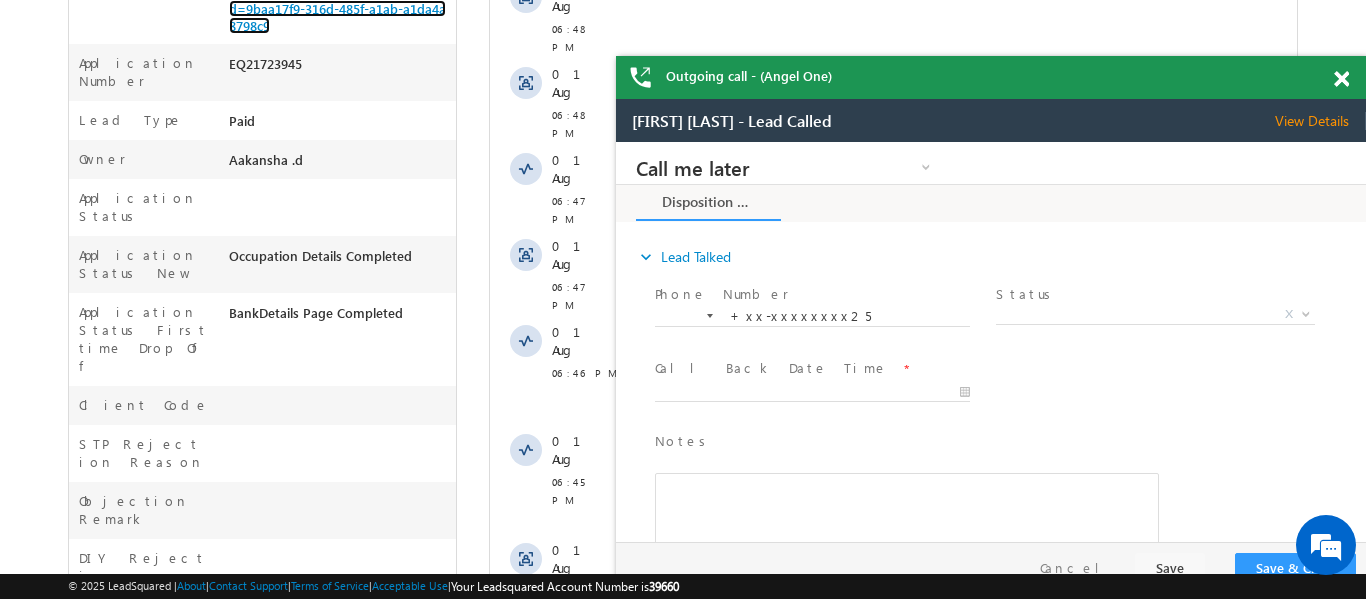 drag, startPoint x: 1948, startPoint y: 189, endPoint x: 1268, endPoint y: 102, distance: 685.54285 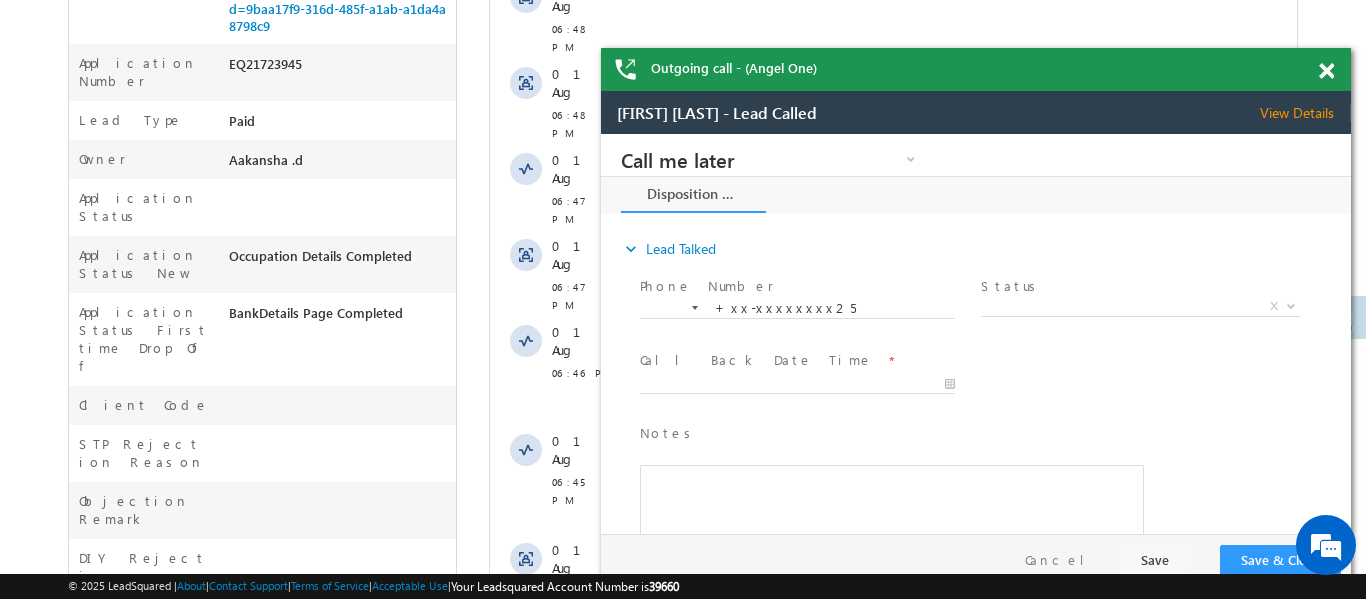 click on "Outgoing call -  (Angel One)" at bounding box center [976, 69] 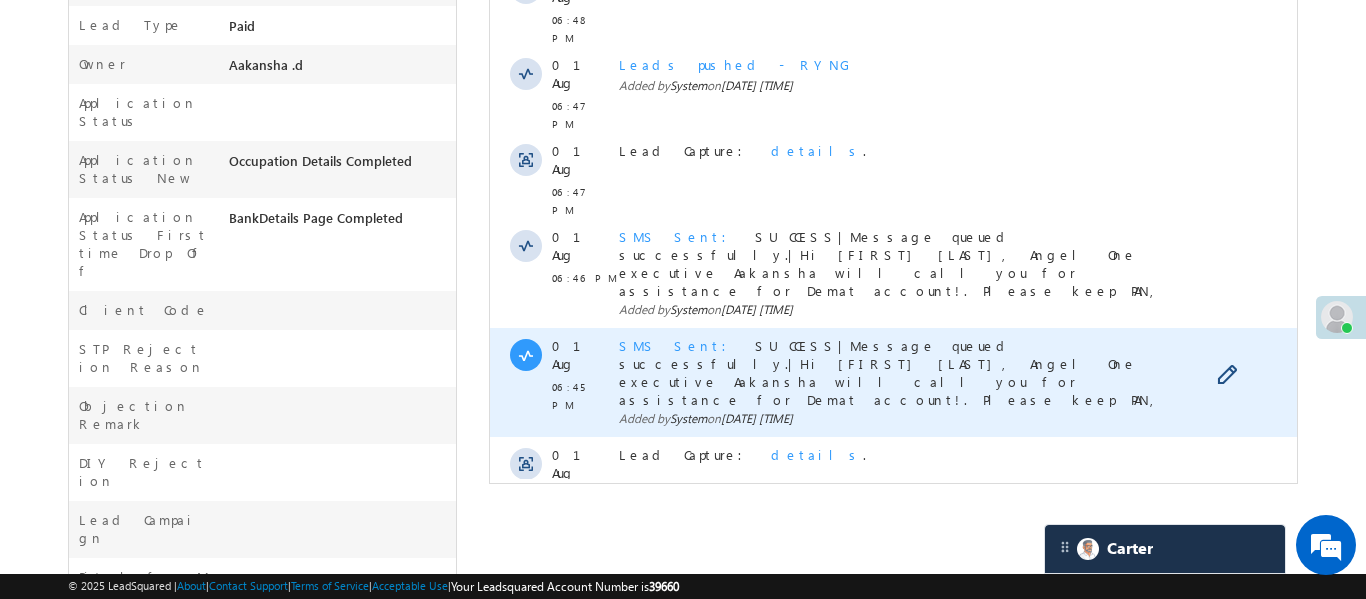 scroll, scrollTop: 681, scrollLeft: 0, axis: vertical 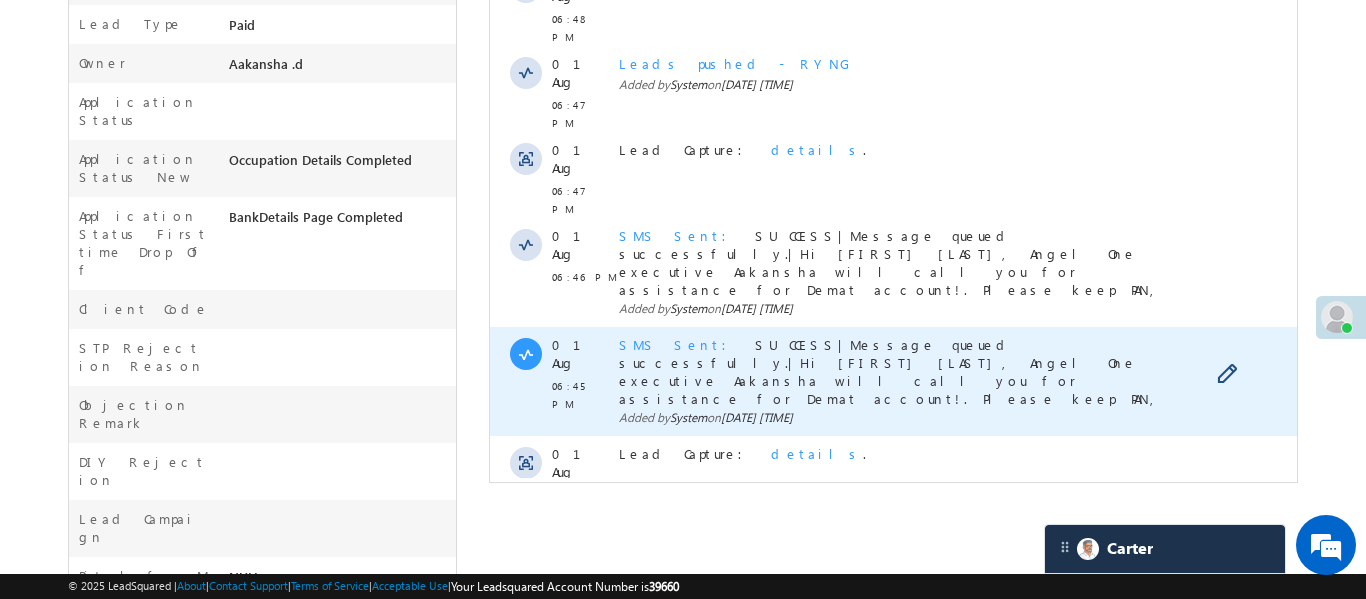 click on "SMS Sent" at bounding box center [678, 344] 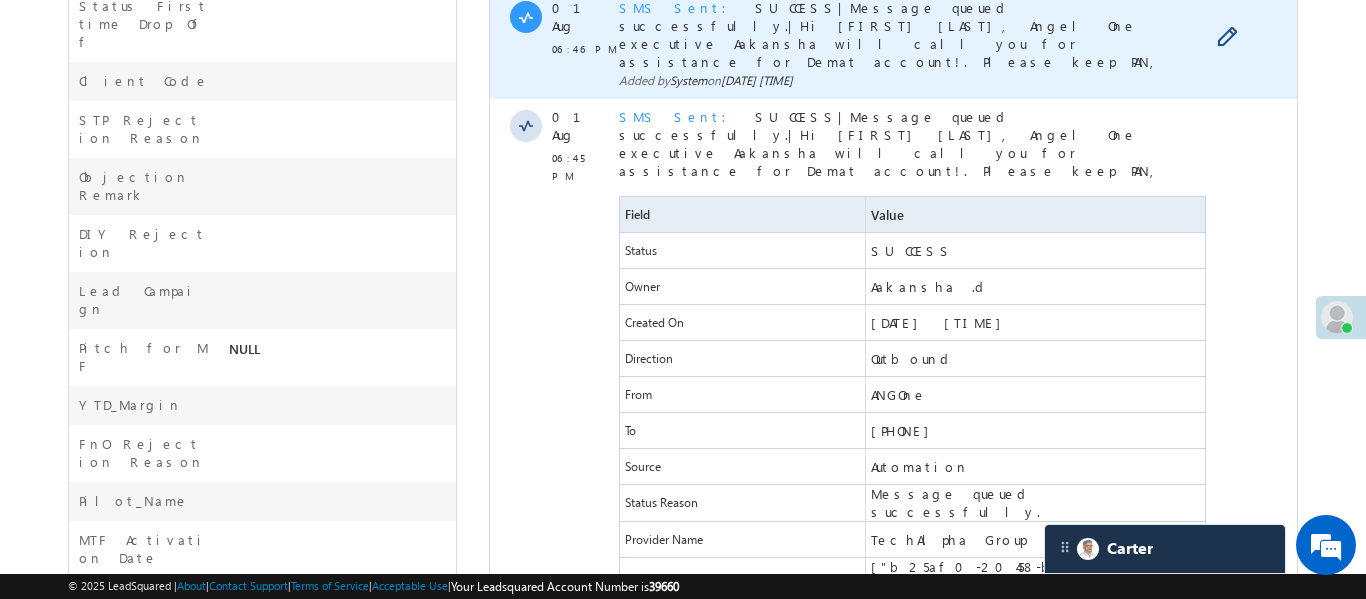 scroll, scrollTop: 584, scrollLeft: 0, axis: vertical 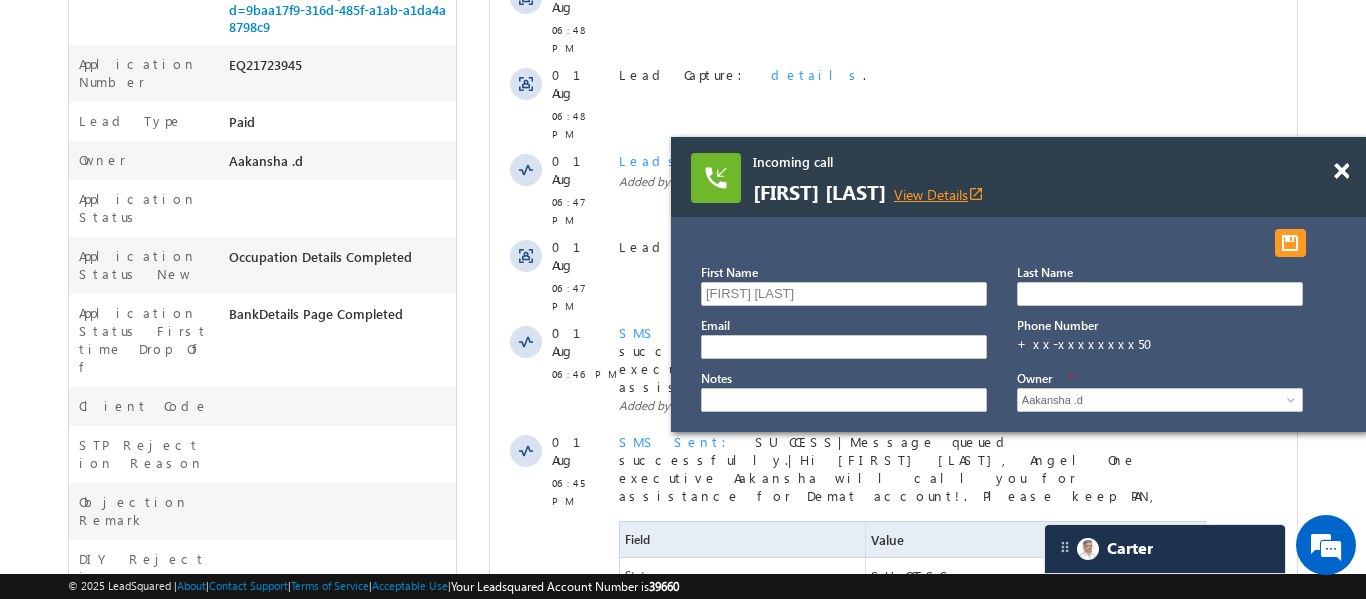 click on "View Details  open_in_new" at bounding box center [939, 194] 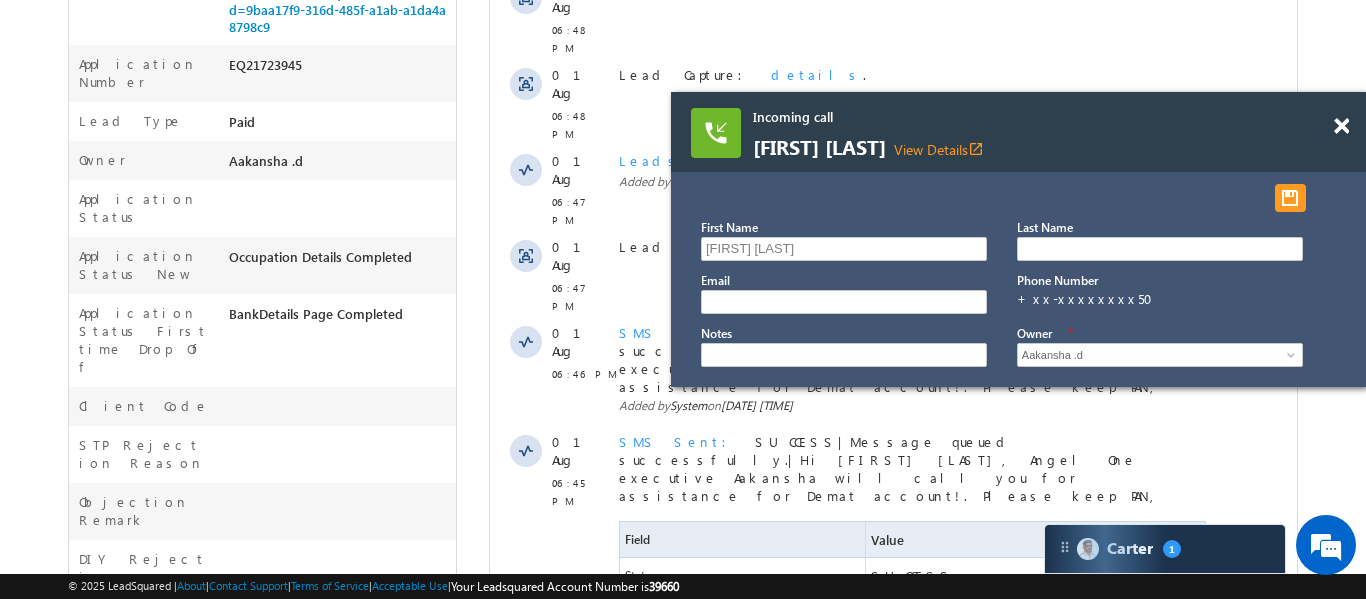 click on "Rishikesh Kumar   View Details  open_in_new" at bounding box center (993, 148) 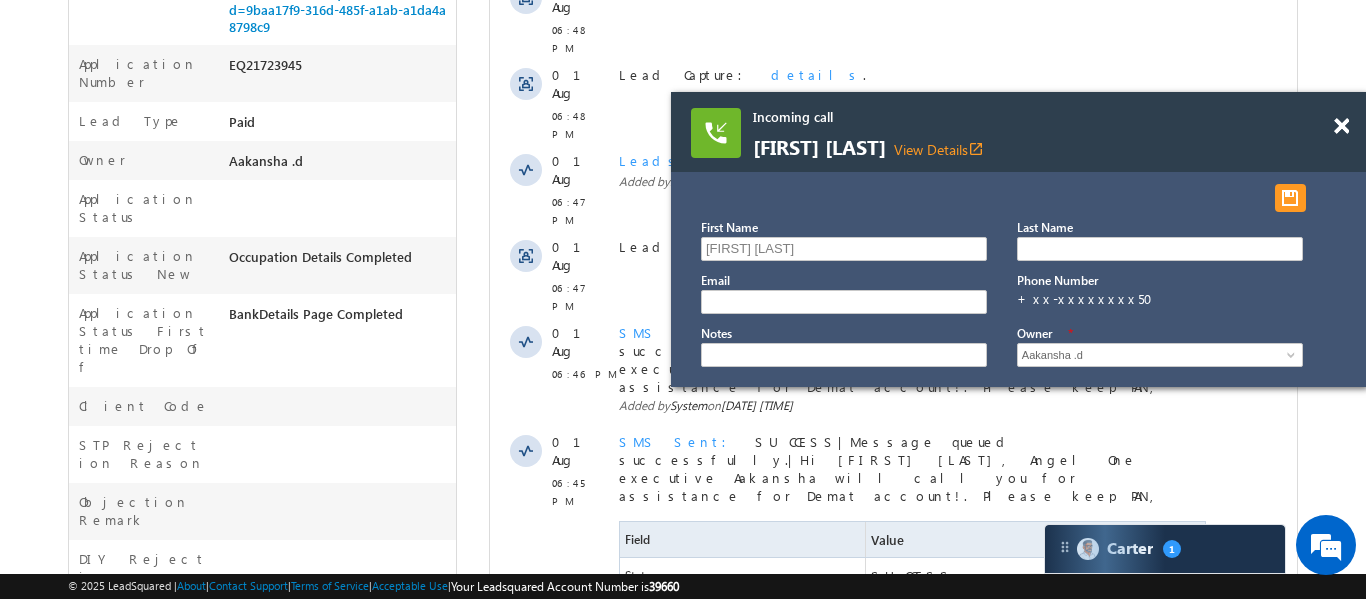 drag, startPoint x: 1212, startPoint y: 147, endPoint x: 1329, endPoint y: 133, distance: 117.83463 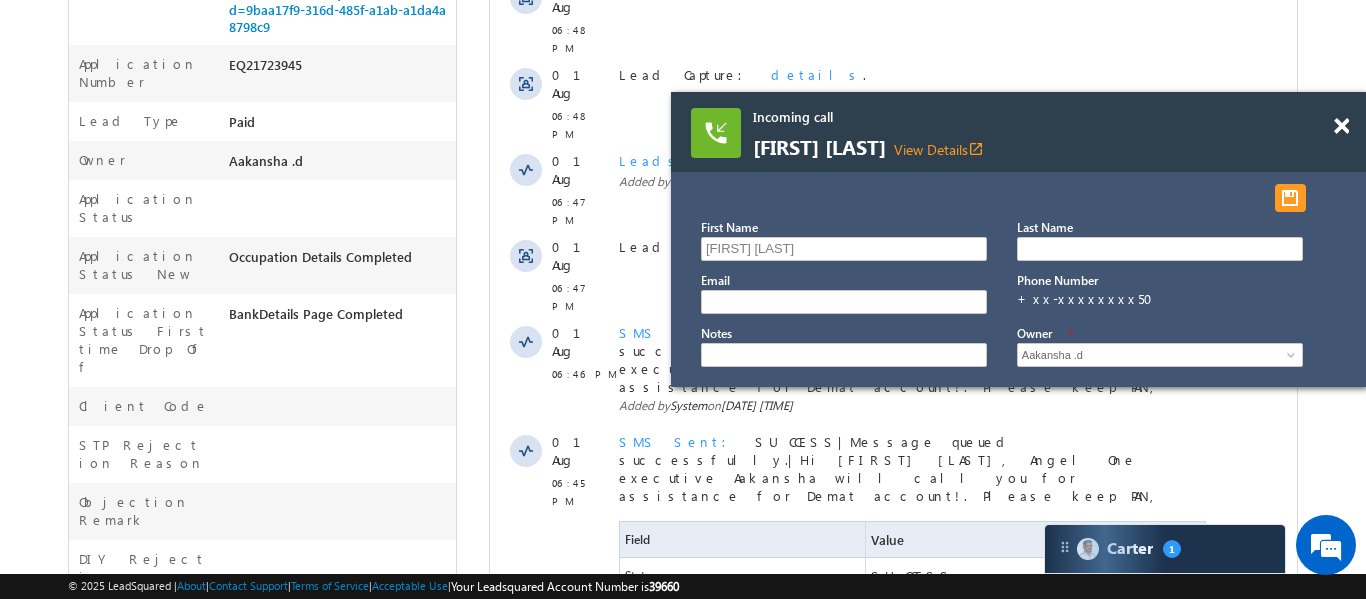 click on "Incoming call  Rishikesh Kumar   View Details  open_in_new" at bounding box center [1018, 132] 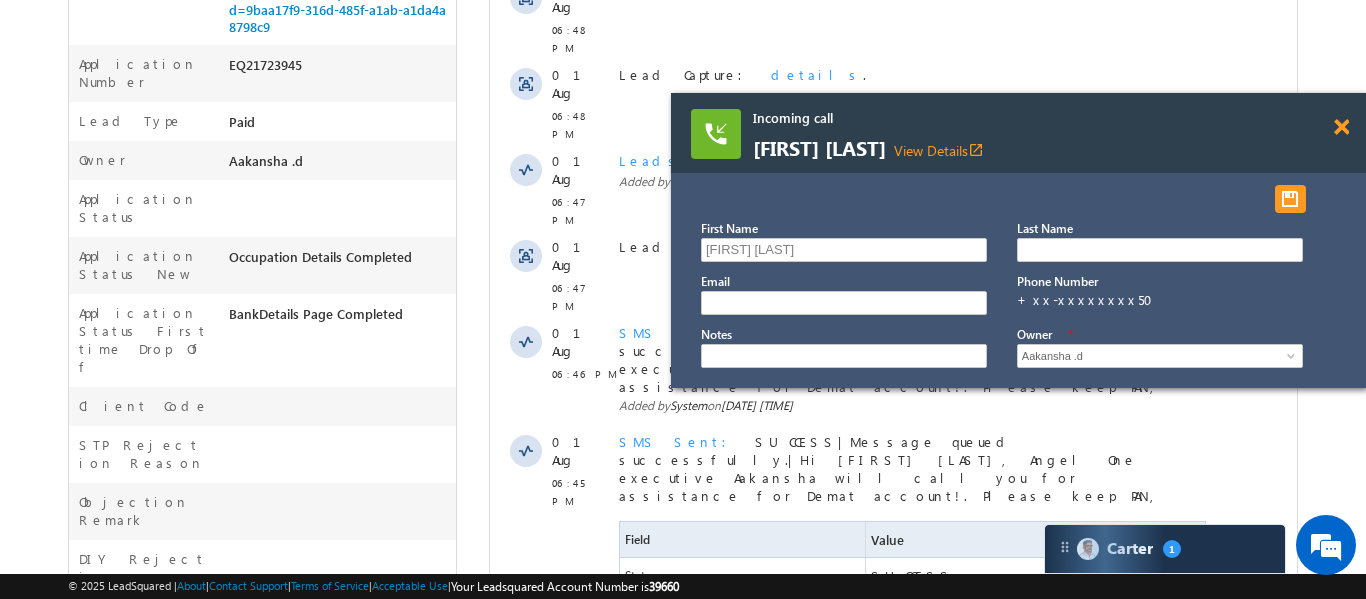 click at bounding box center (1341, 127) 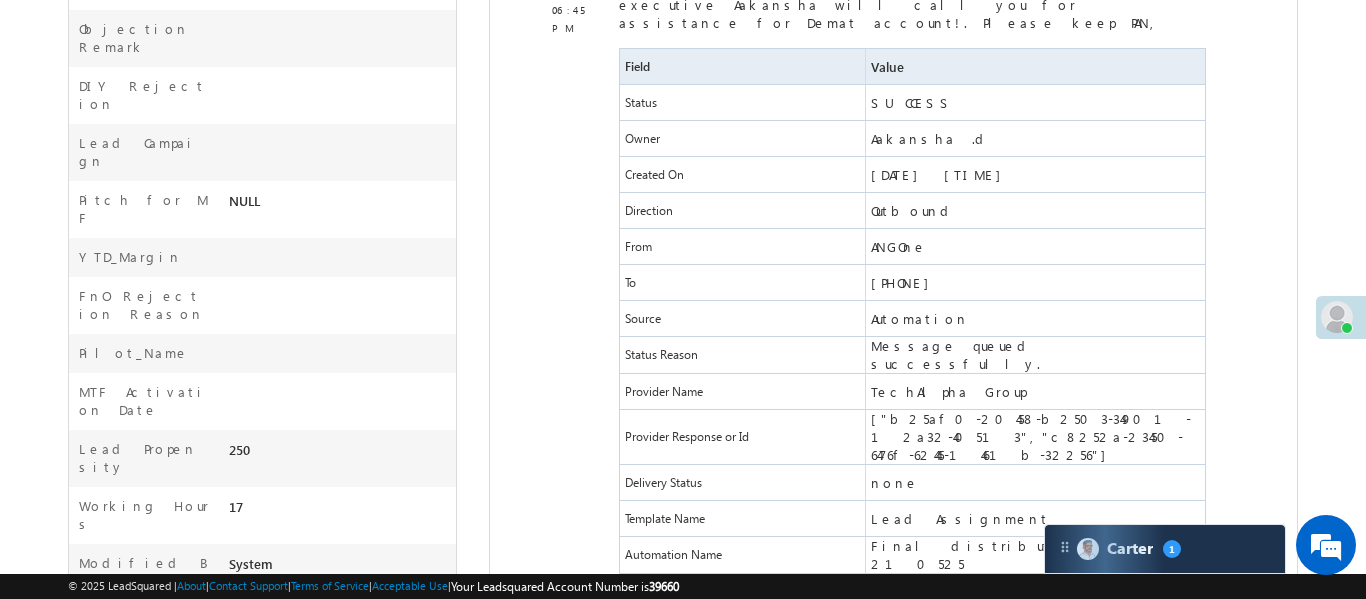 scroll, scrollTop: 1108, scrollLeft: 0, axis: vertical 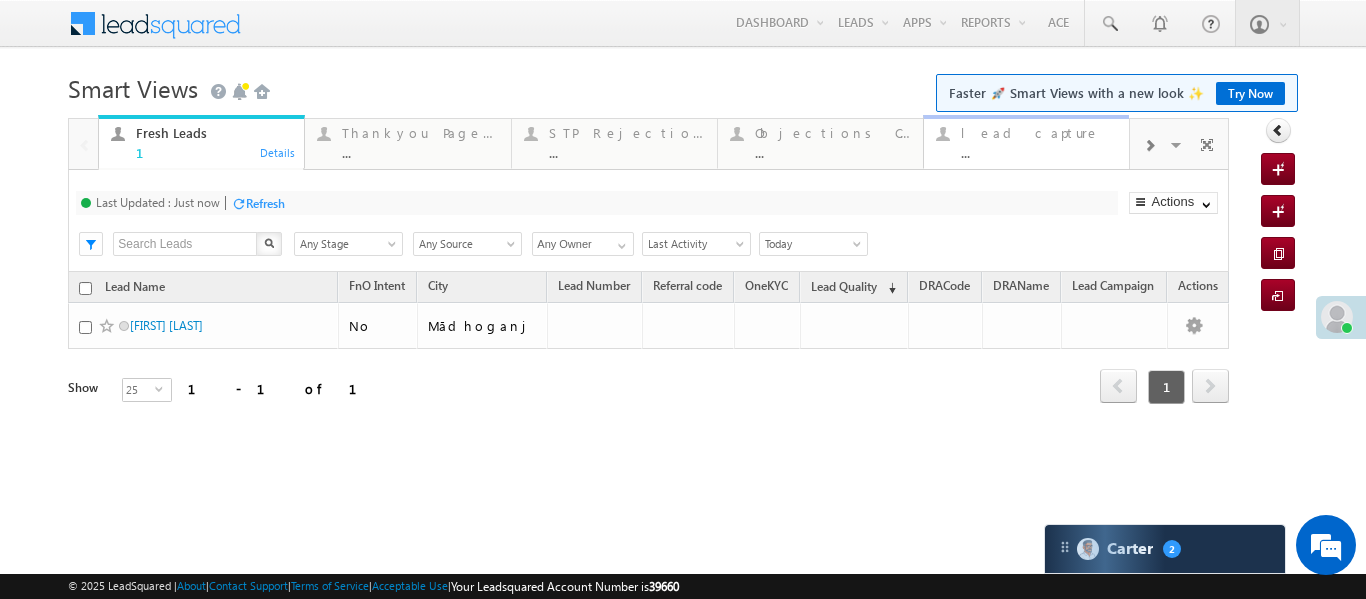 click on "..." at bounding box center [1039, 152] 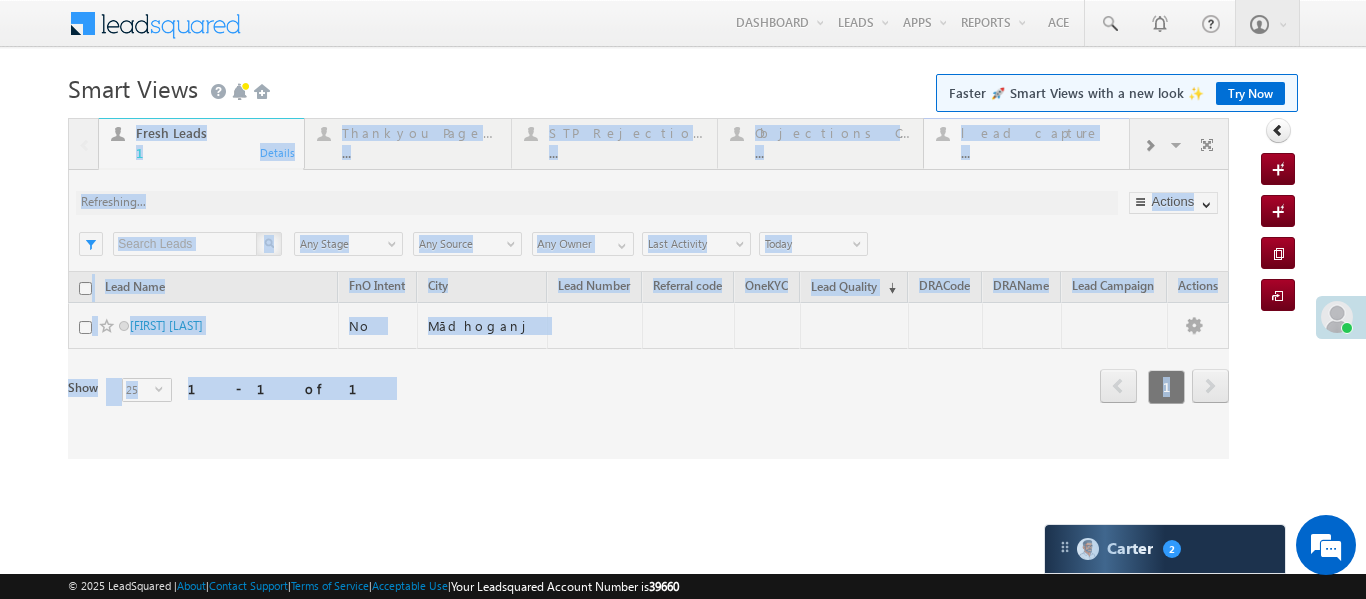 click at bounding box center [648, 288] 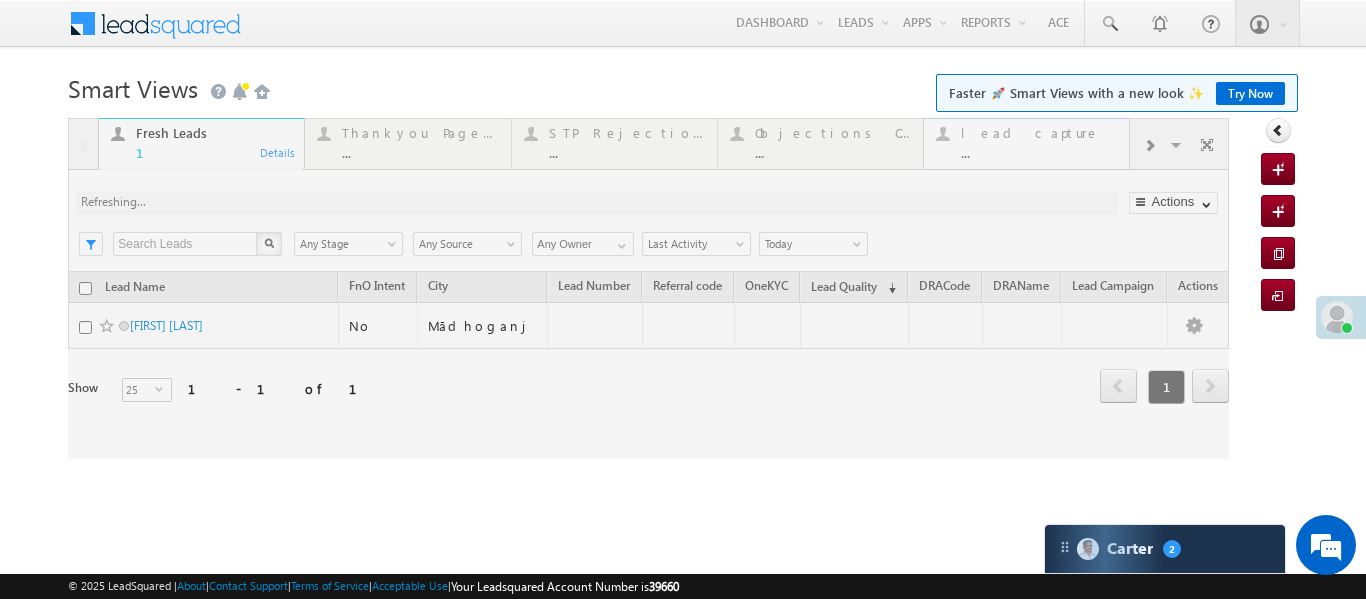 click at bounding box center (648, 288) 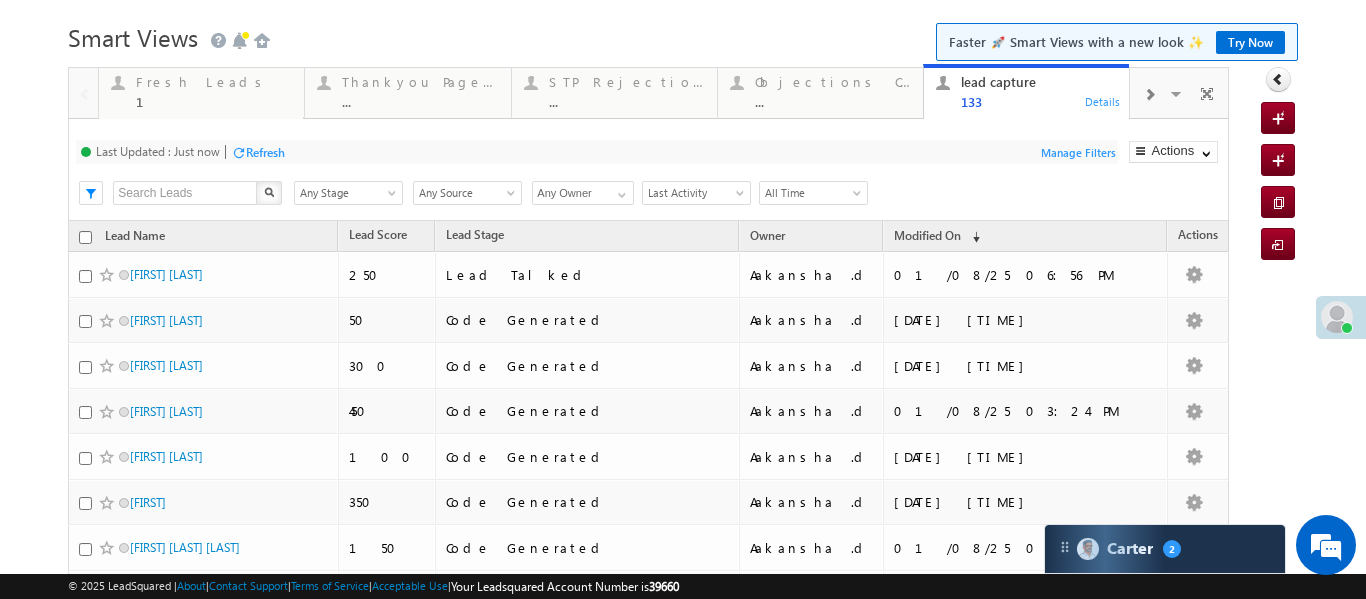 scroll, scrollTop: 72, scrollLeft: 0, axis: vertical 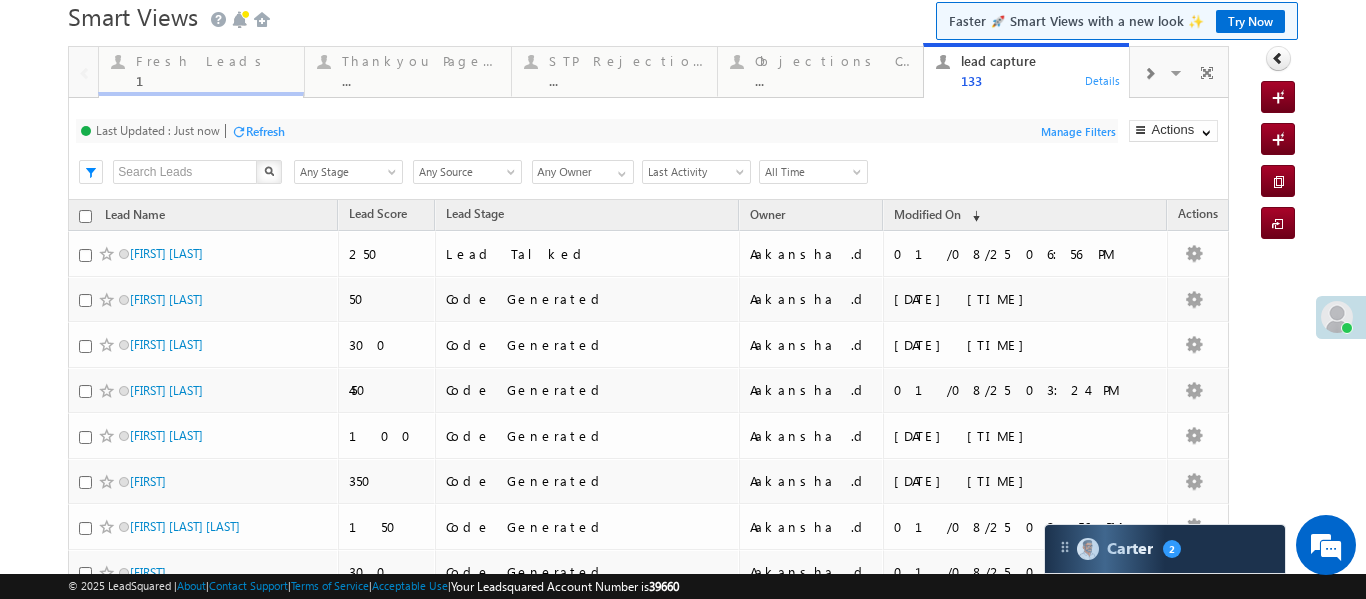 click on "Exotel IVR 2.0 ... Details" at bounding box center [201, 119] 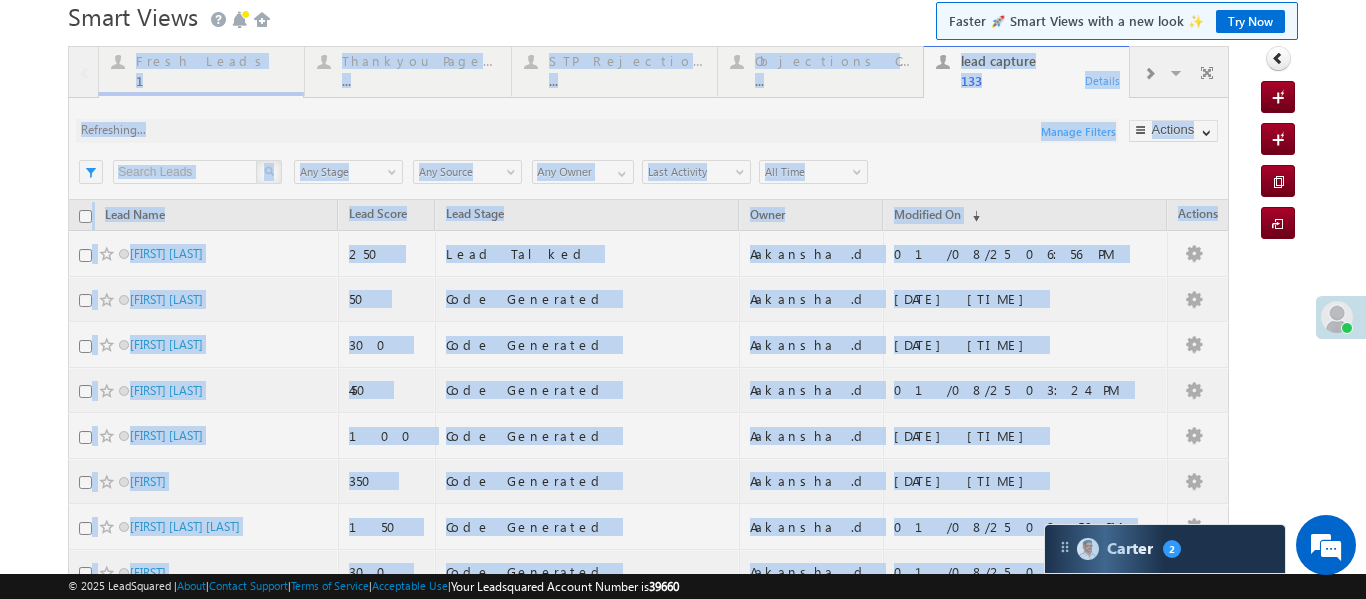 click at bounding box center [648, 767] 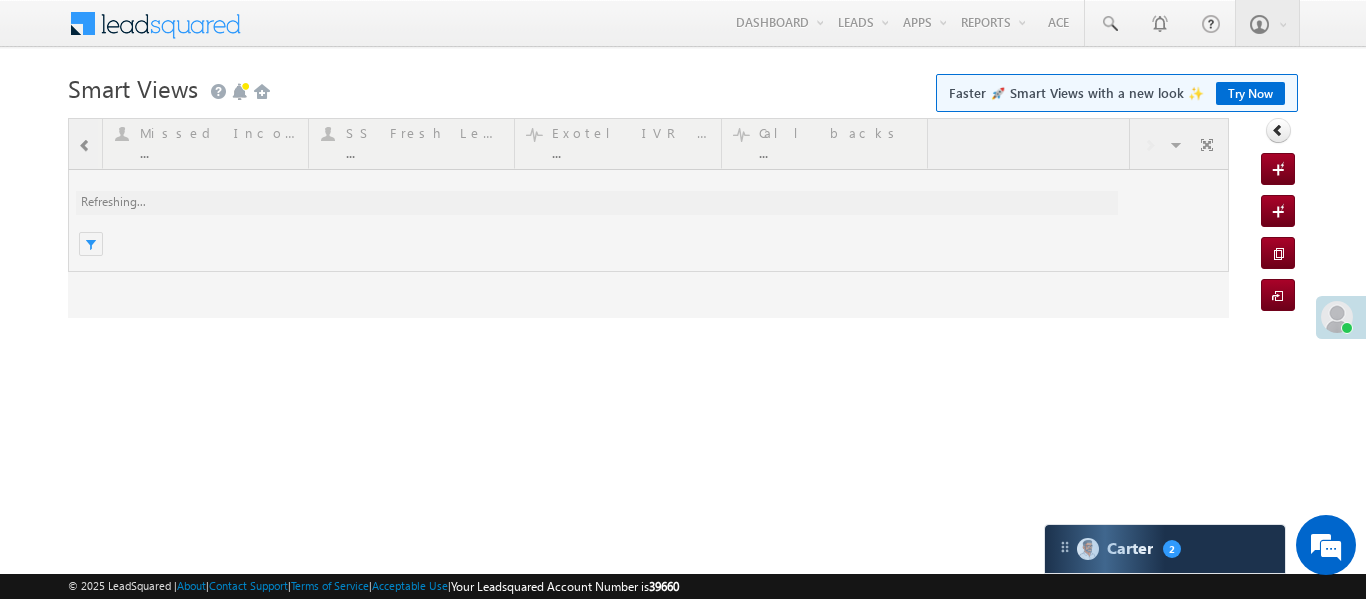 scroll, scrollTop: 0, scrollLeft: 0, axis: both 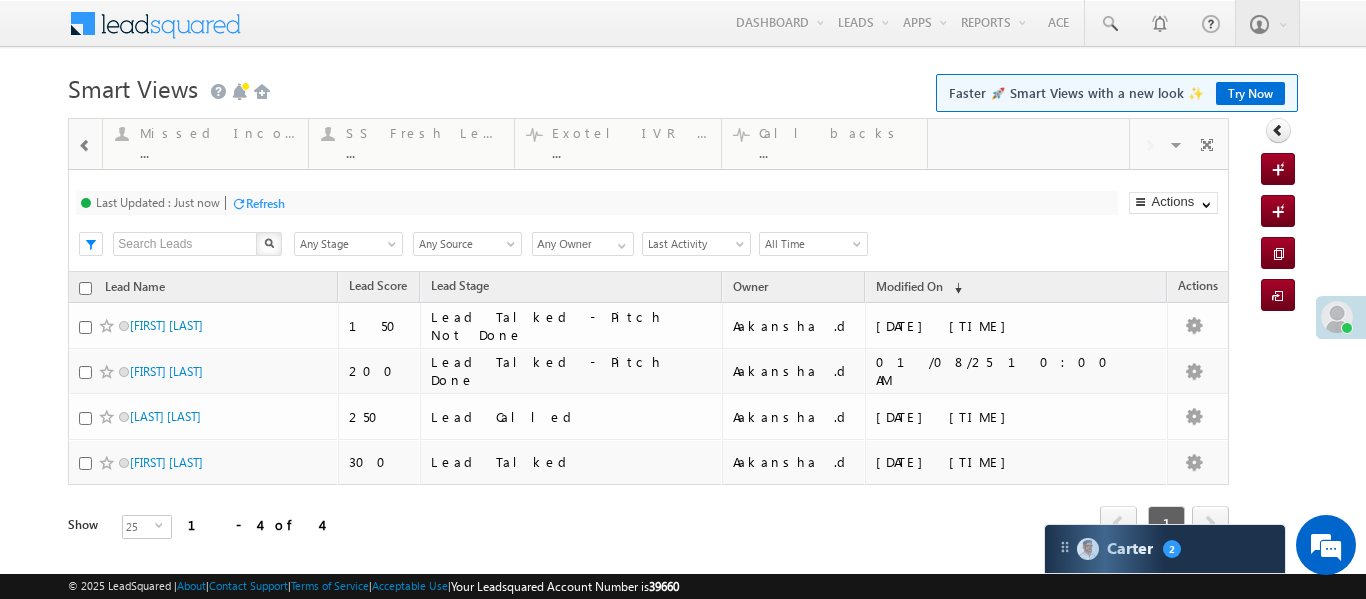 click at bounding box center [85, 144] 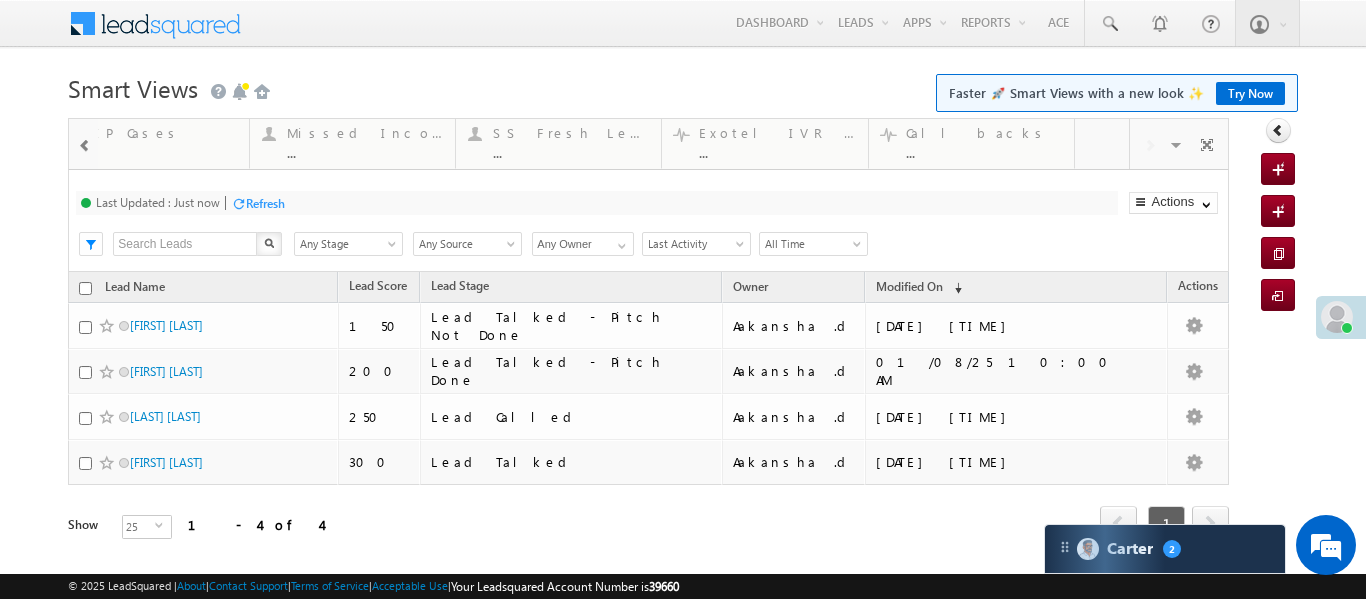 click at bounding box center [85, 144] 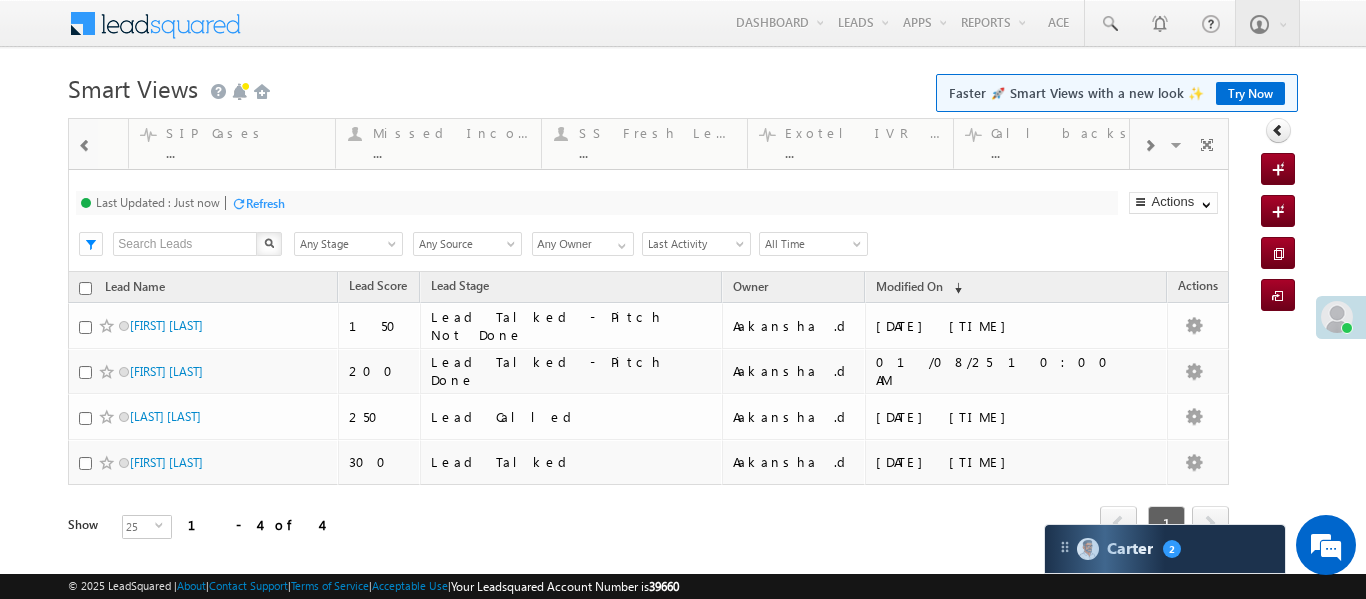 click at bounding box center [85, 144] 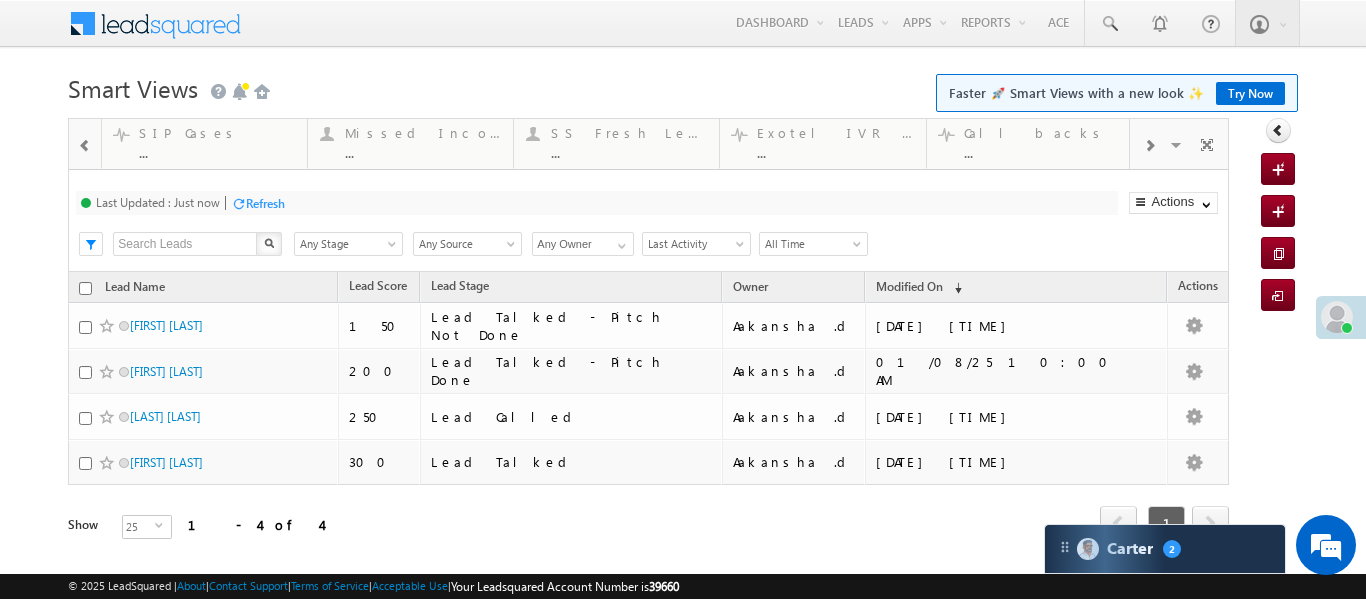 click at bounding box center [85, 144] 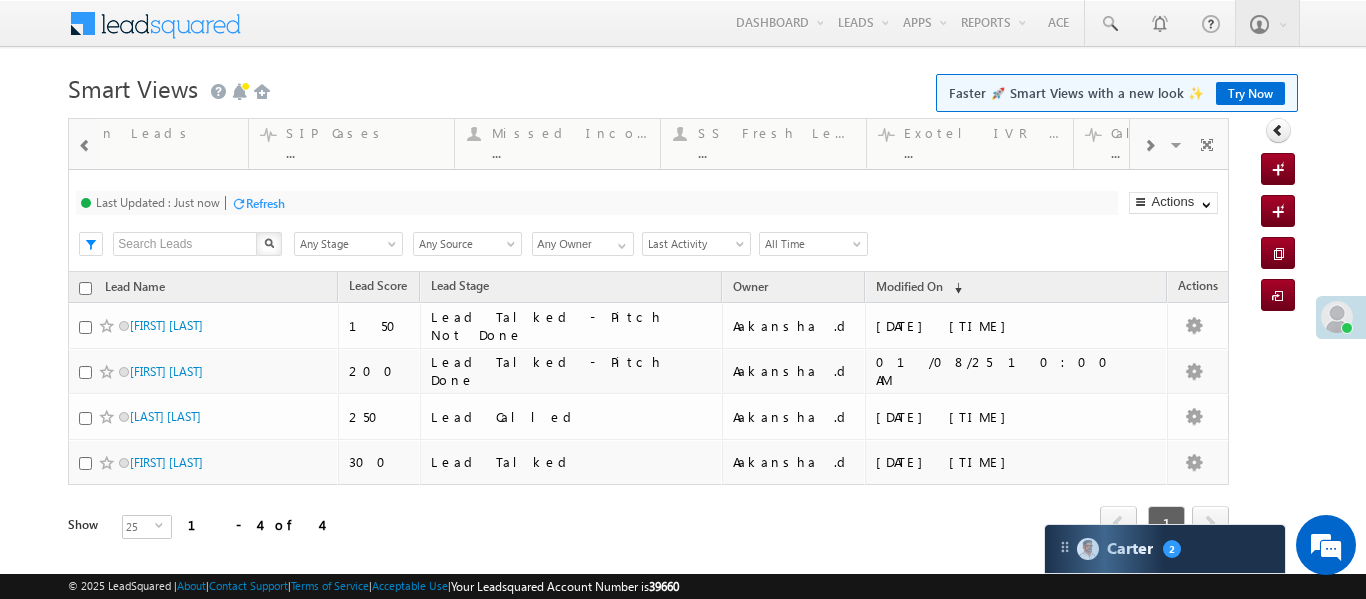 click at bounding box center [85, 144] 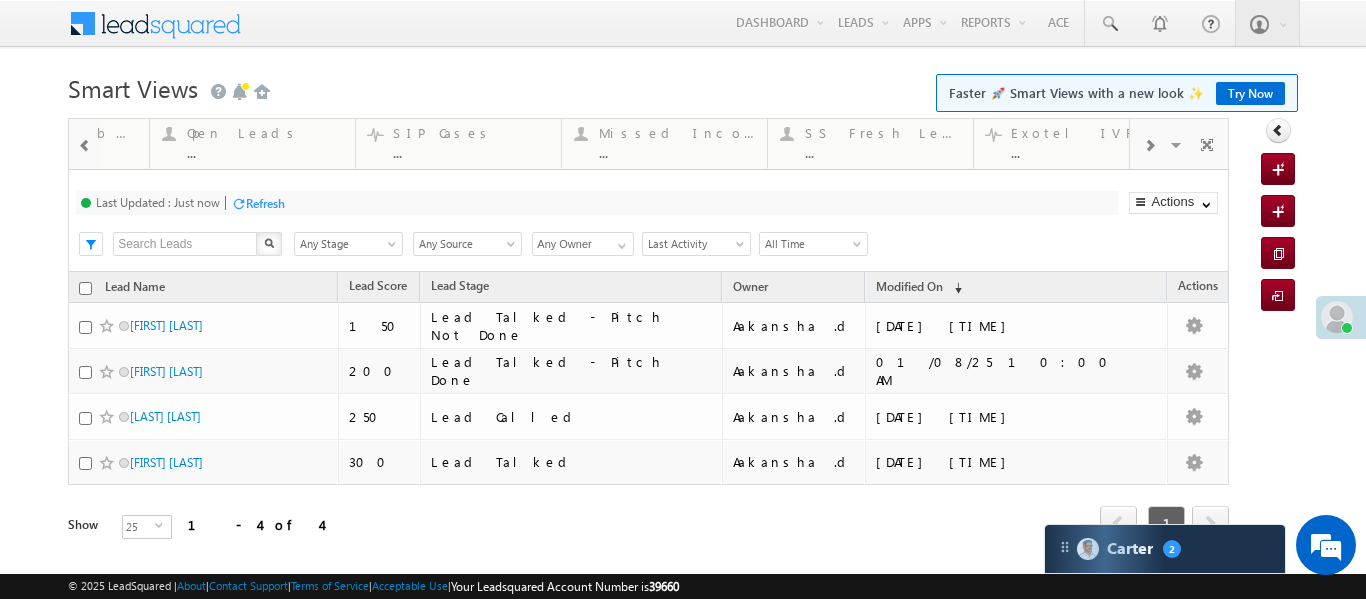 click at bounding box center [85, 144] 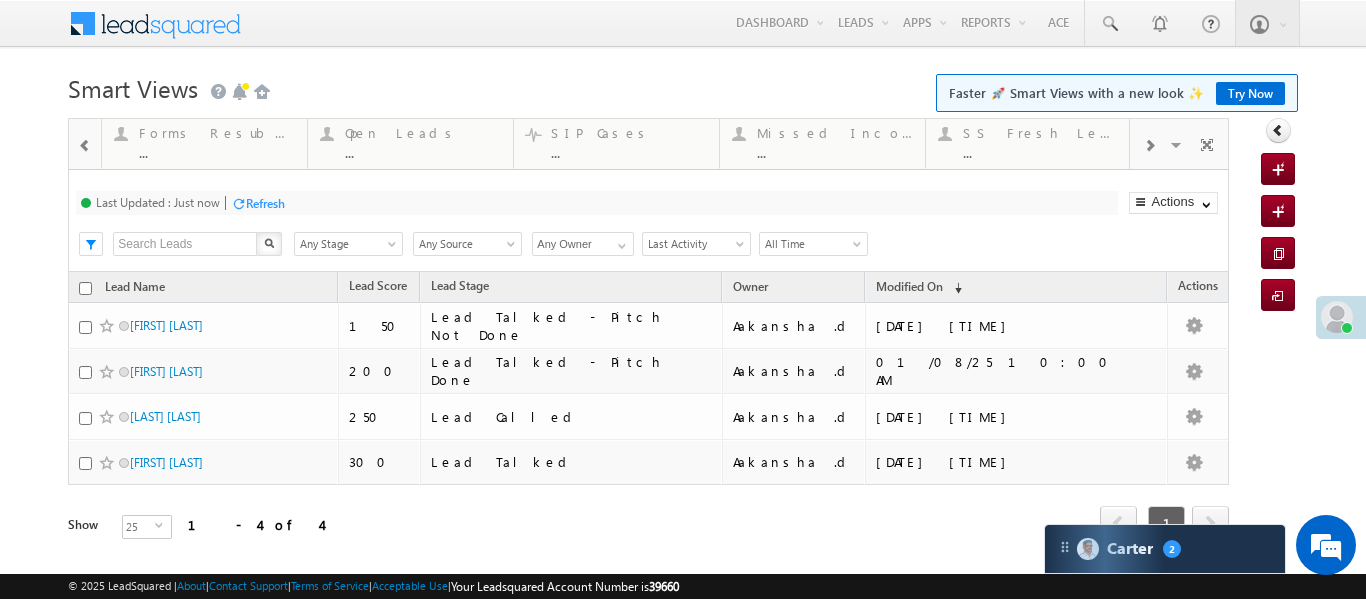 click at bounding box center (85, 144) 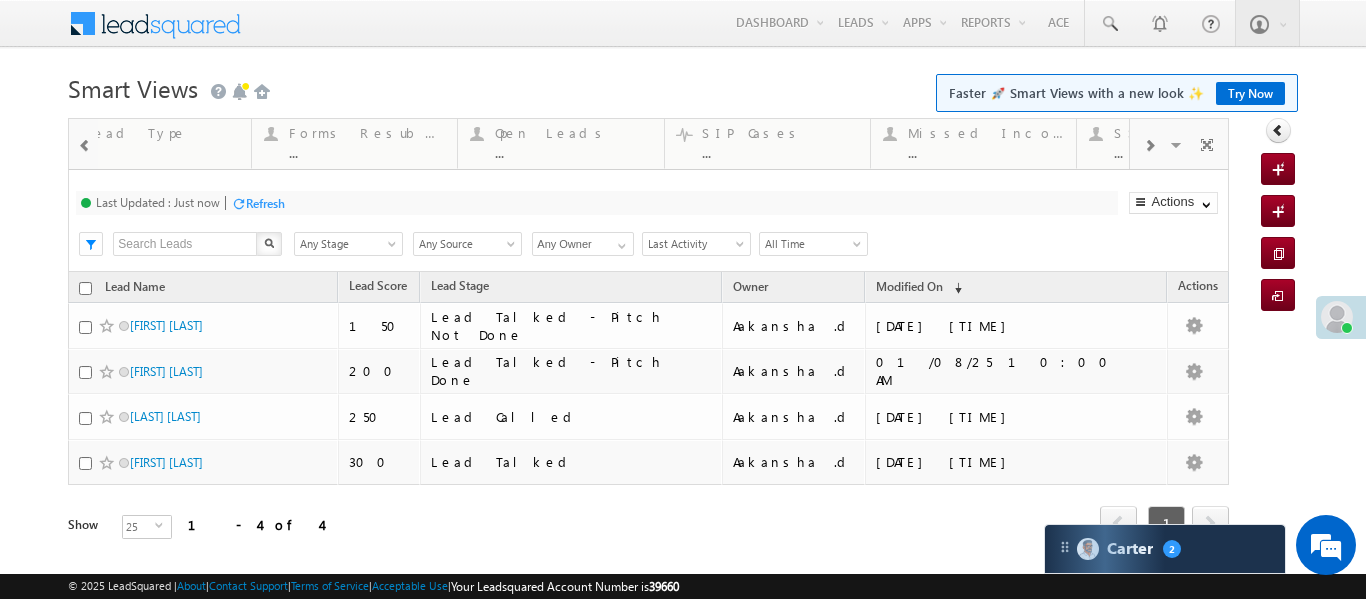 click at bounding box center [85, 144] 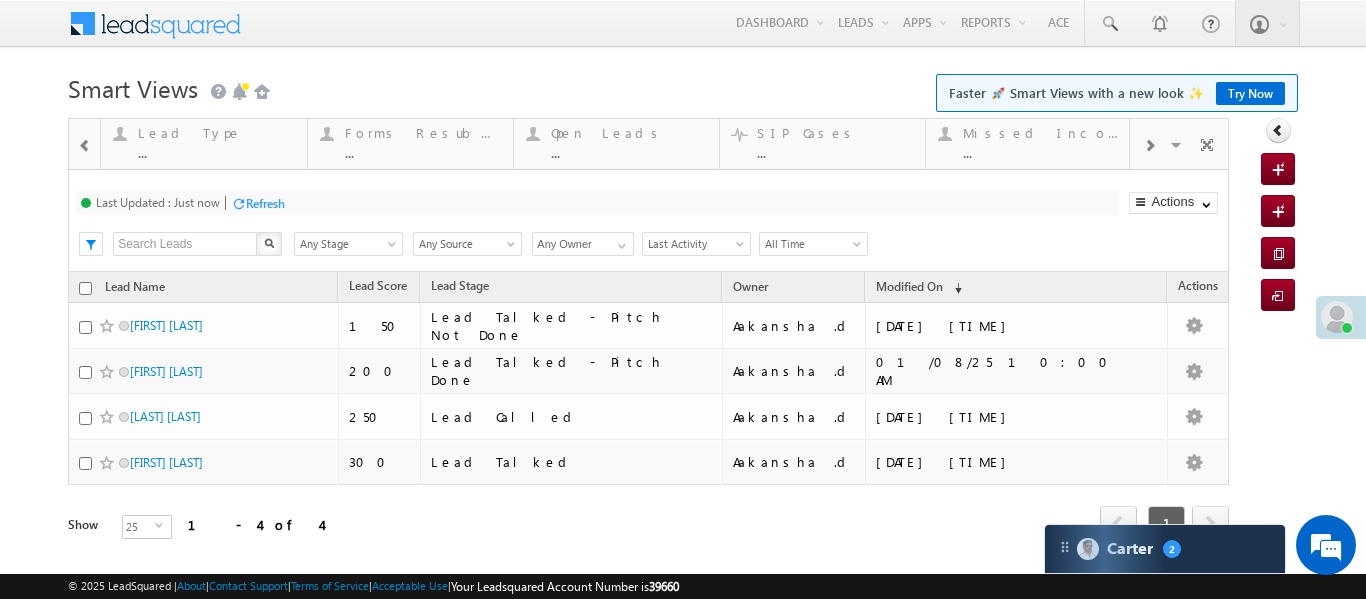 click at bounding box center (85, 144) 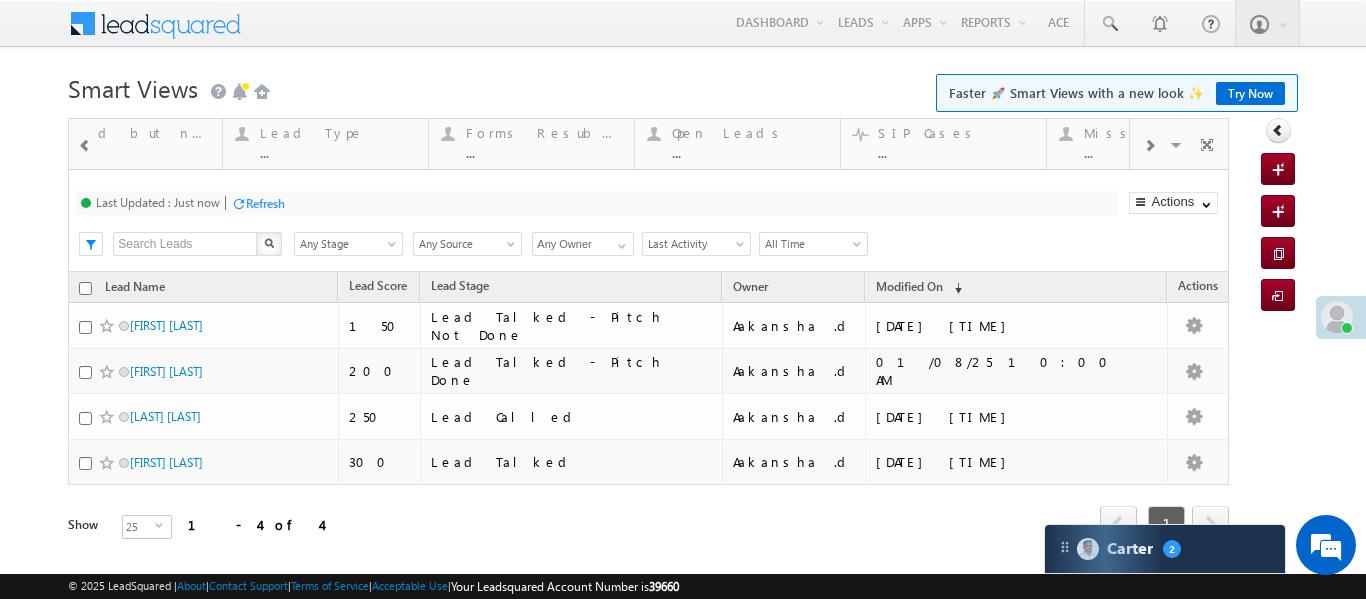 click at bounding box center (85, 144) 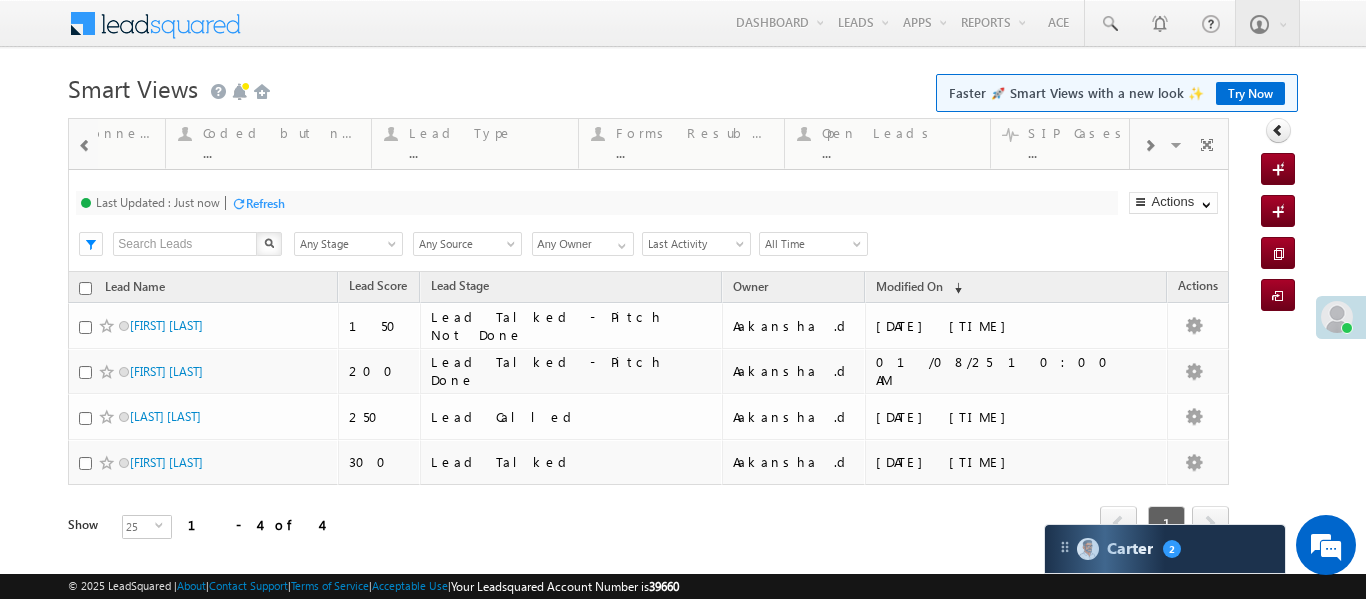 click at bounding box center [85, 144] 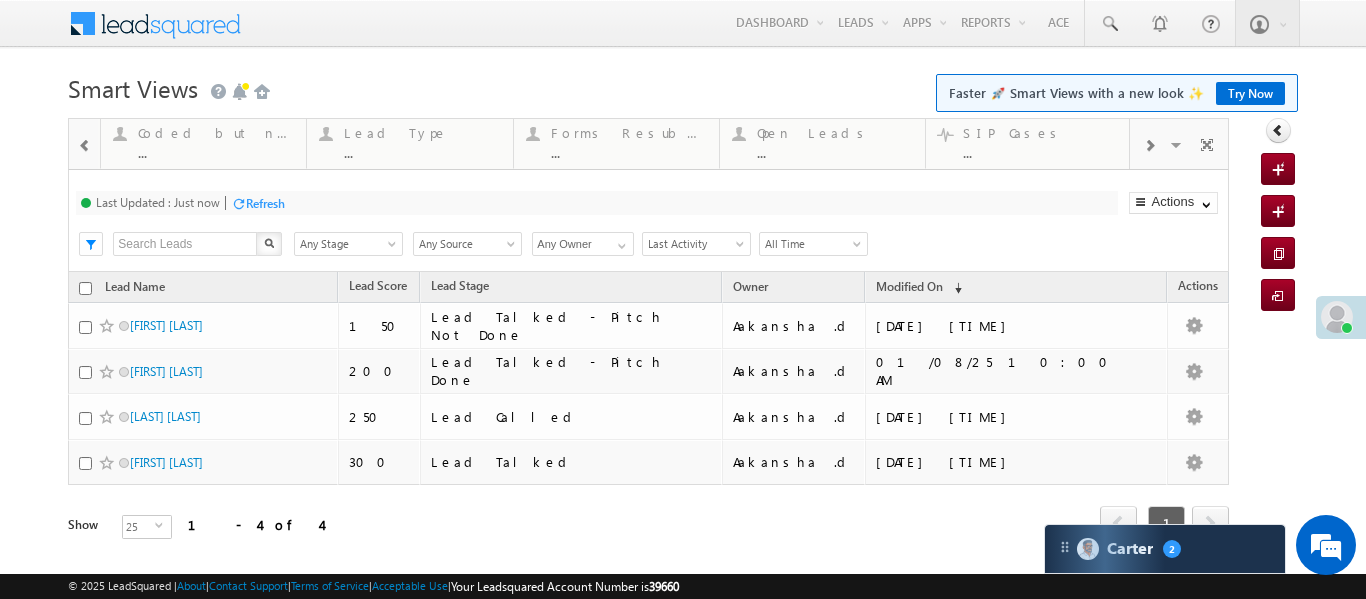 click at bounding box center [85, 144] 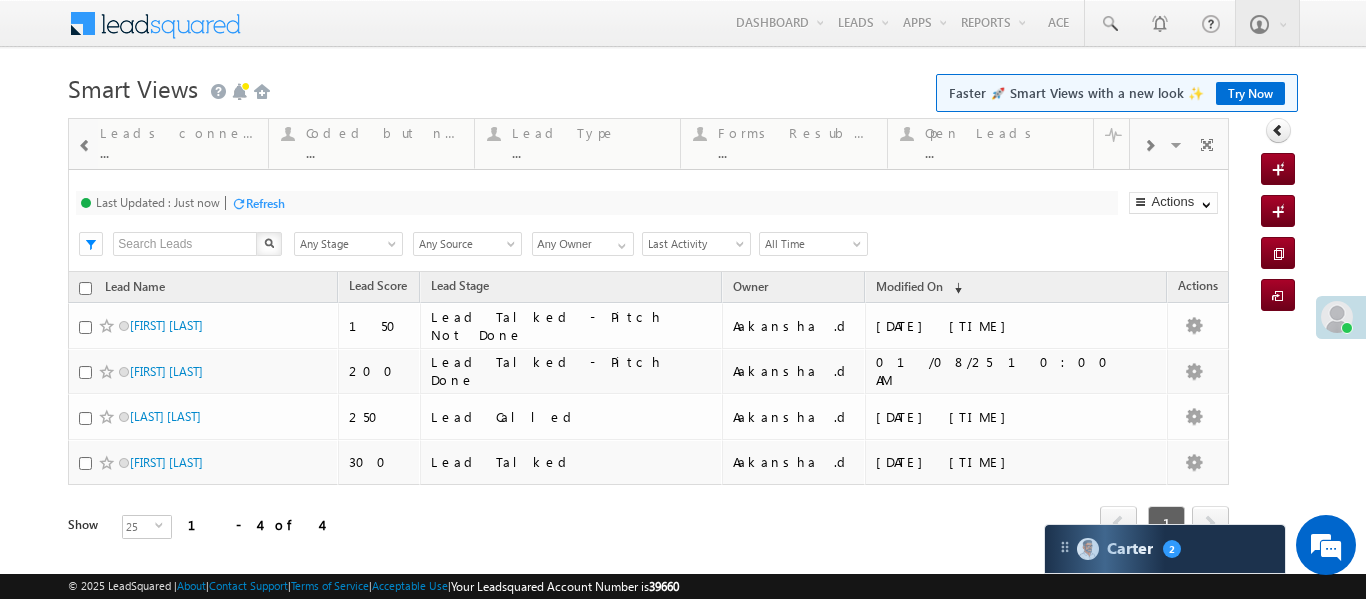 click at bounding box center [85, 144] 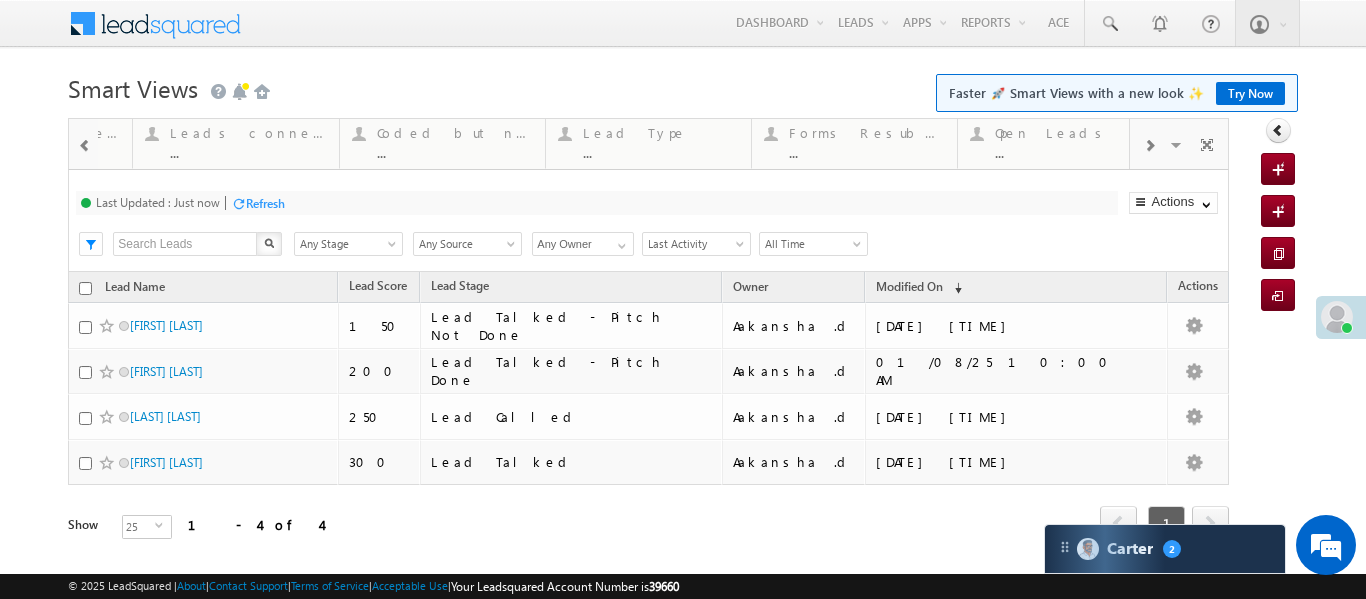 click at bounding box center [85, 144] 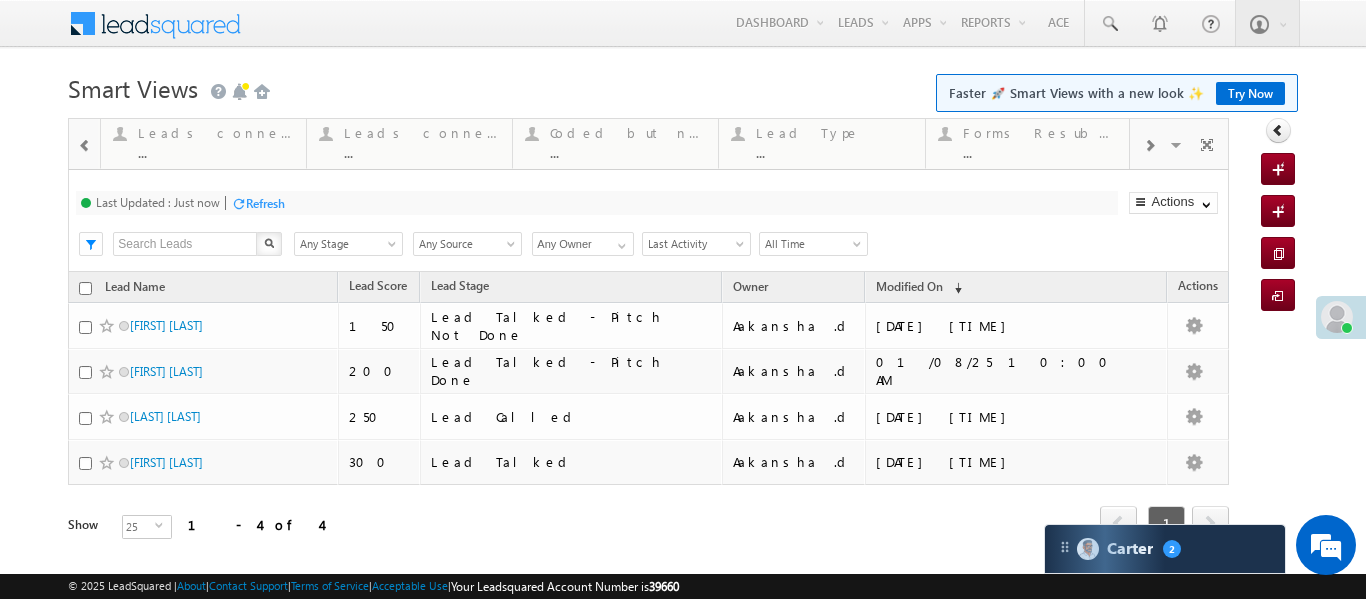 click at bounding box center [85, 144] 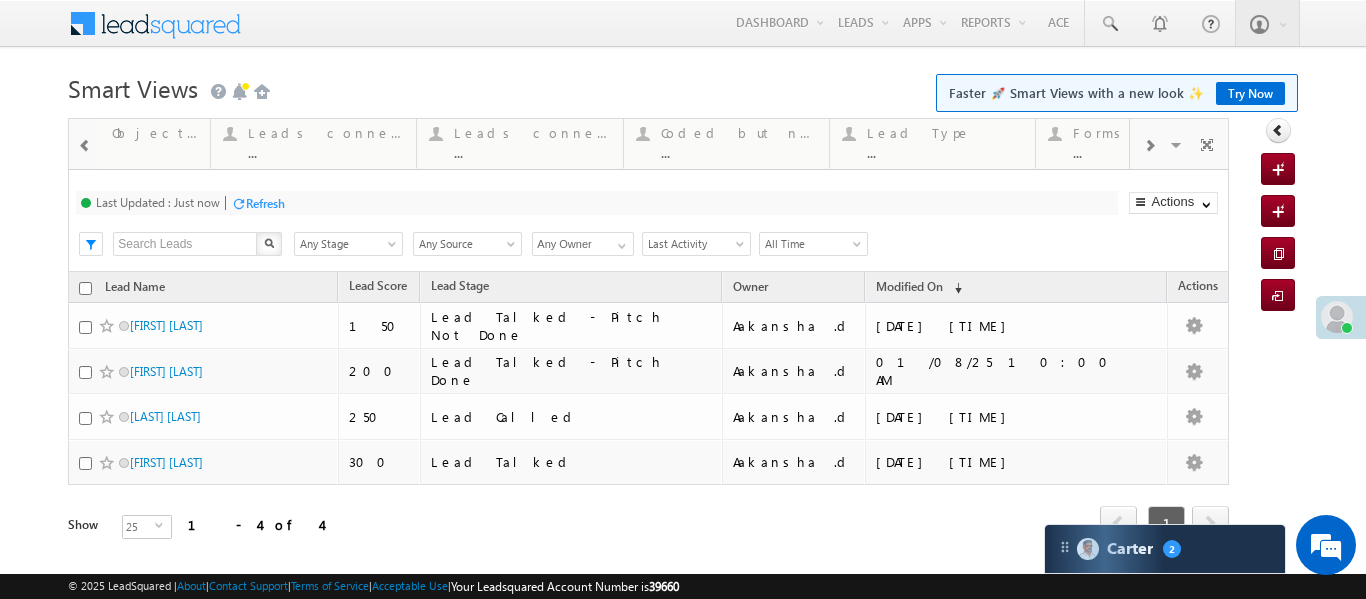 click at bounding box center (85, 144) 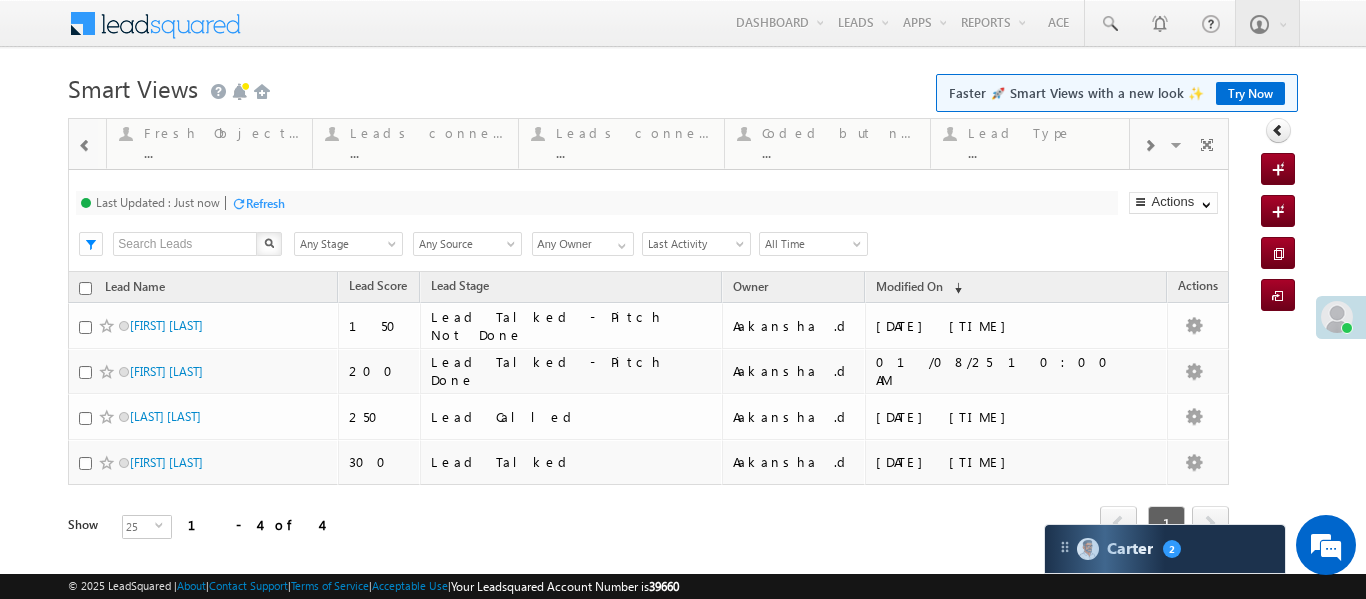 click at bounding box center [85, 144] 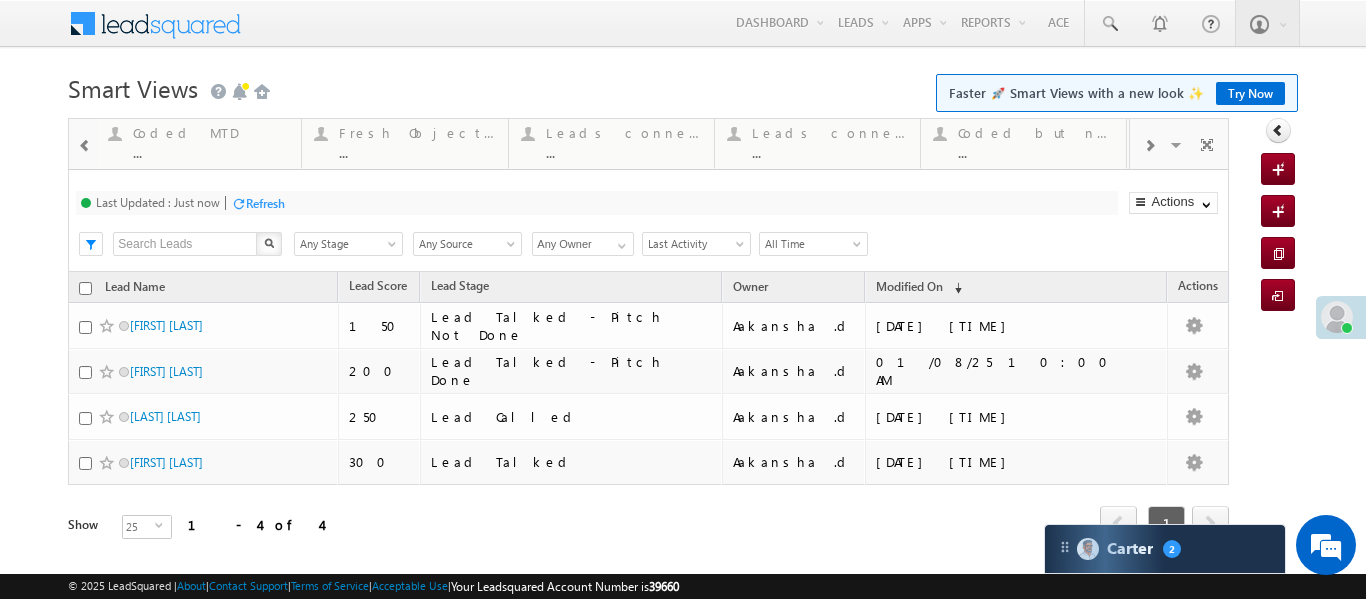 click at bounding box center (85, 144) 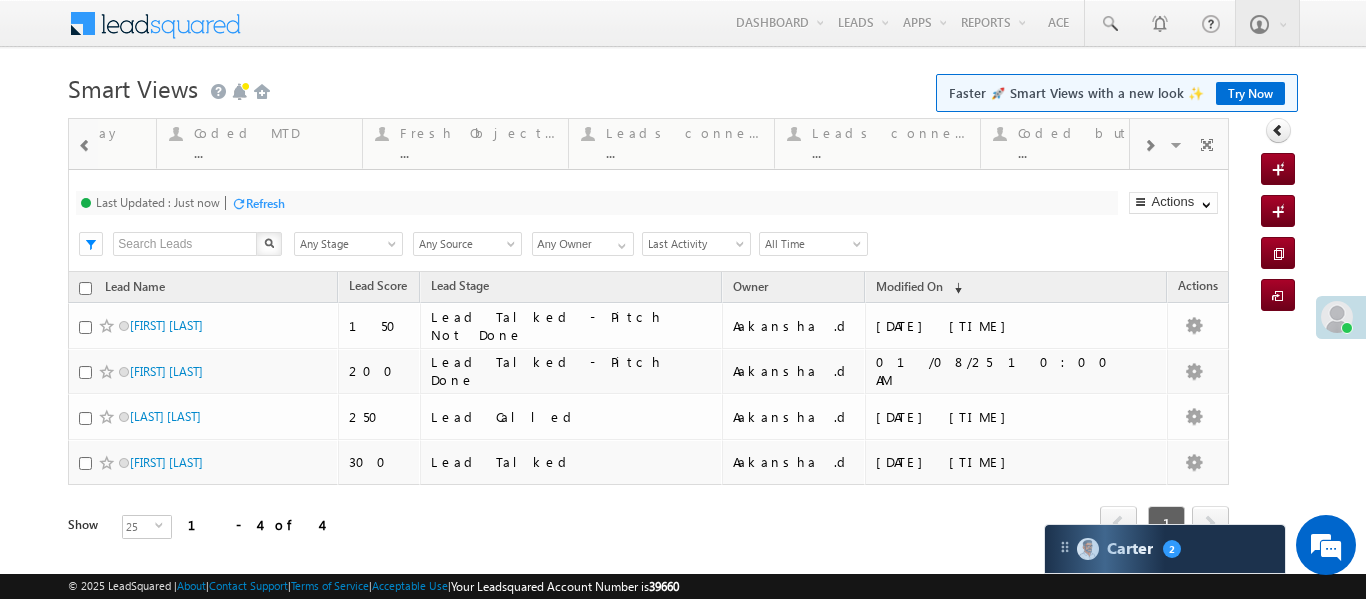 click at bounding box center [85, 144] 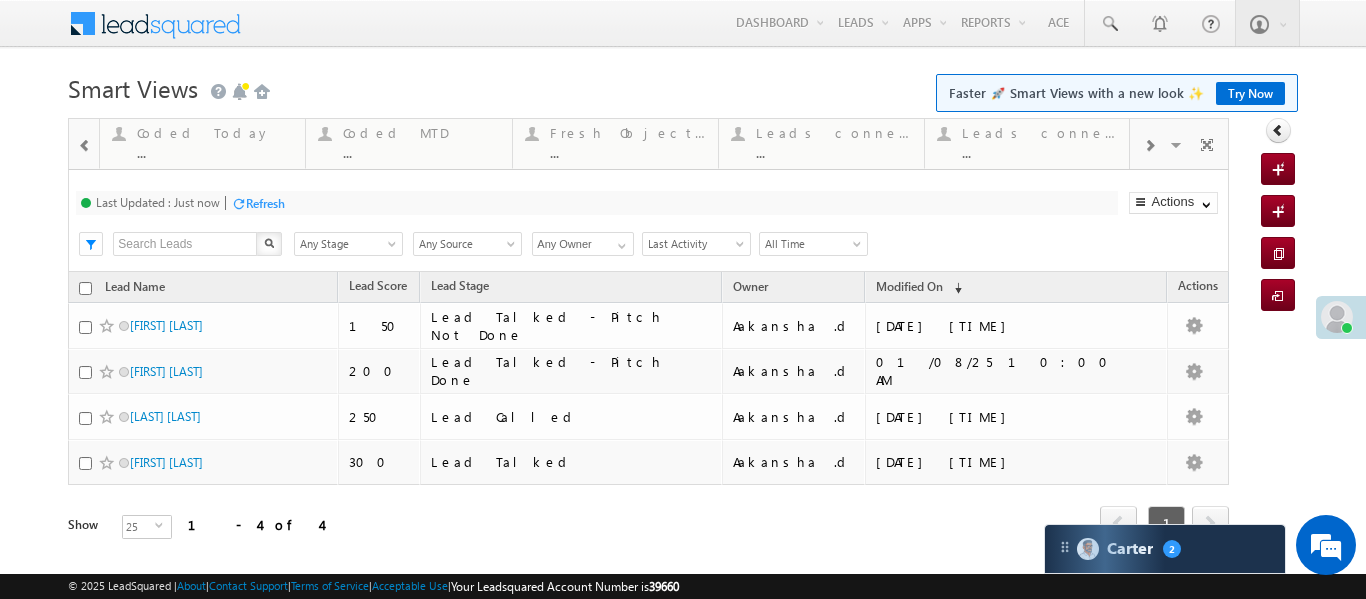 click at bounding box center [85, 144] 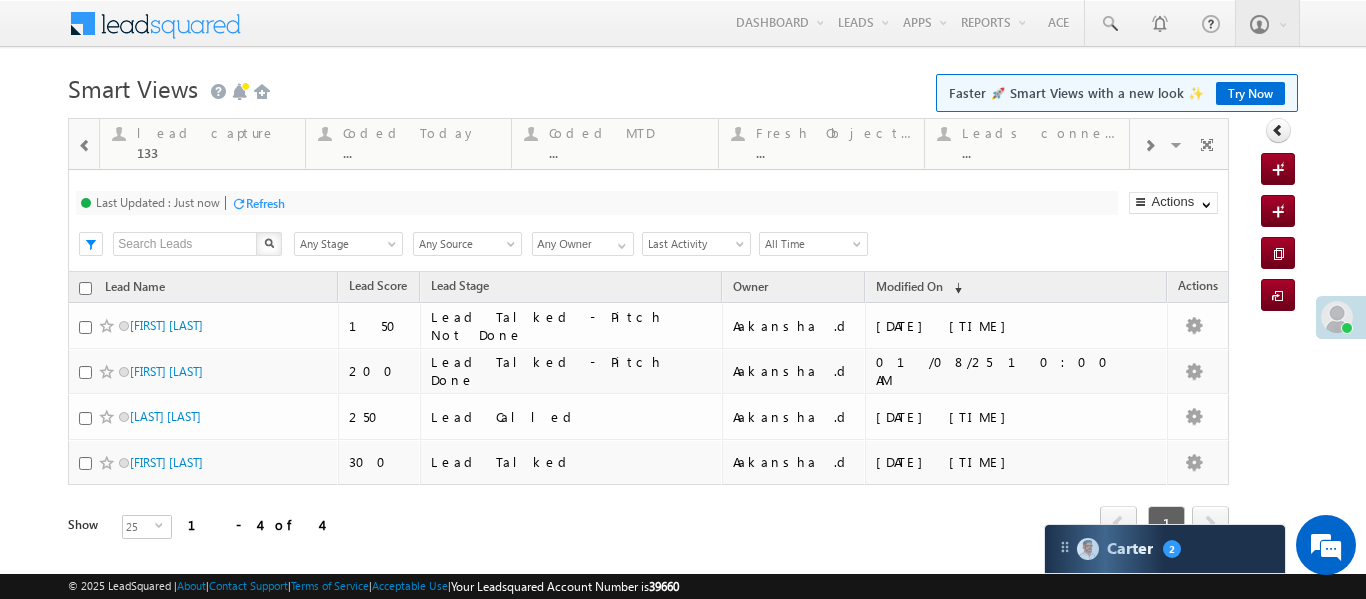 click at bounding box center [85, 146] 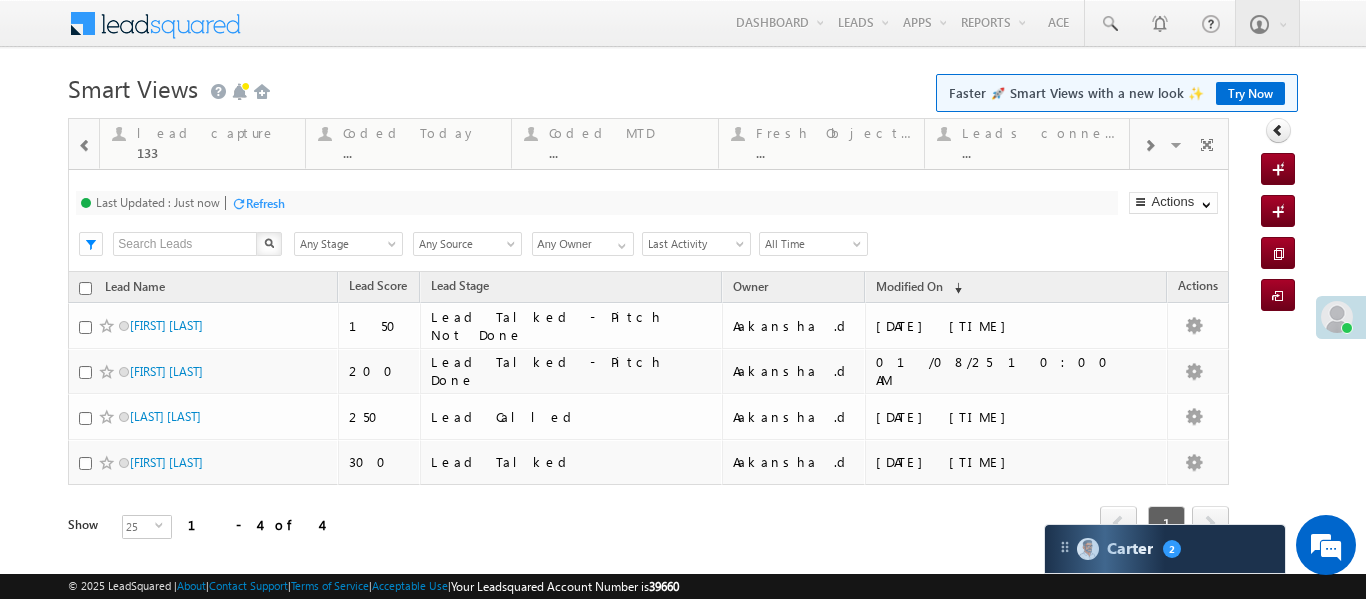 click at bounding box center [85, 146] 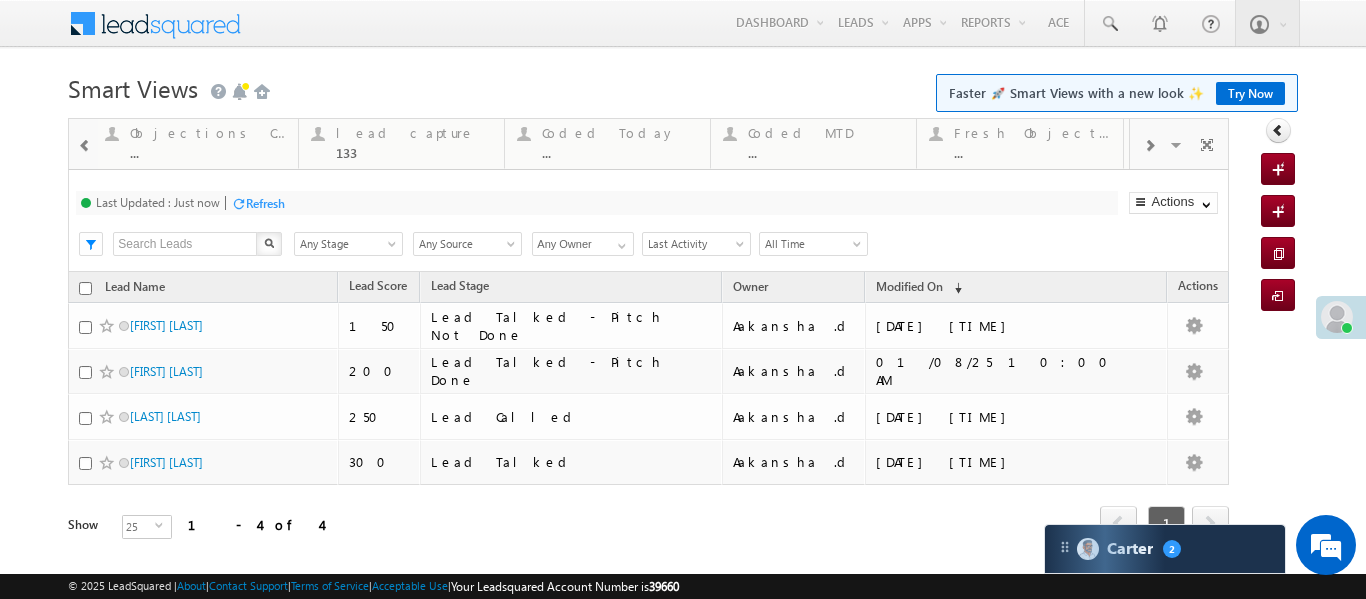 click at bounding box center (85, 146) 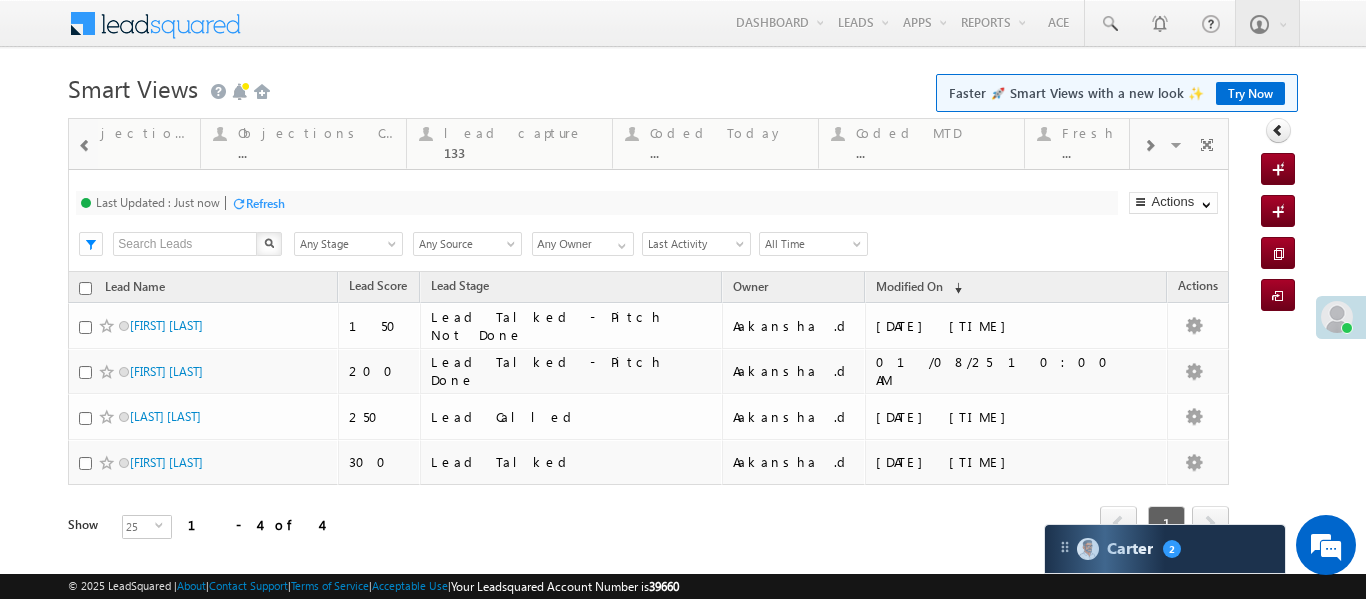 click at bounding box center (85, 146) 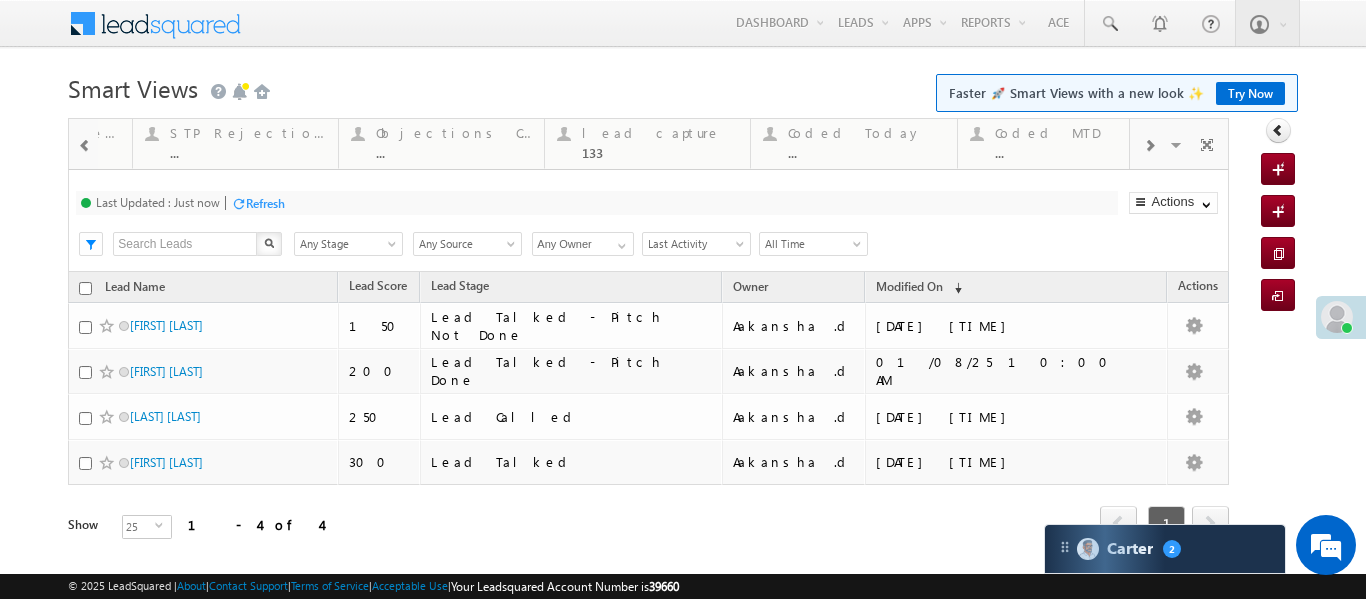 click at bounding box center [85, 146] 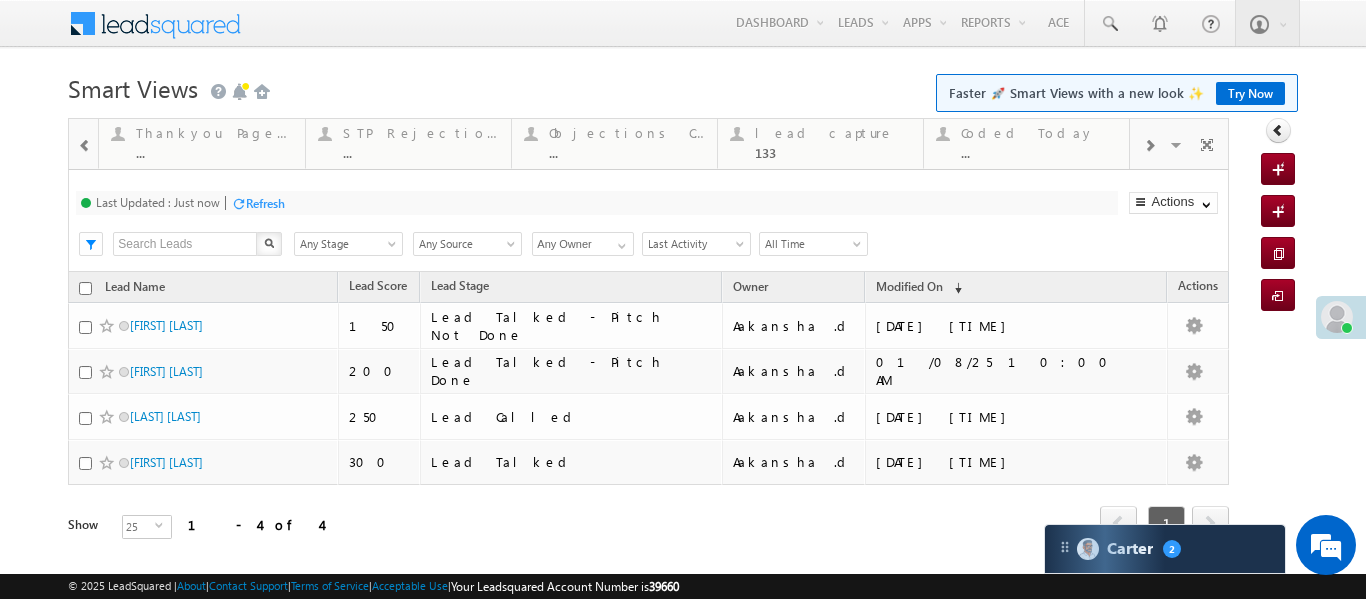 click at bounding box center (85, 146) 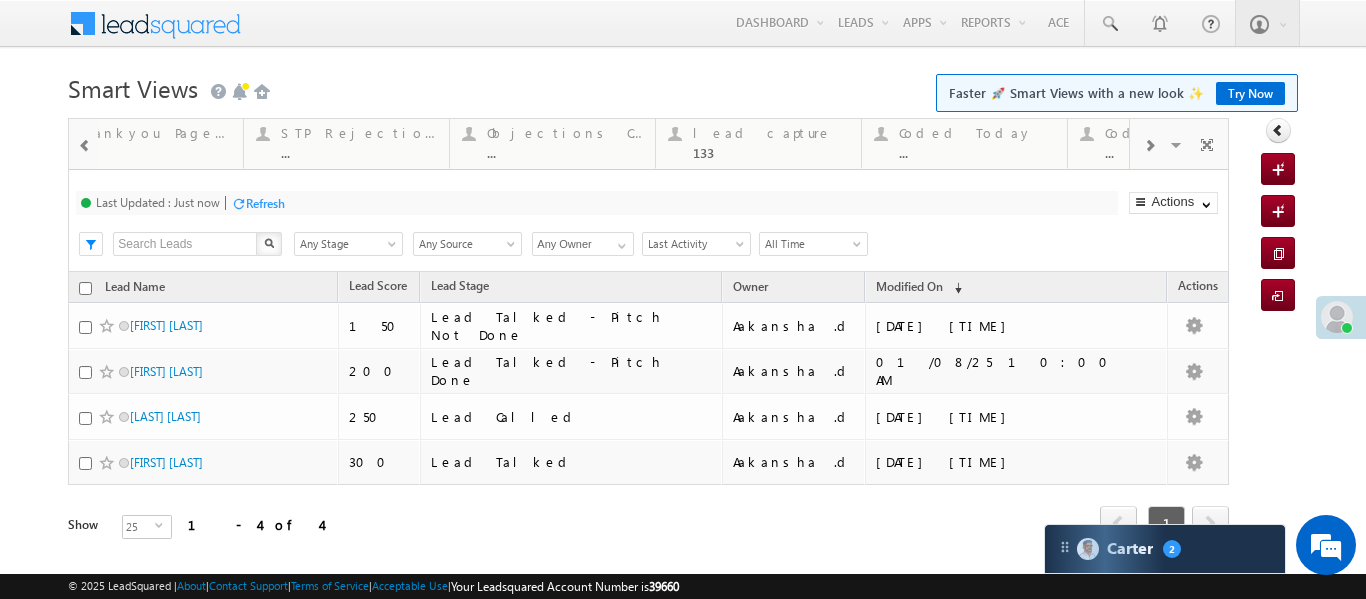 click at bounding box center [85, 146] 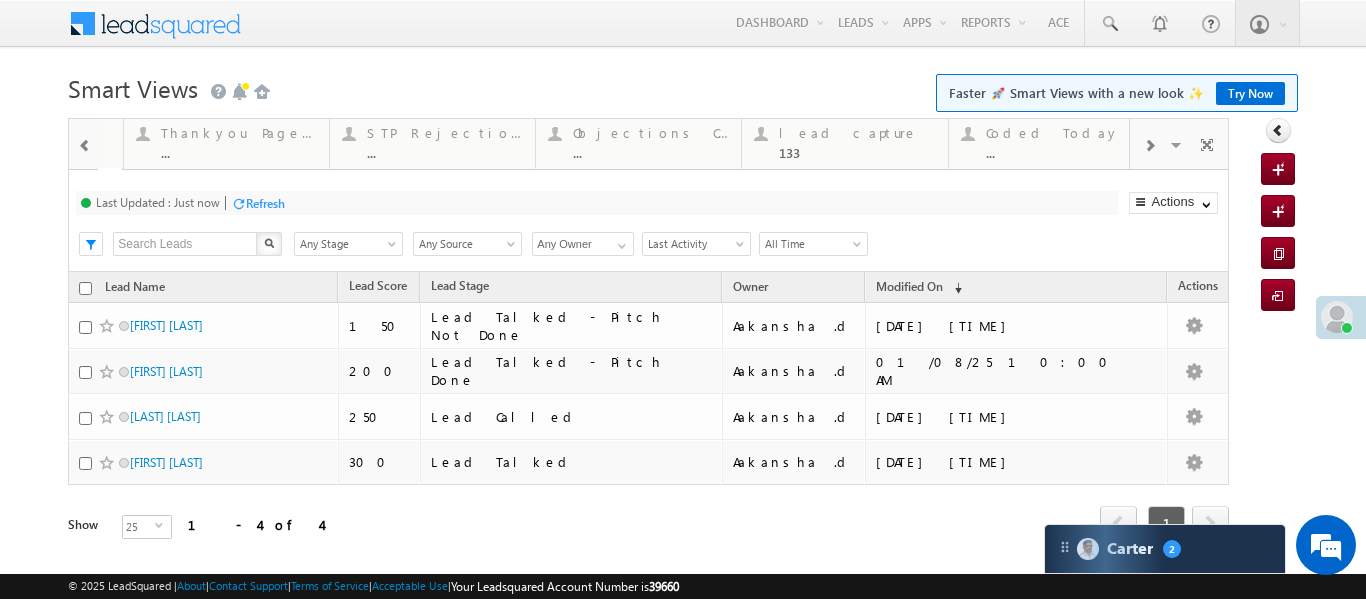 click at bounding box center [85, 146] 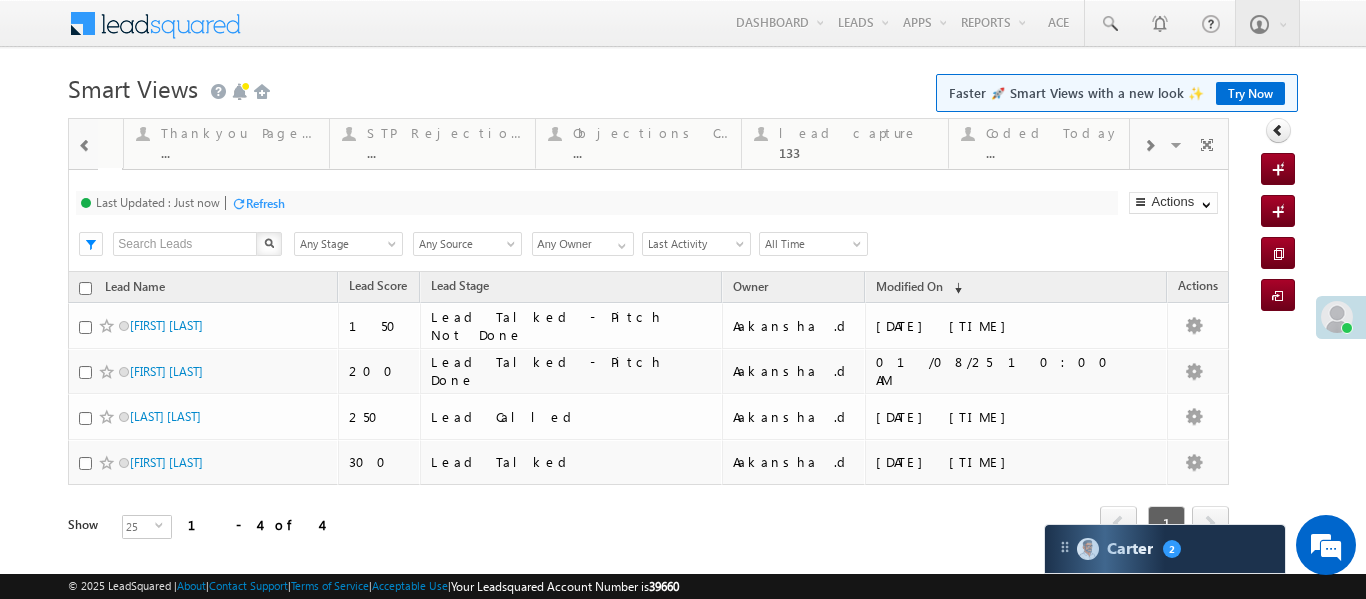 click at bounding box center [83, 143] 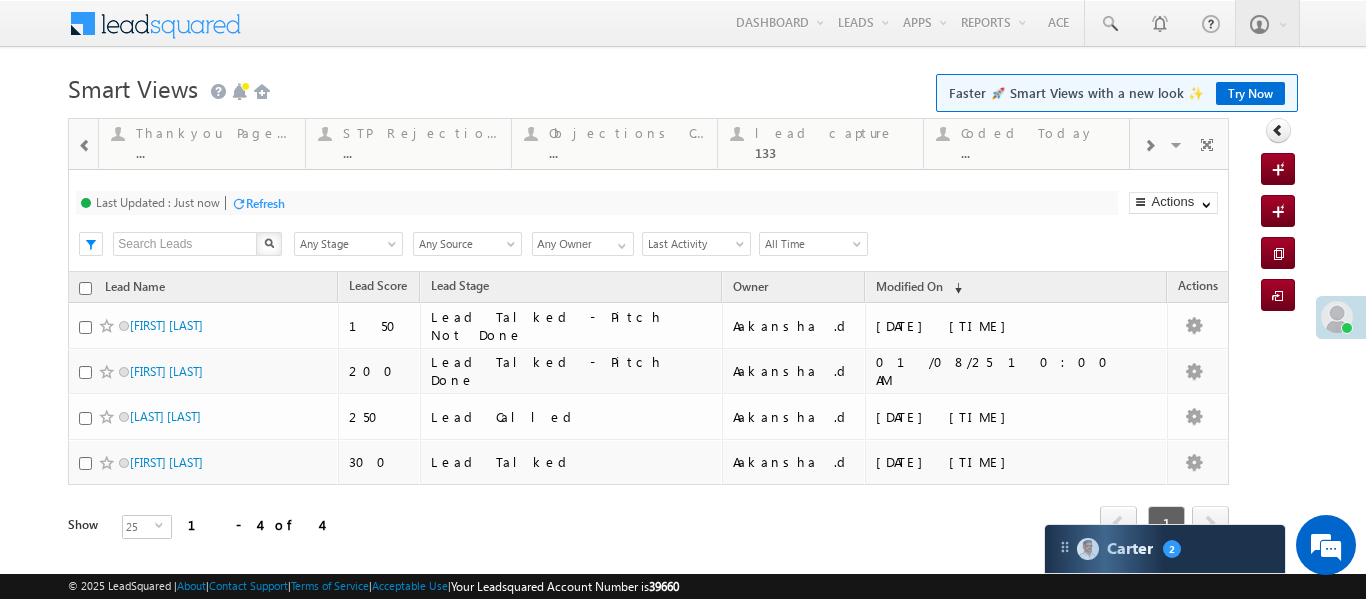 click at bounding box center (85, 146) 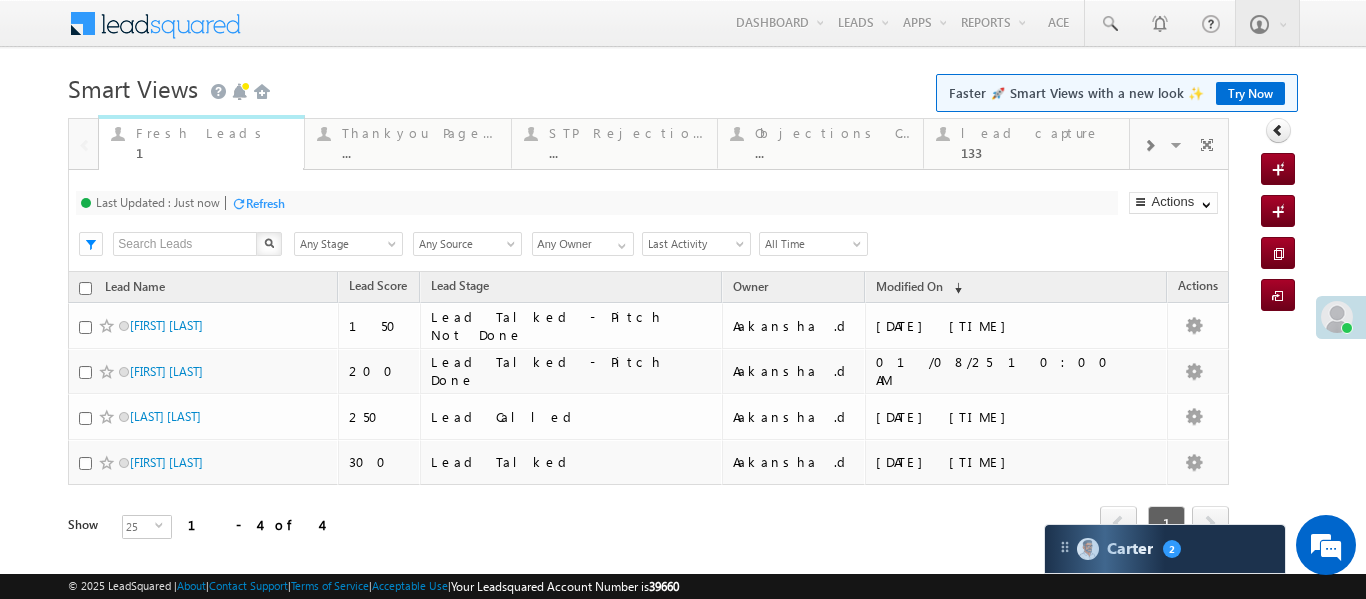 click on "Fresh Leads" at bounding box center (214, 133) 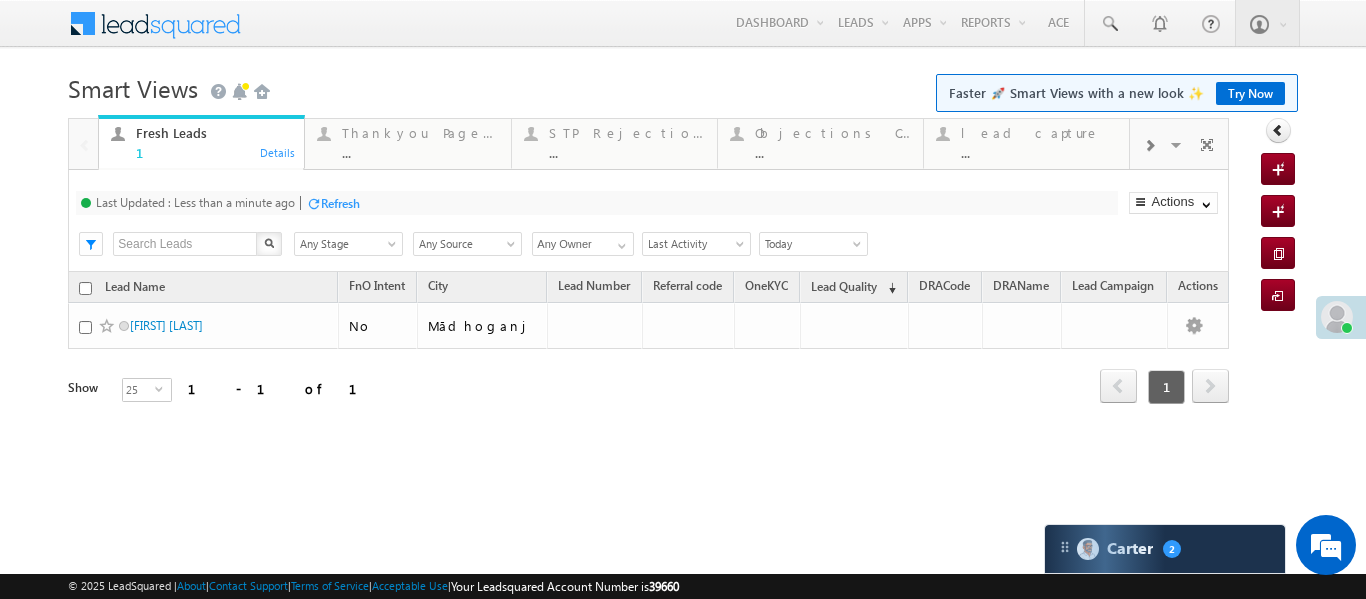 click on "Fresh Leads" at bounding box center [214, 133] 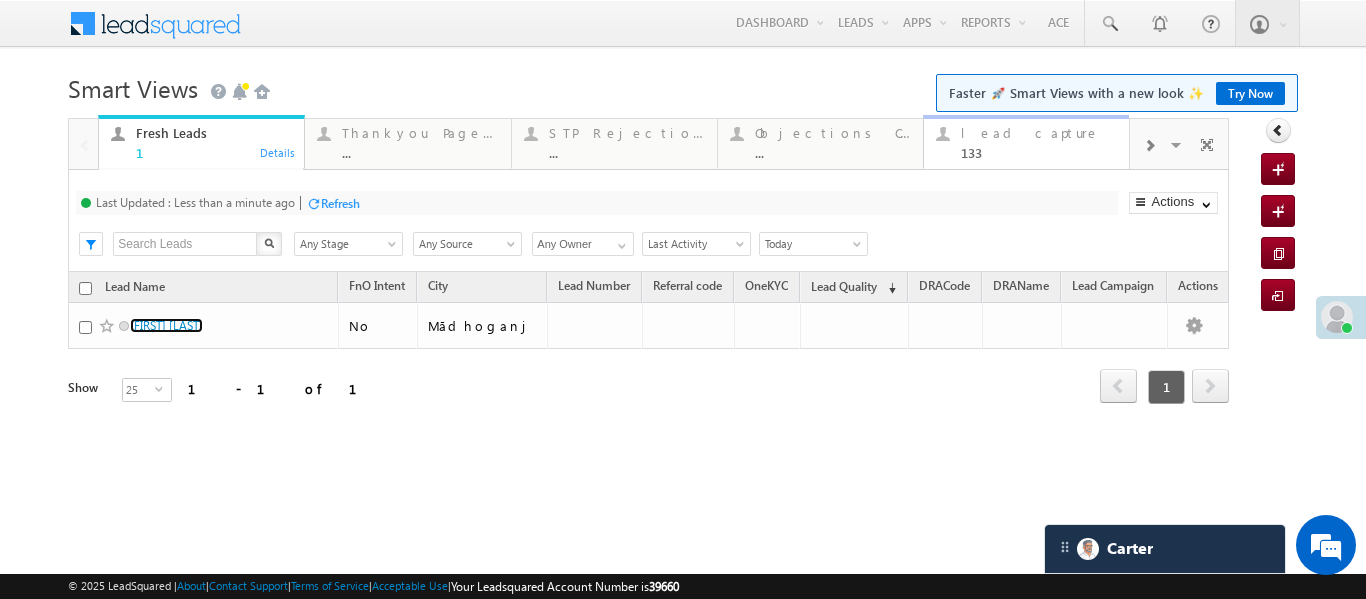 click on "lead capture" at bounding box center [1039, 133] 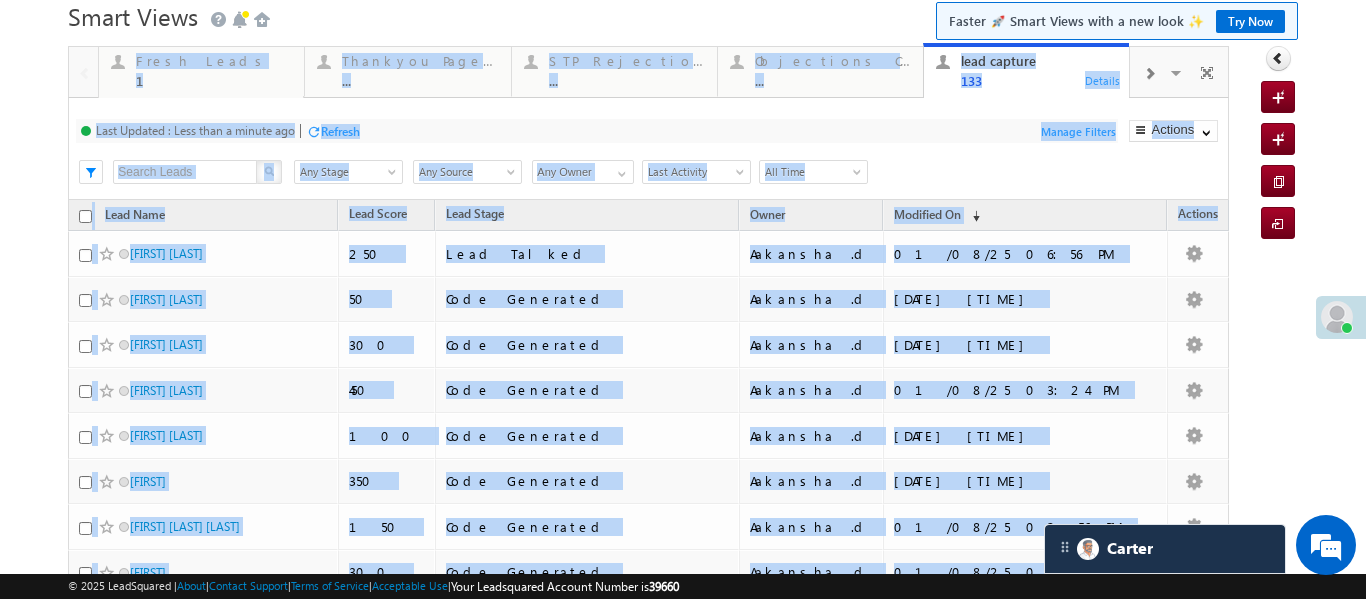 click on "Last Updated : Less than a minute ago Refresh Refreshing..." at bounding box center [596, 131] 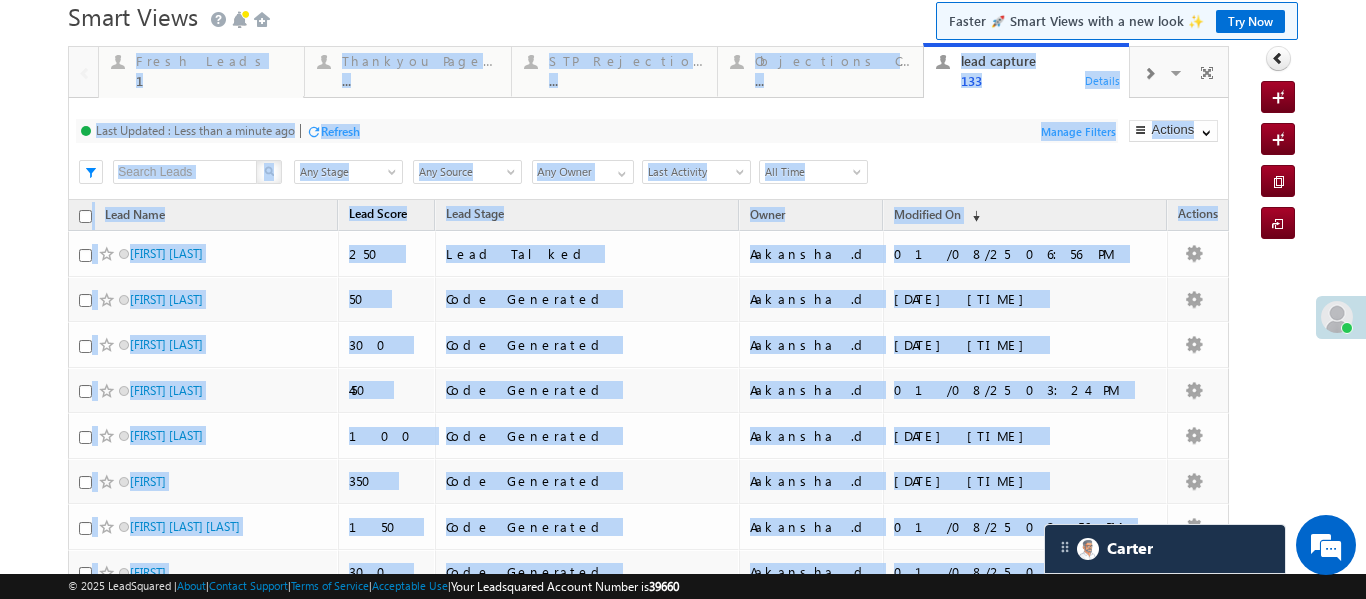 scroll, scrollTop: 82, scrollLeft: 0, axis: vertical 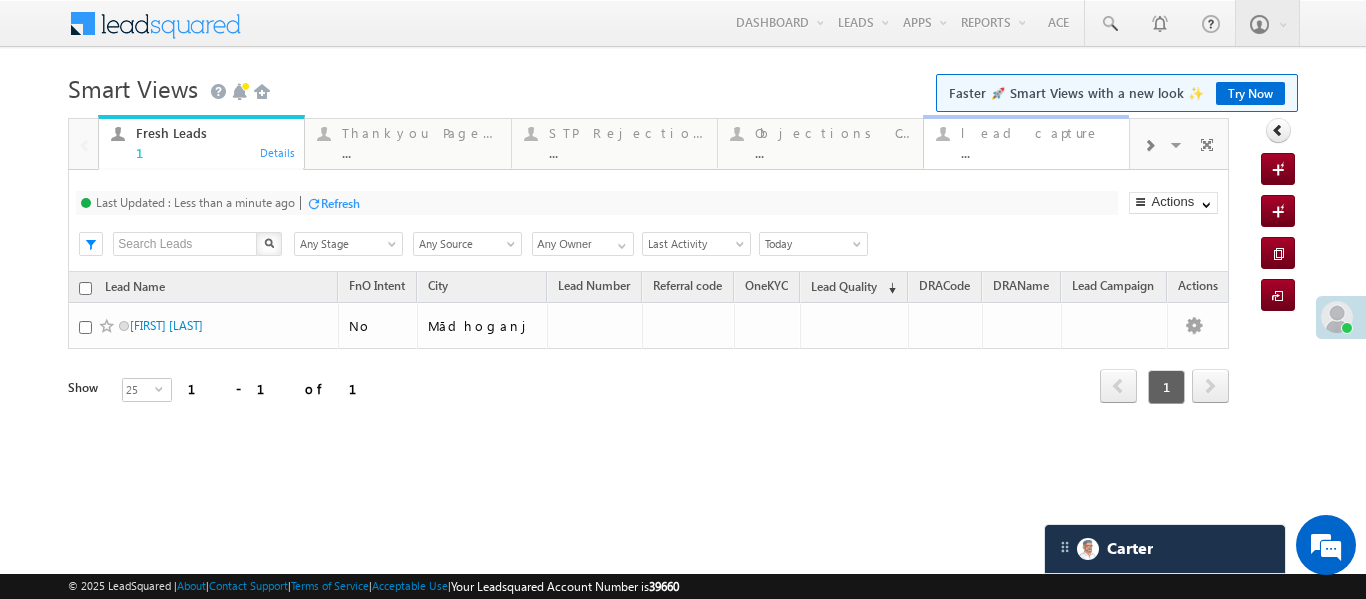 click on "..." at bounding box center [1039, 152] 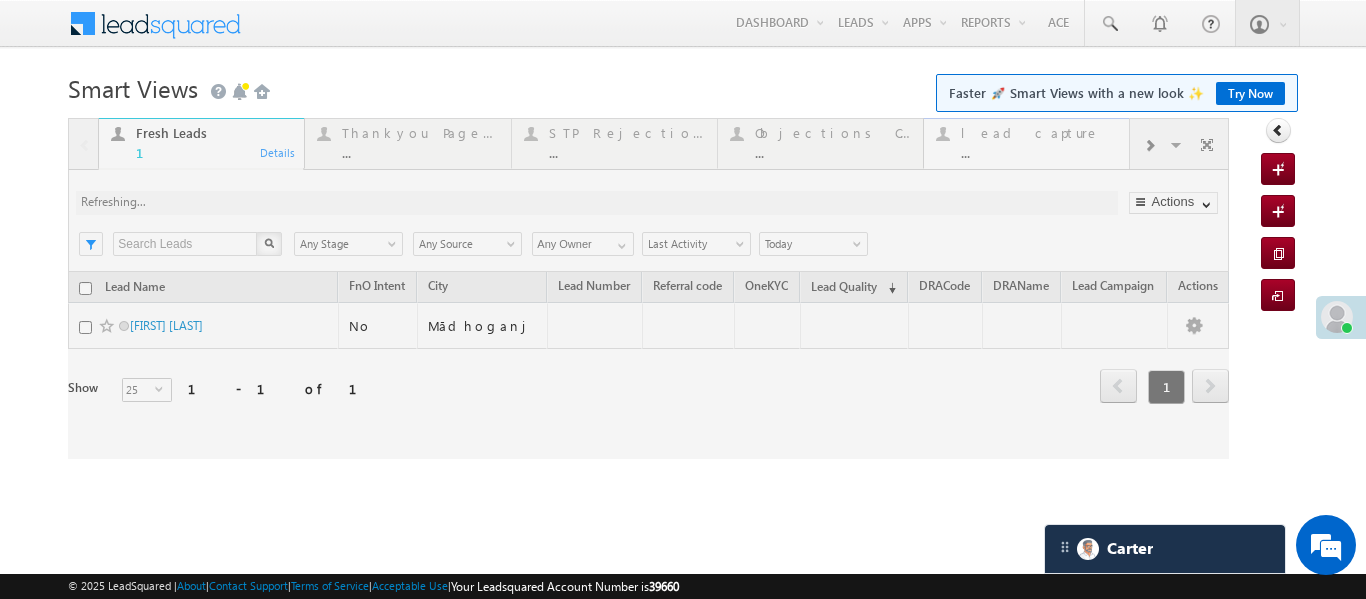 click at bounding box center [648, 288] 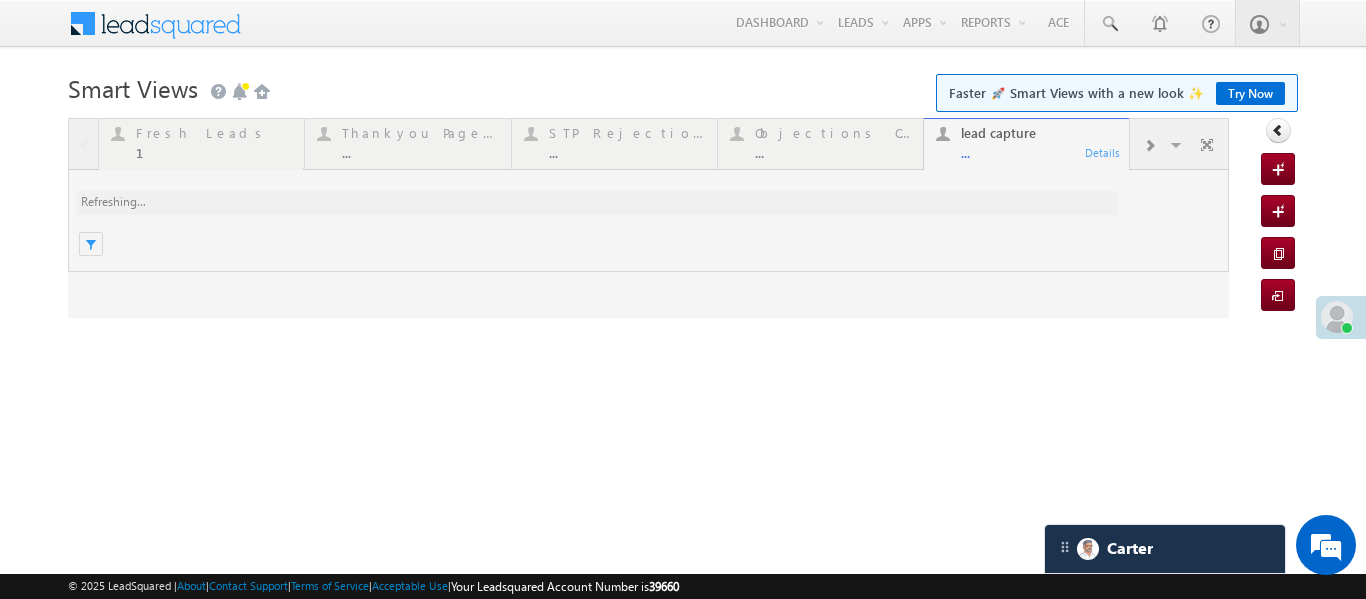 scroll, scrollTop: 0, scrollLeft: 0, axis: both 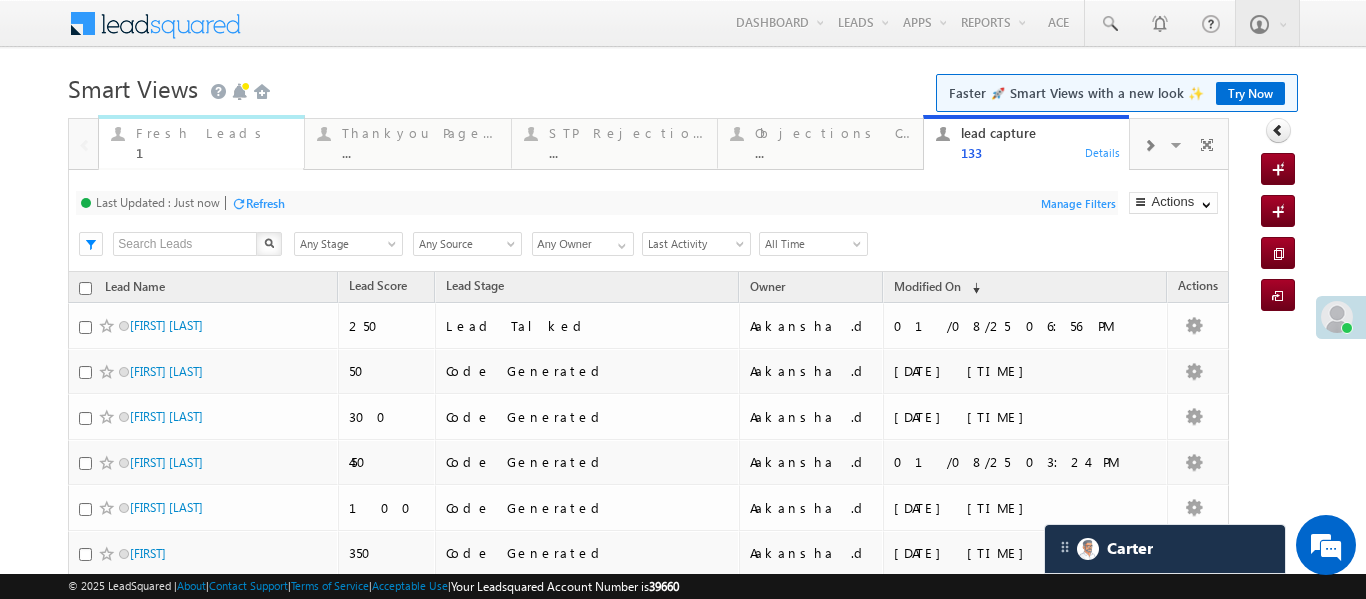 click on "Fresh Leads" at bounding box center (214, 133) 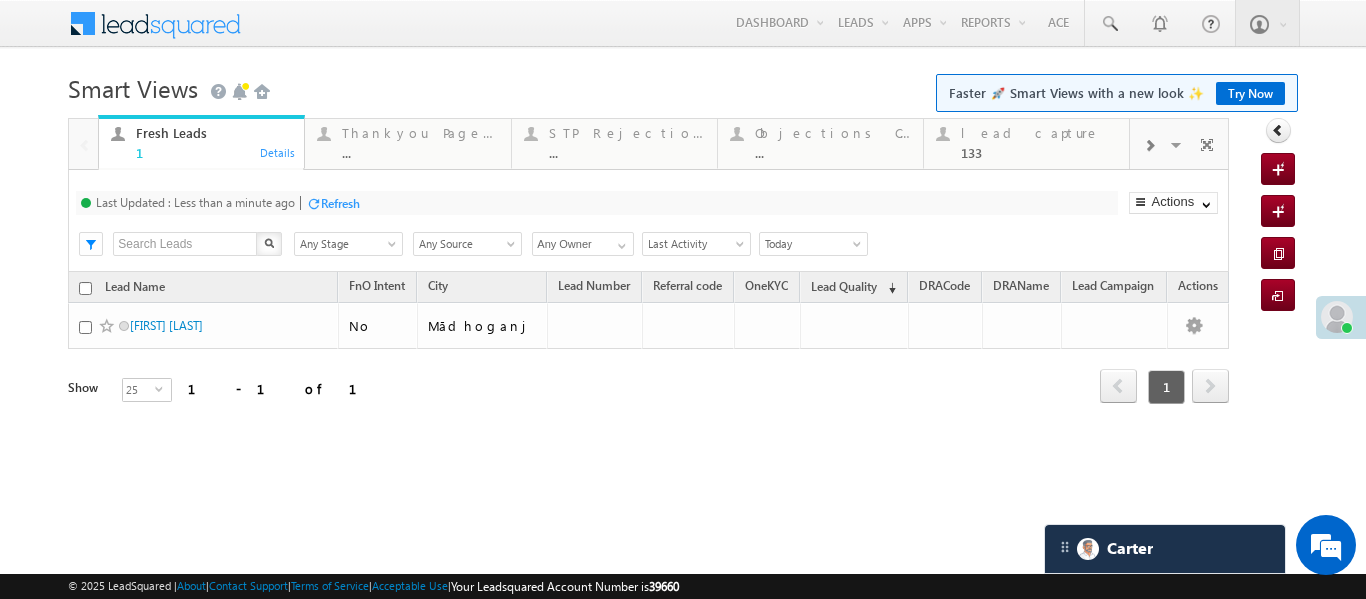 click on "Fresh Leads" at bounding box center (214, 133) 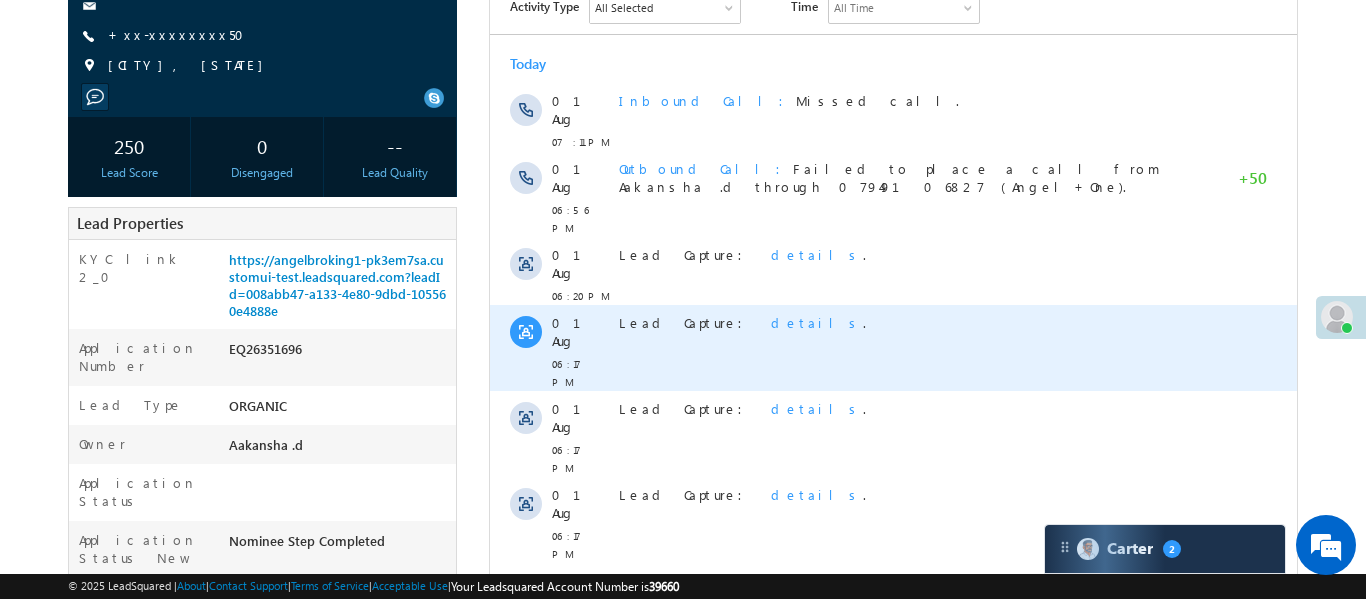 scroll, scrollTop: 225, scrollLeft: 0, axis: vertical 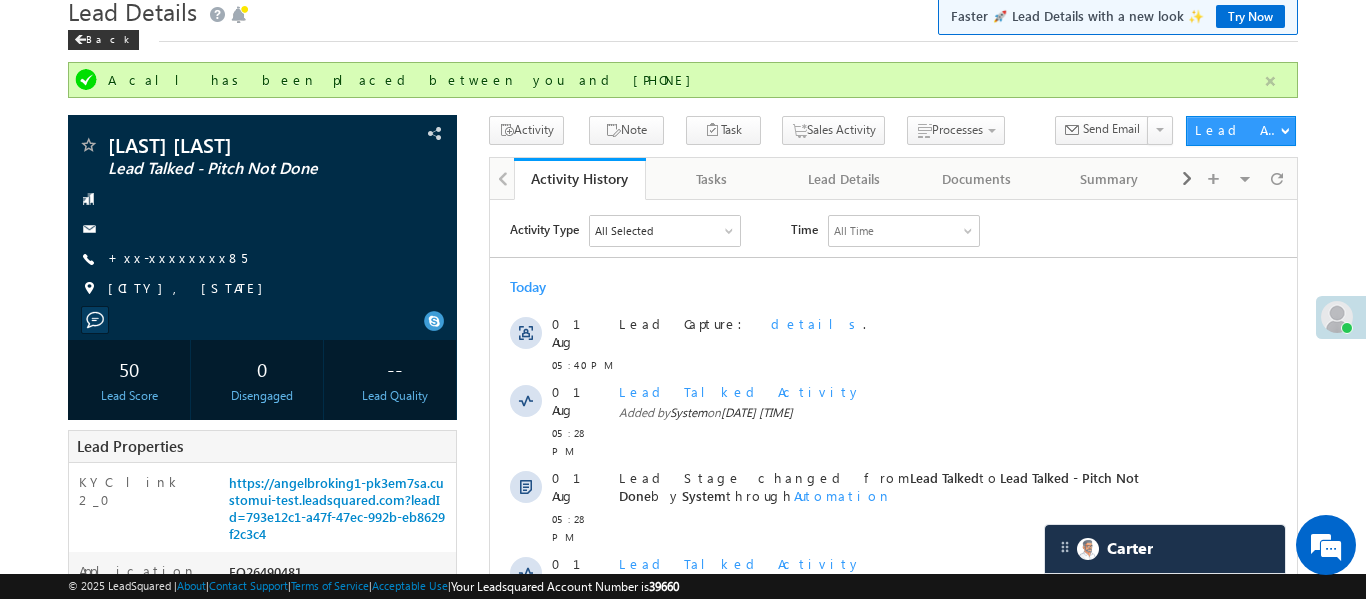 click at bounding box center (1270, 81) 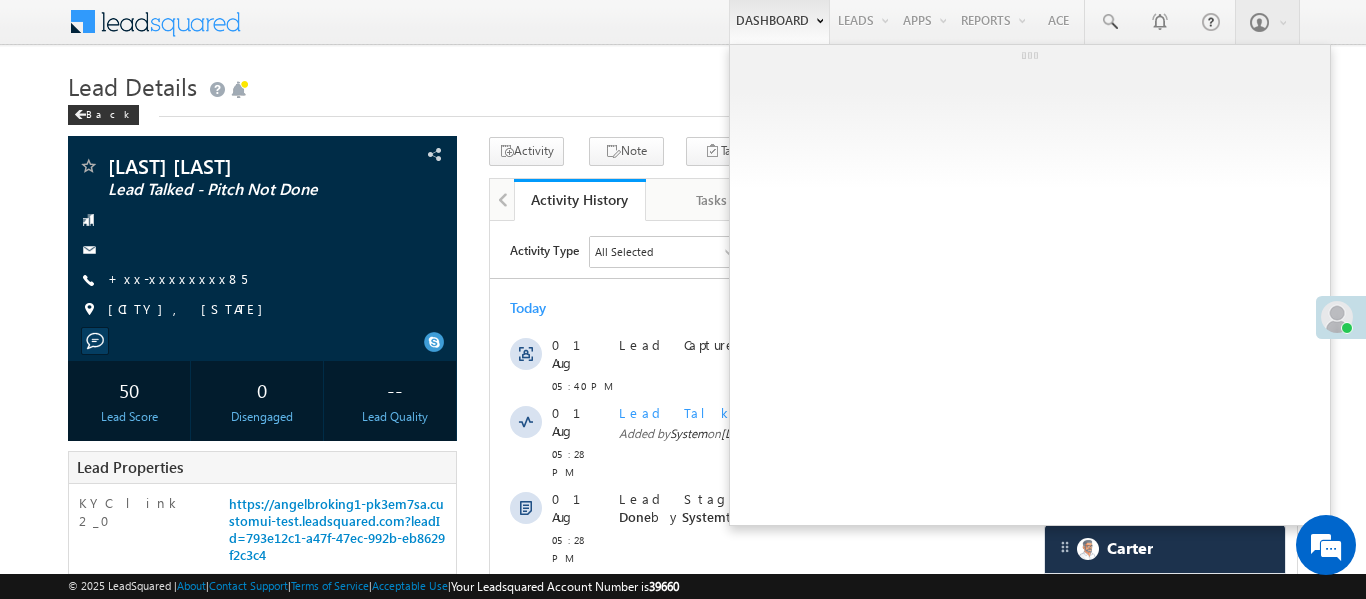 scroll, scrollTop: 0, scrollLeft: 0, axis: both 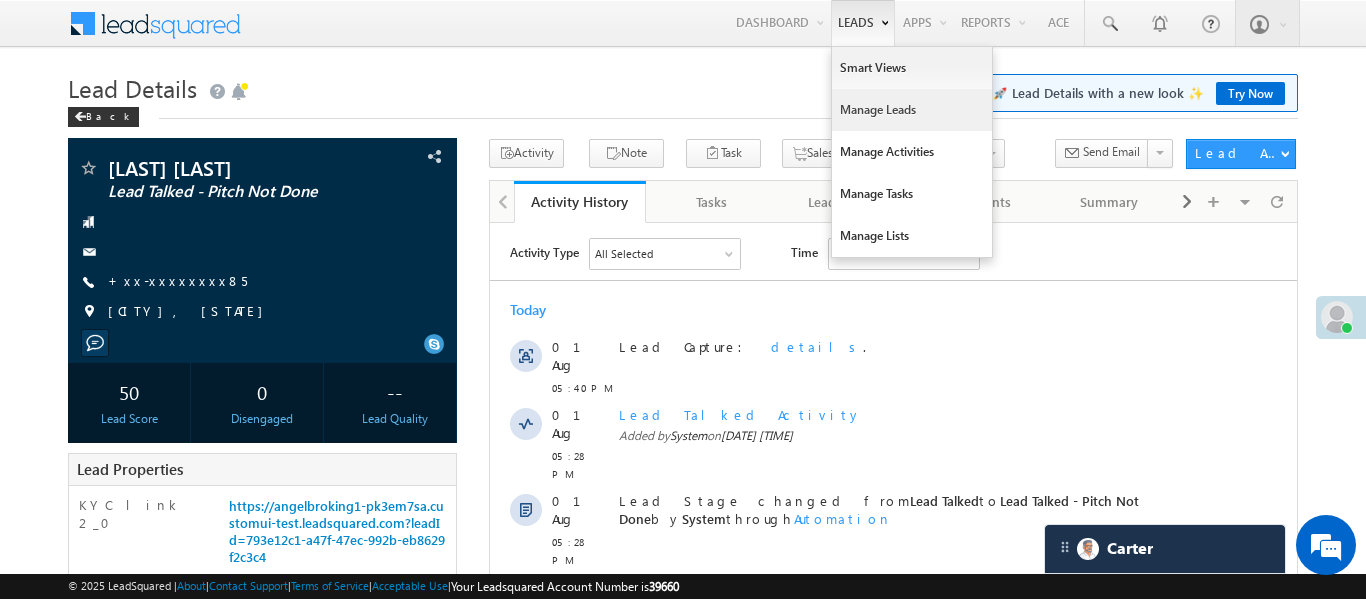 click on "Manage Leads" at bounding box center (912, 110) 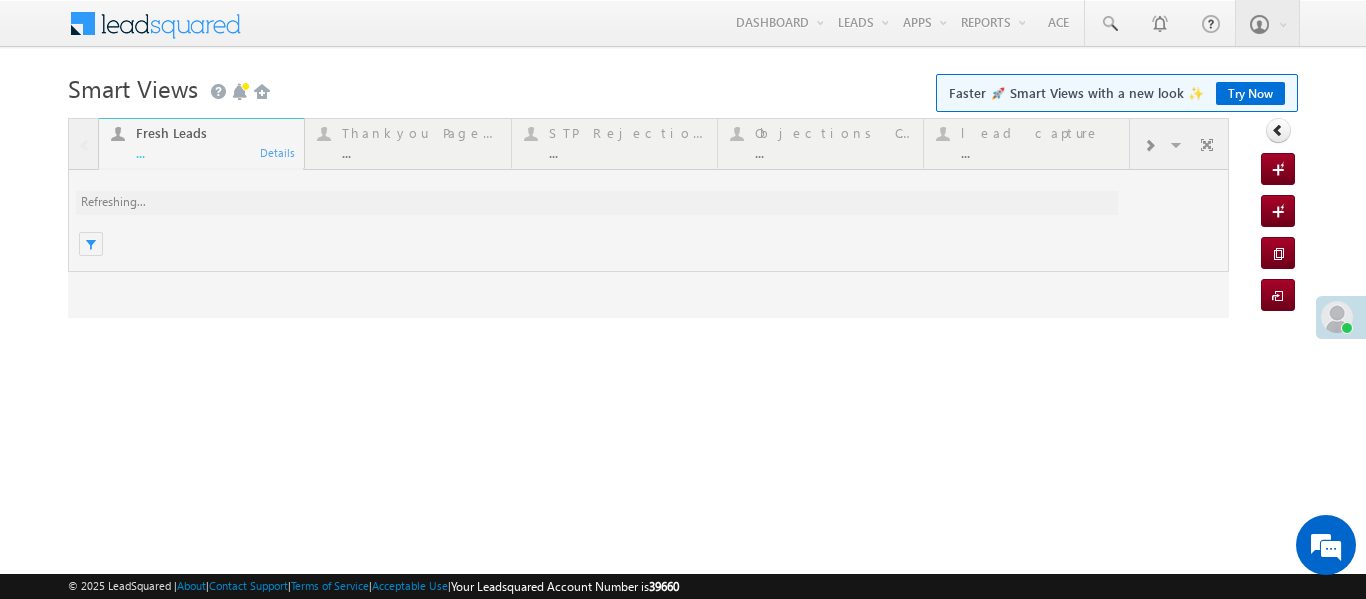 scroll, scrollTop: 0, scrollLeft: 0, axis: both 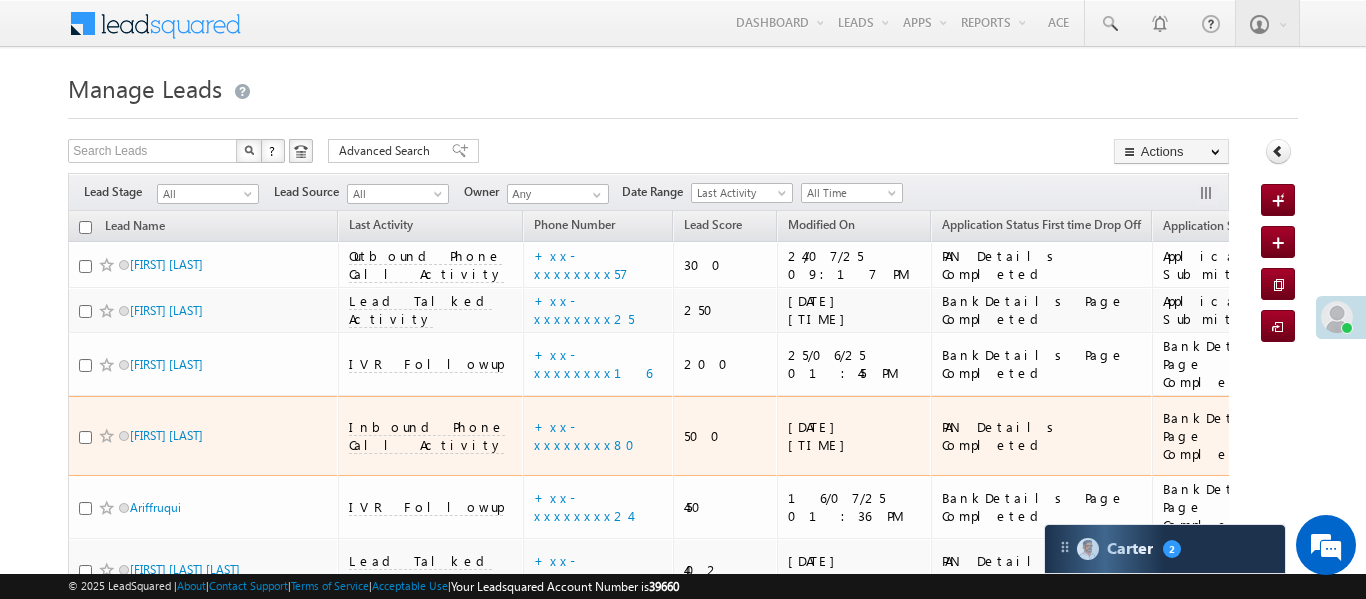 click on "All Time" at bounding box center (849, 193) 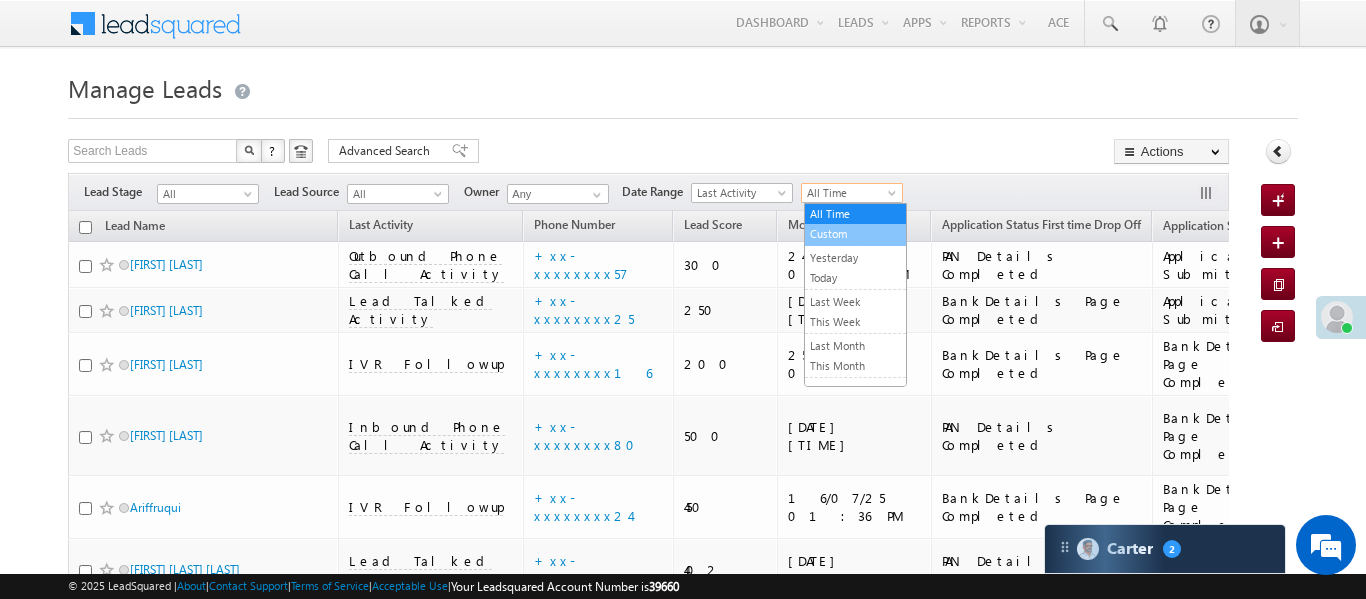 click on "Today" at bounding box center (855, 278) 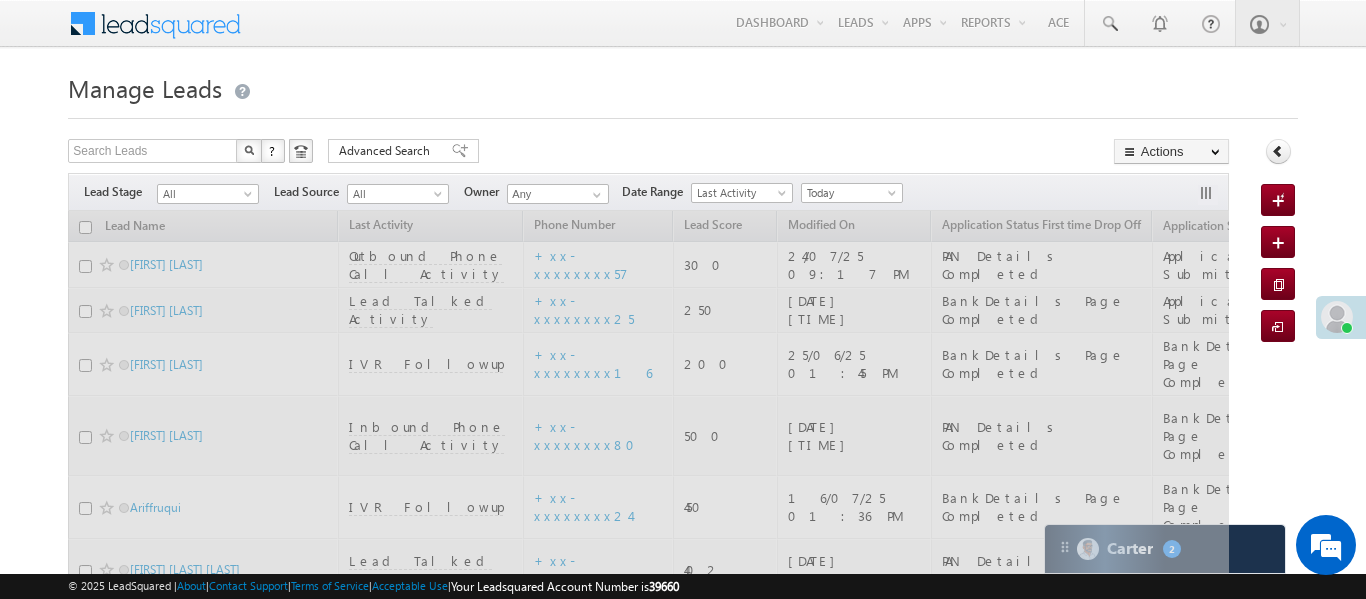 scroll, scrollTop: 31, scrollLeft: 0, axis: vertical 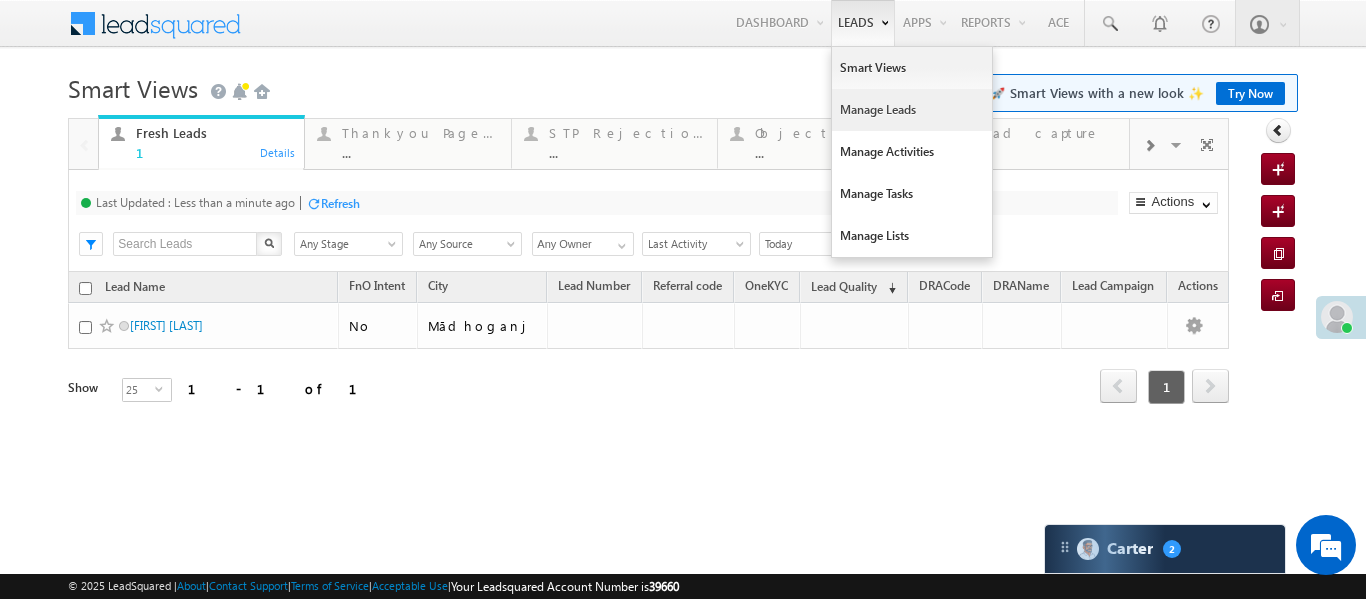 click on "Manage Leads" at bounding box center [912, 110] 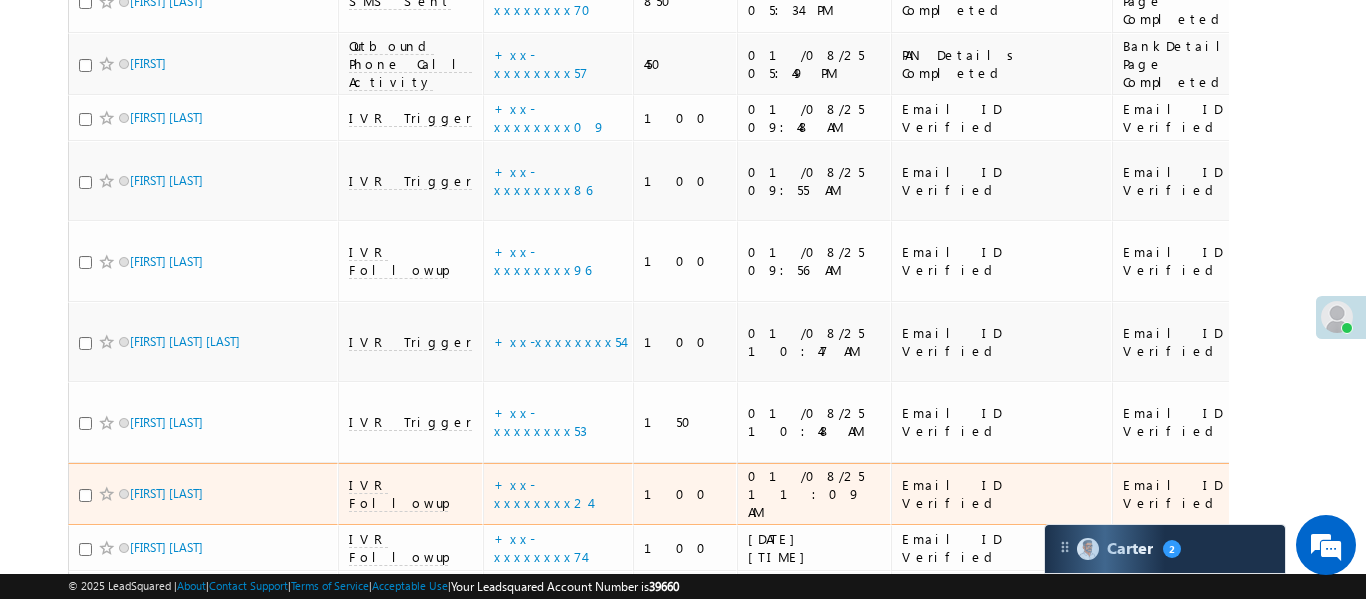 scroll, scrollTop: 1740, scrollLeft: 0, axis: vertical 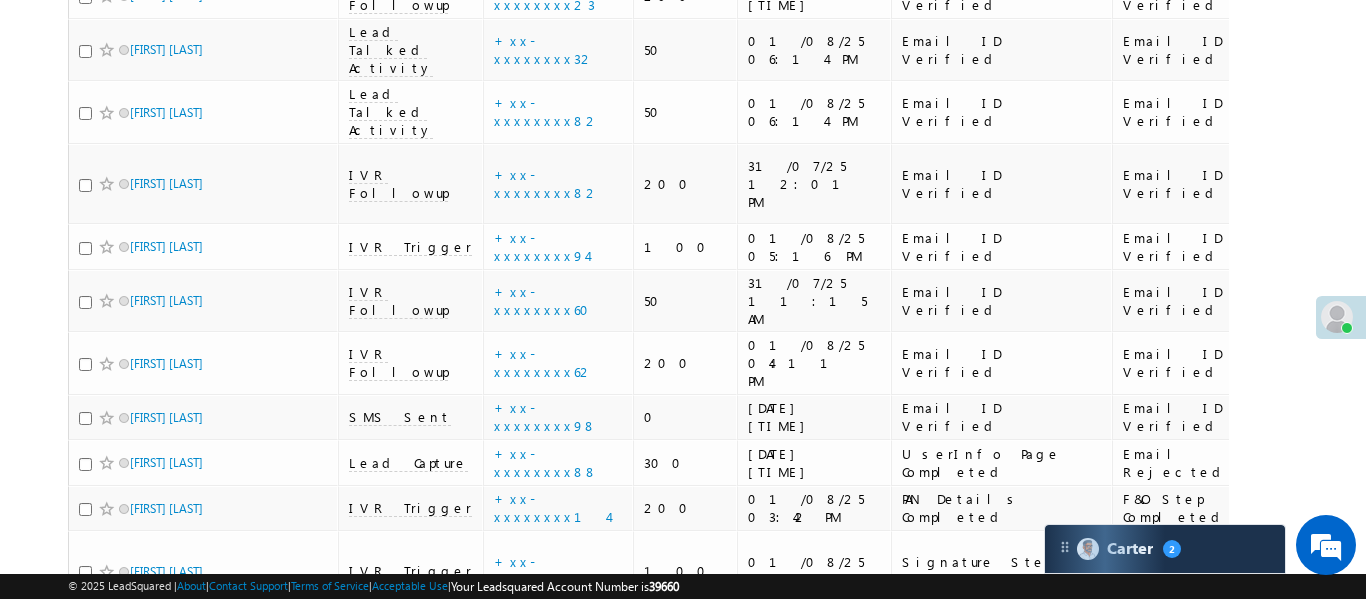 click on "2" at bounding box center [1167, 838] 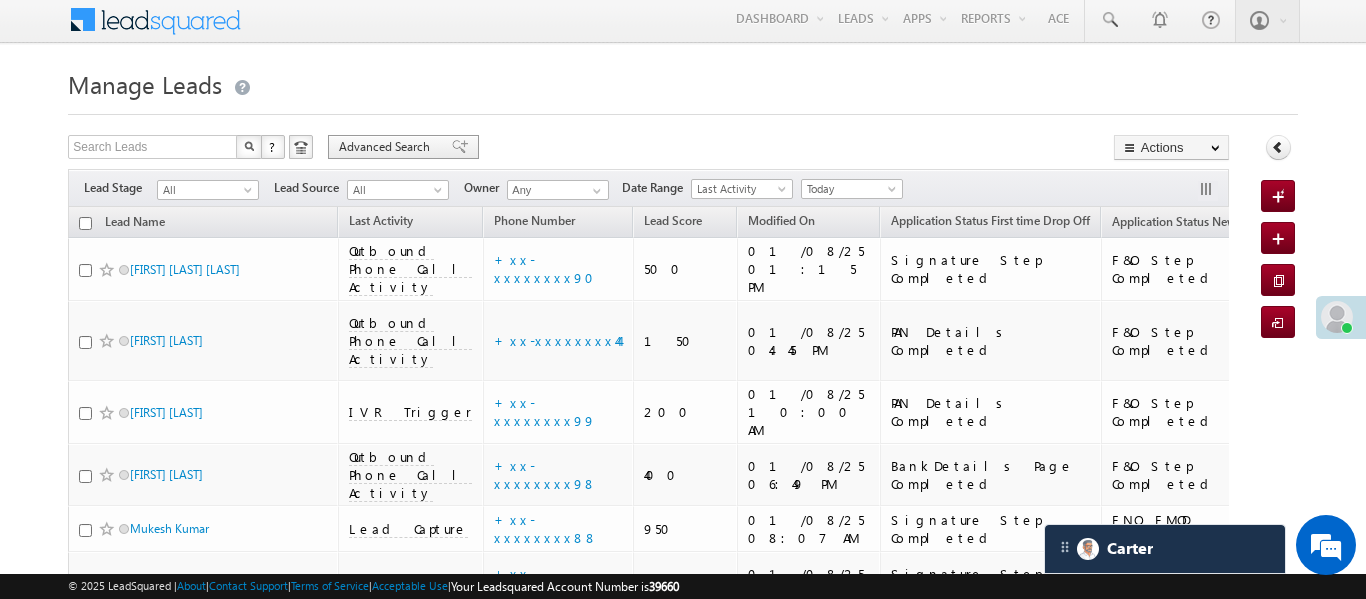 scroll, scrollTop: 0, scrollLeft: 0, axis: both 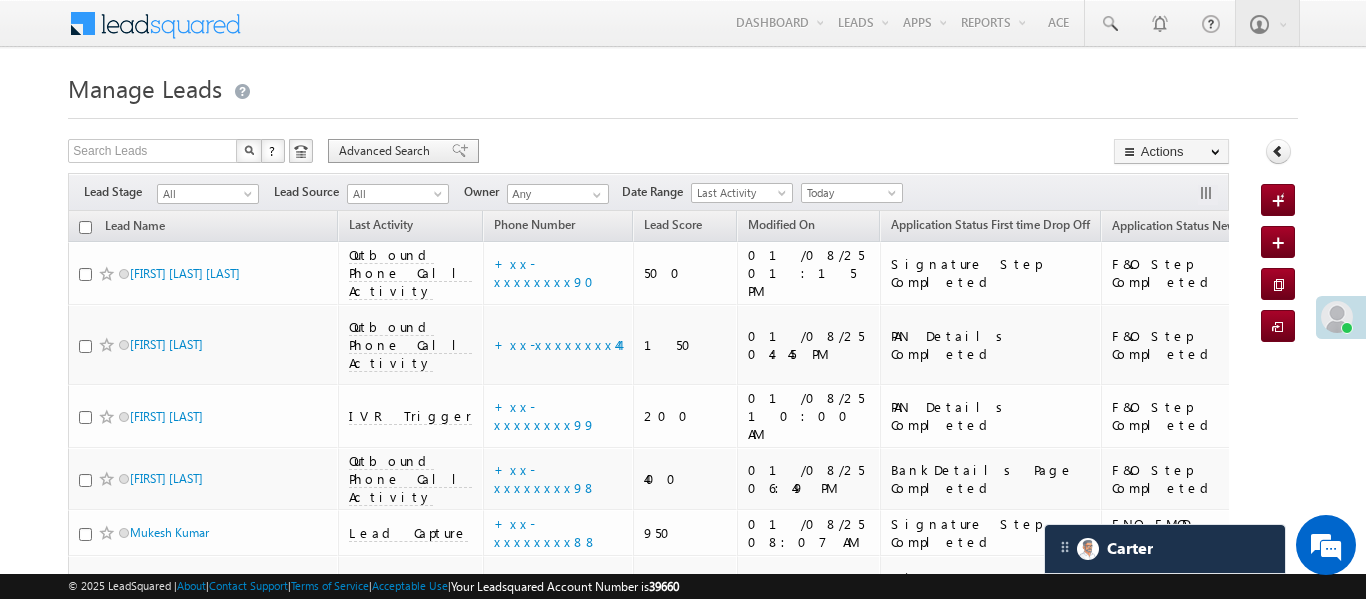 click on "Advanced Search" at bounding box center (387, 151) 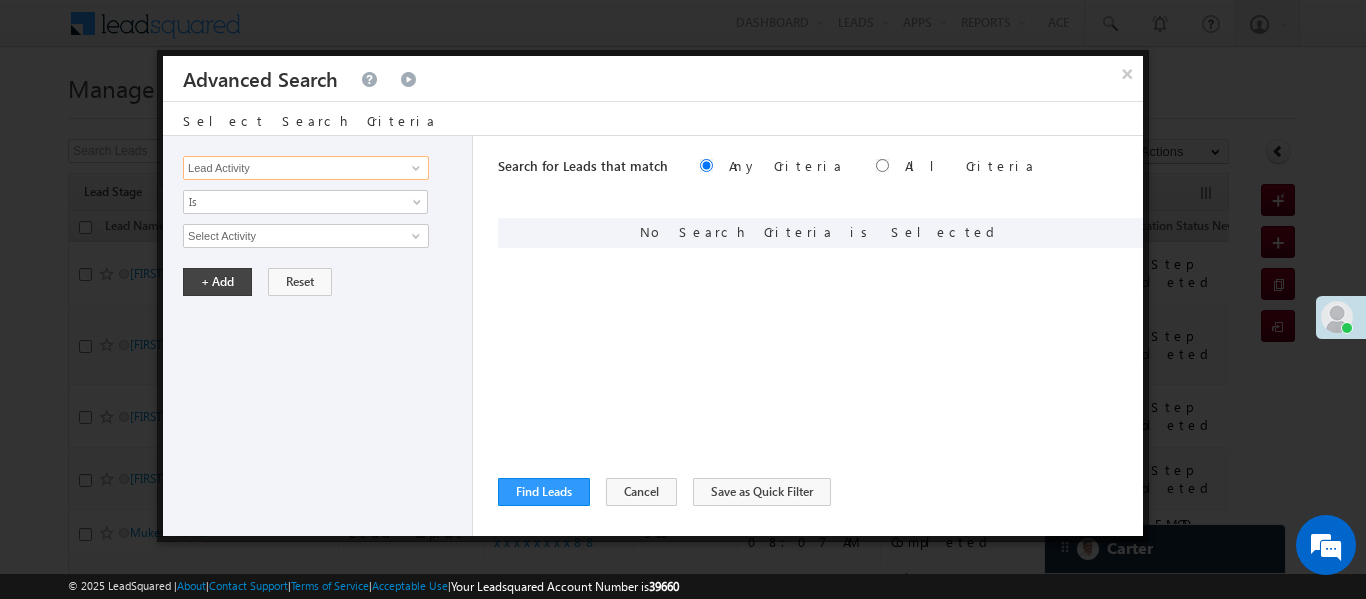 click on "Lead Activity" at bounding box center (306, 168) 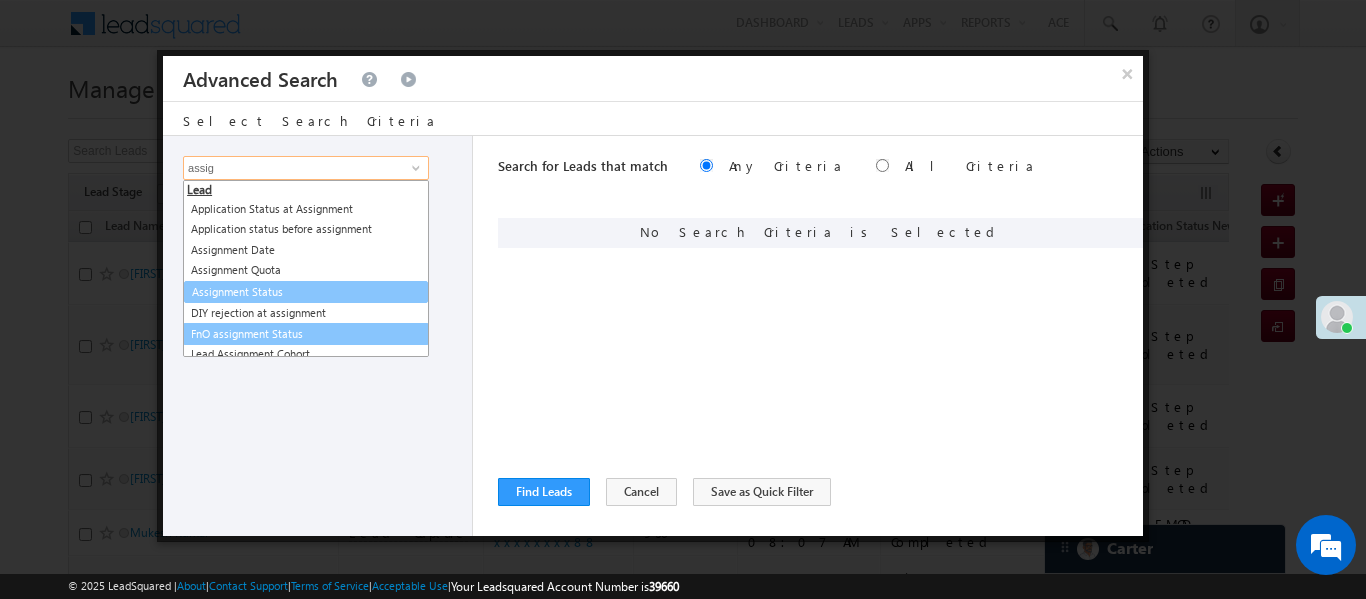 scroll, scrollTop: 10, scrollLeft: 0, axis: vertical 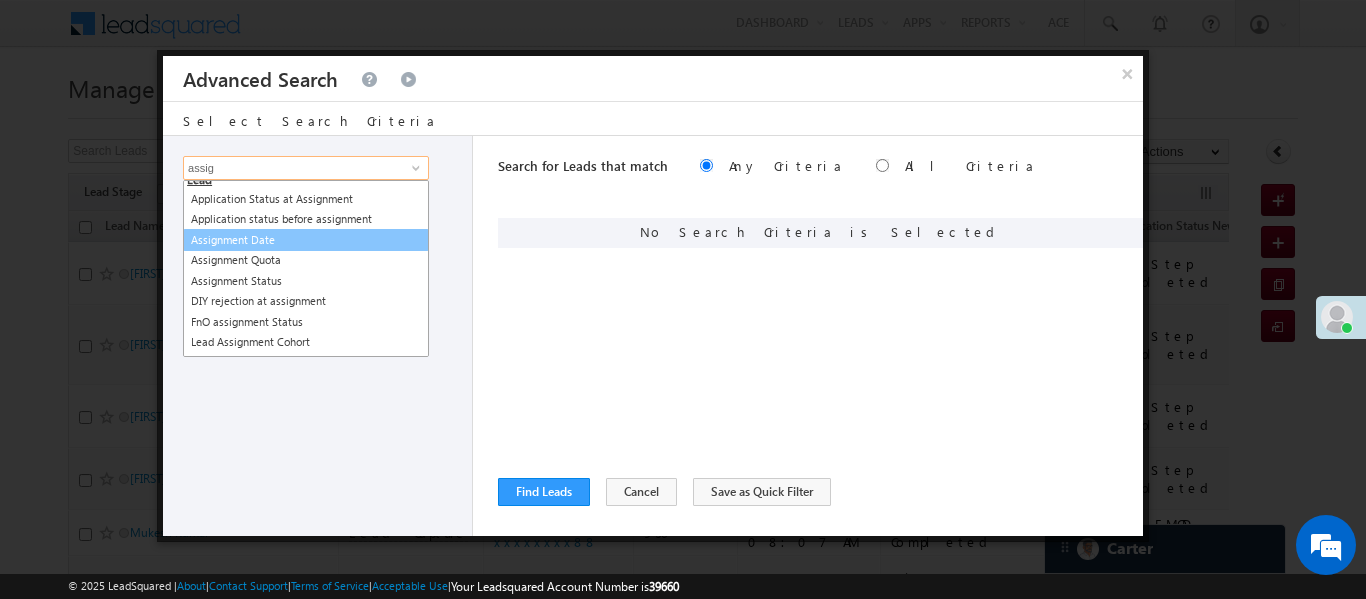 drag, startPoint x: 262, startPoint y: 227, endPoint x: 275, endPoint y: 243, distance: 20.615528 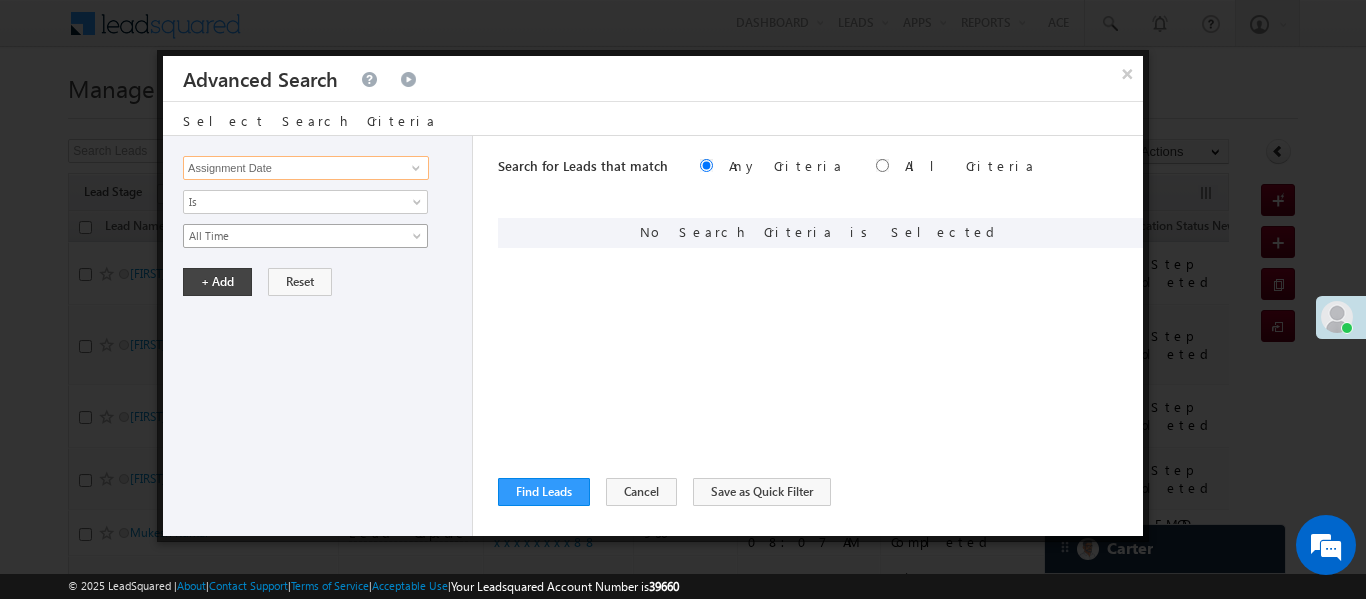 type on "Assignment Date" 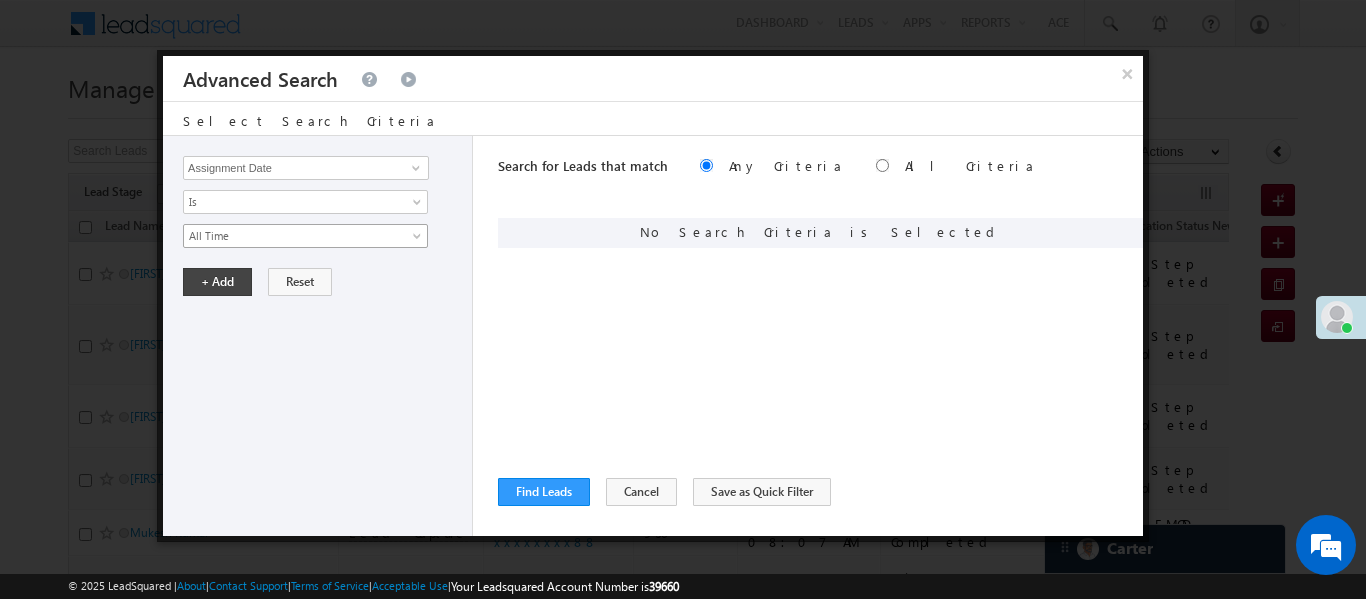 click on "All Time" at bounding box center (292, 236) 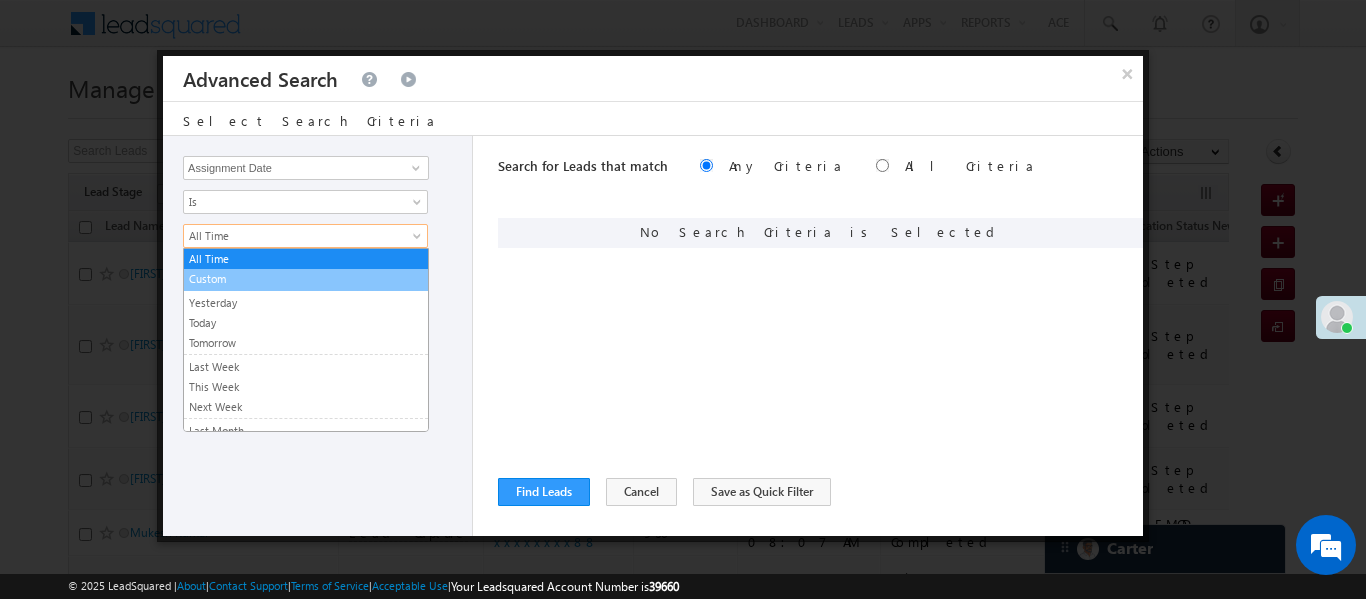 click on "Custom" at bounding box center [306, 279] 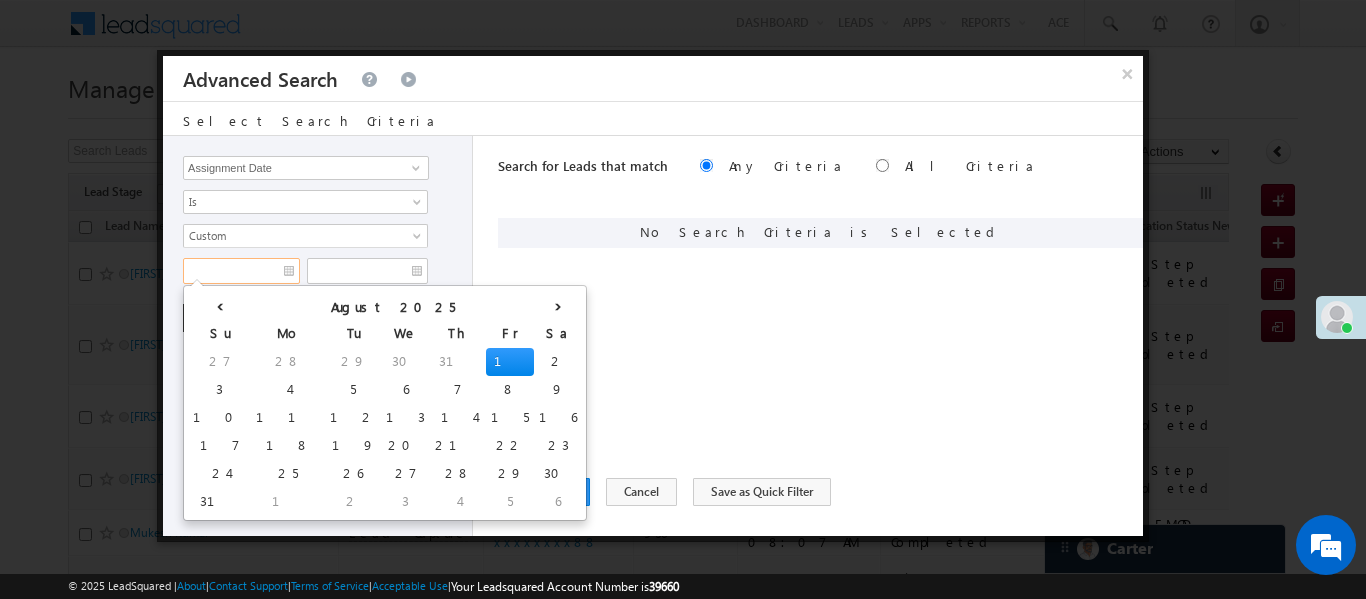 click at bounding box center [241, 271] 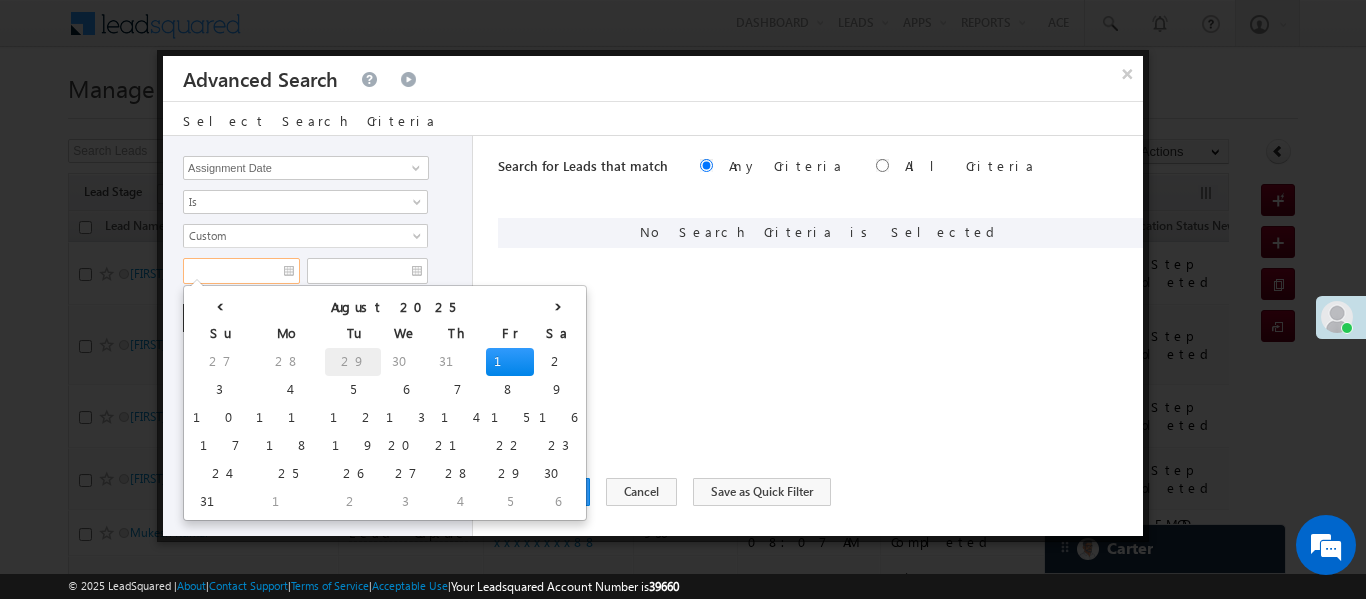 click on "29" at bounding box center [353, 362] 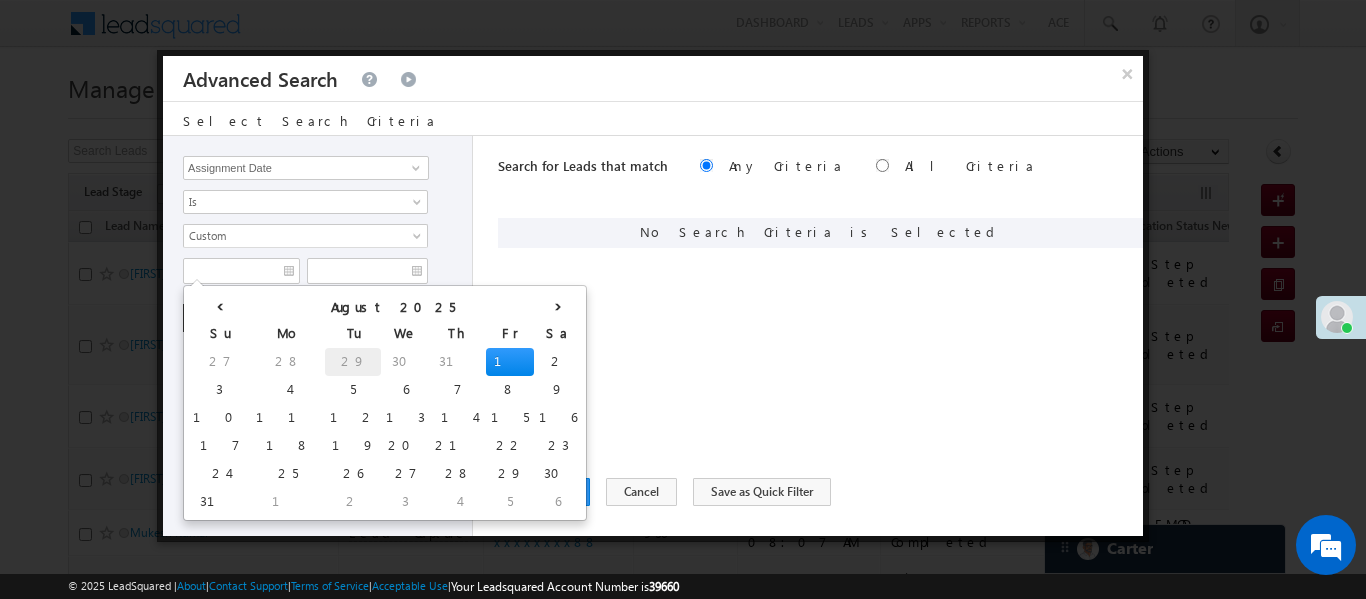 click on "Lead Activity Task Sales Group  Prospect Id  WA Last Message Timestamp 4th Day Disposition Aadhaar_MobileLinked Account Application Status Activation_Score Age Bucket AI_ML AngelCode App Download App Download Date App Status Compare Application Number Application Owner Application Source Application Status  Application Status at Assignment Application Status at Dropoff Application status before assignment  Application Status First time Drop Off  Application Status New Application Step Number Application Submission Flag Application Type Appsflyer Adset Area Manager Name Assignment Date Assignment Quota Assignment Status Attempt counter post coding  BO Branch Browser Call Back Counter Call back Date & Time Call Back Requested Created At Call Back Requested on  Call Back Requested Slot Call Duration Call Later Overall Counter Call Later_Insurance call back date Callid Campaign Call Counter Campaign Date Campaign flag for smart view Campaign Talktime counter Campaign Trade Date Is" at bounding box center [318, 336] 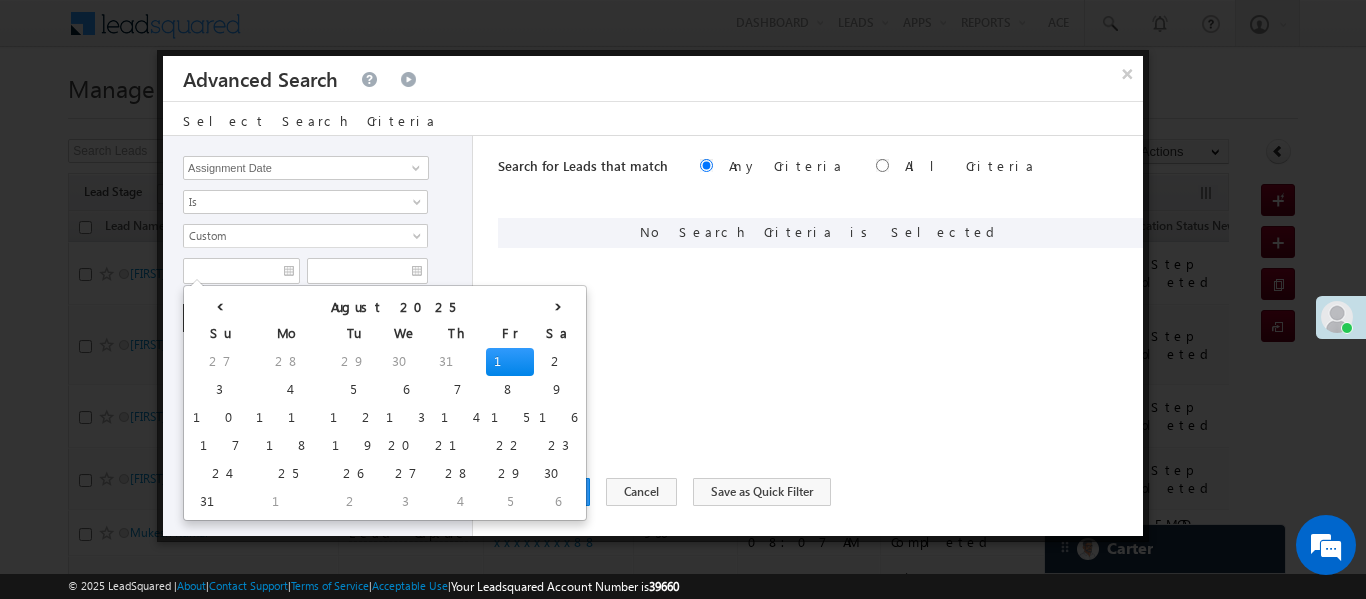 type on "29/07/25" 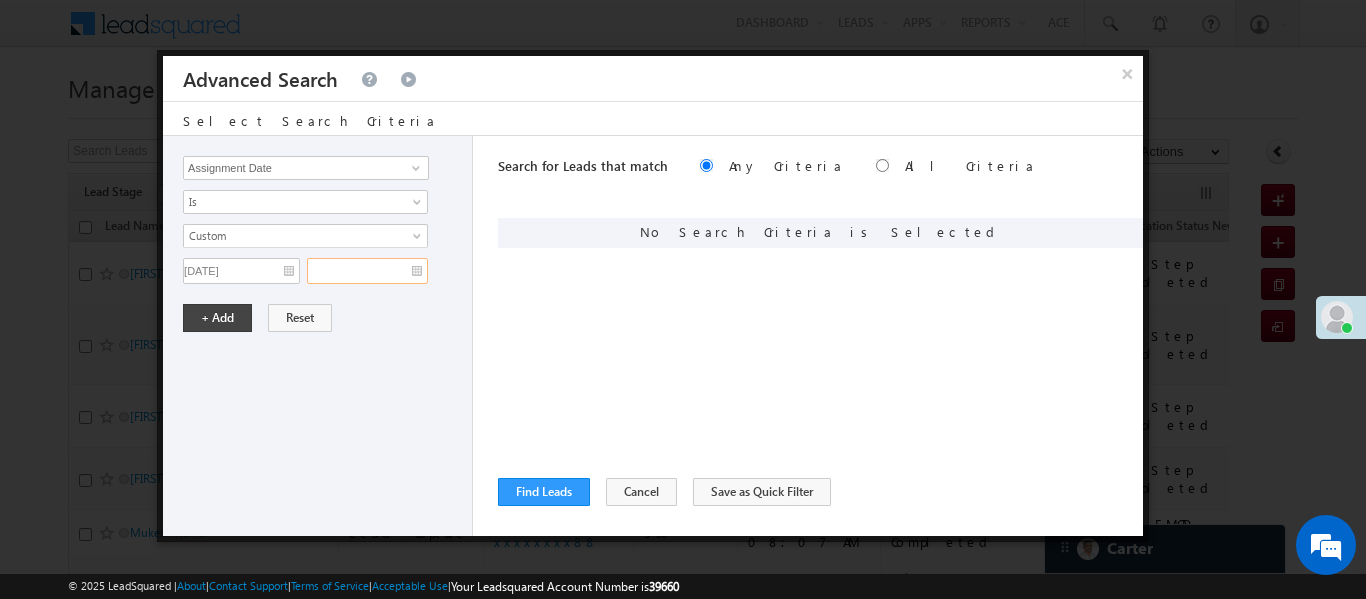 click at bounding box center [367, 271] 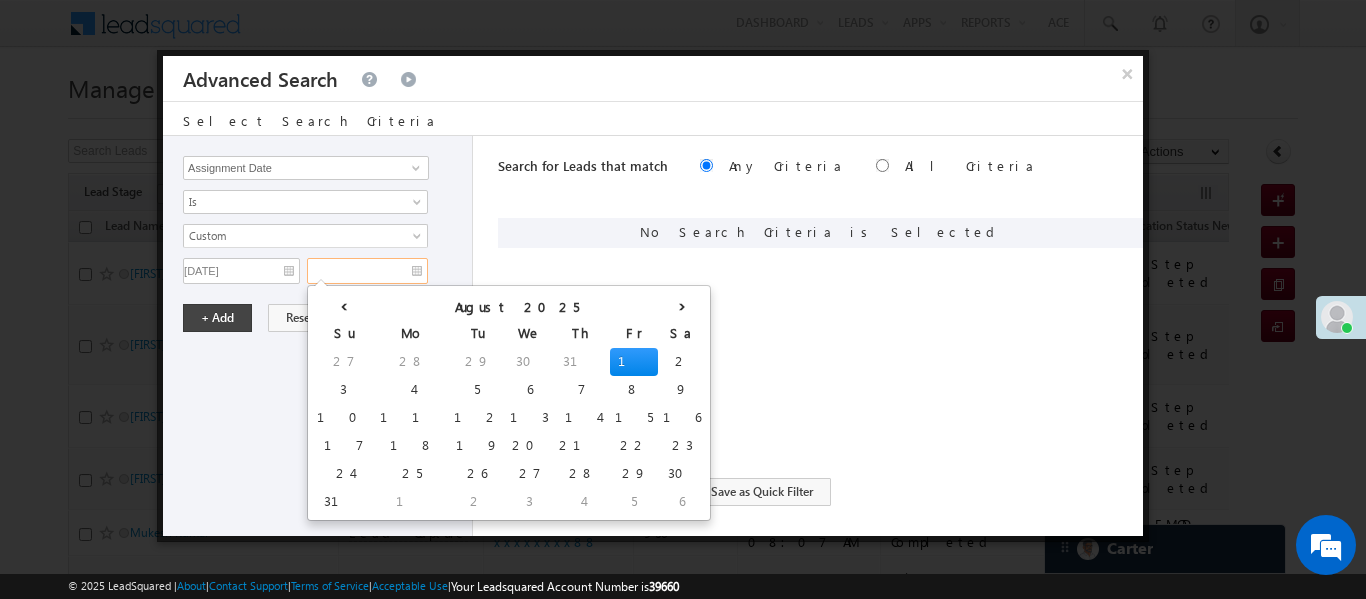 click on "1" at bounding box center (634, 362) 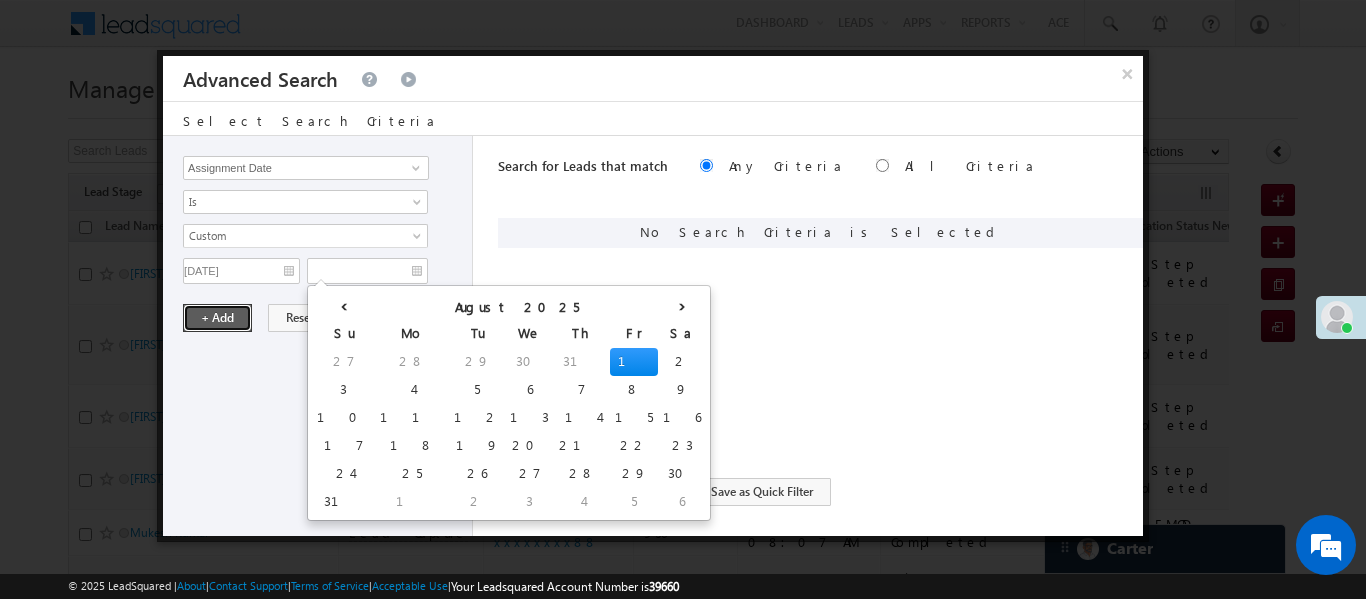 type on "01/08/25" 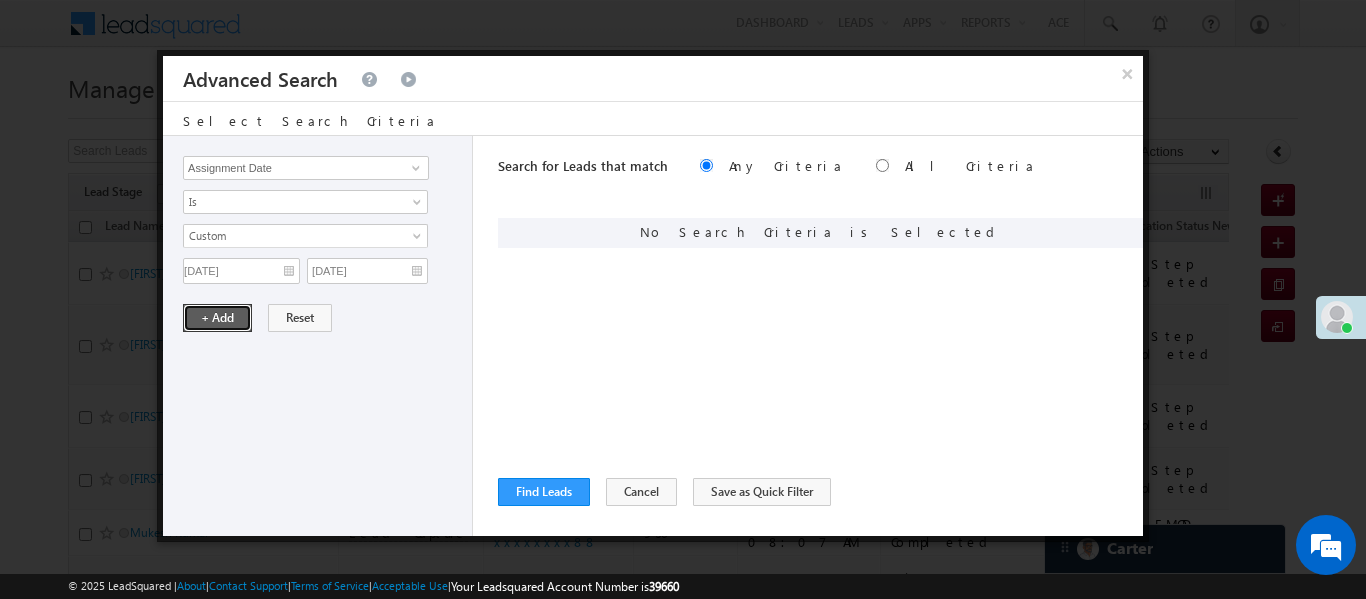 click on "+ Add" at bounding box center [217, 318] 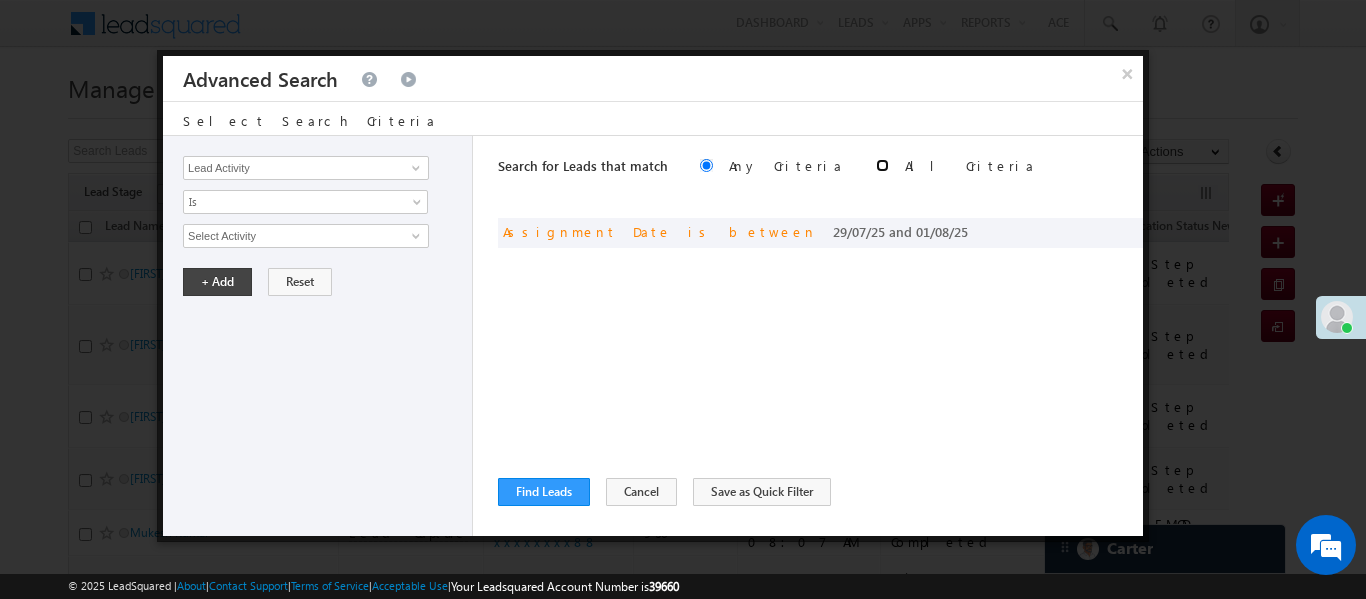 click at bounding box center [882, 165] 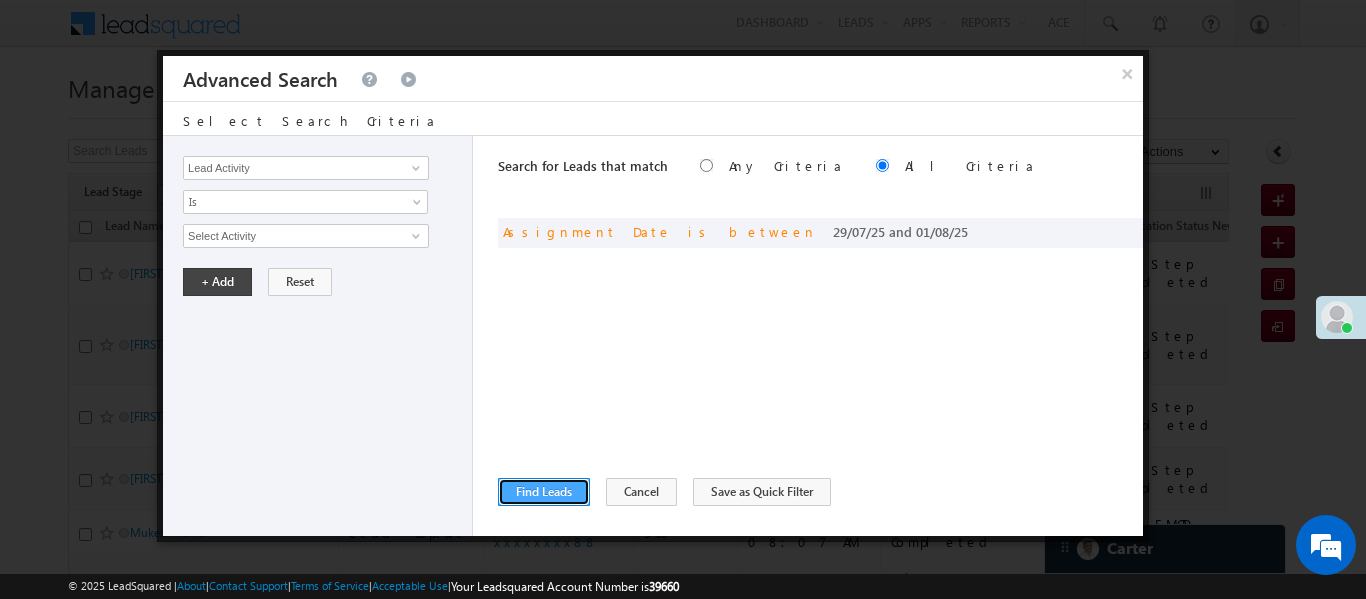 click on "Find Leads" at bounding box center [544, 492] 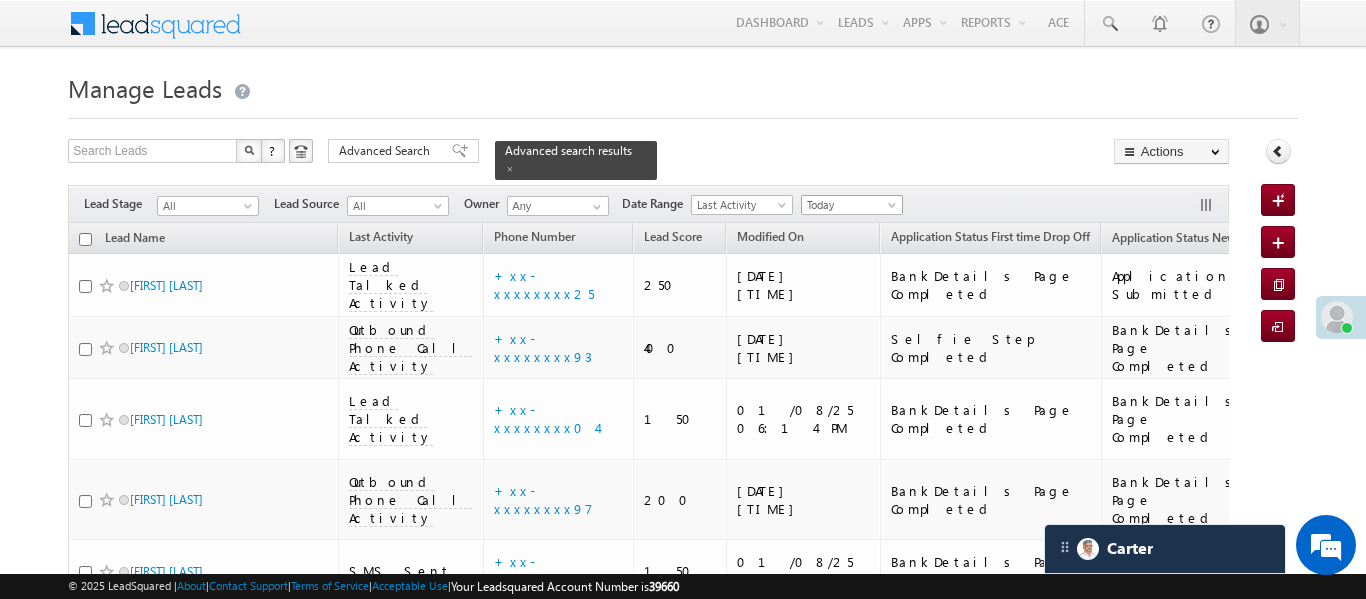 click on "Today" at bounding box center [849, 205] 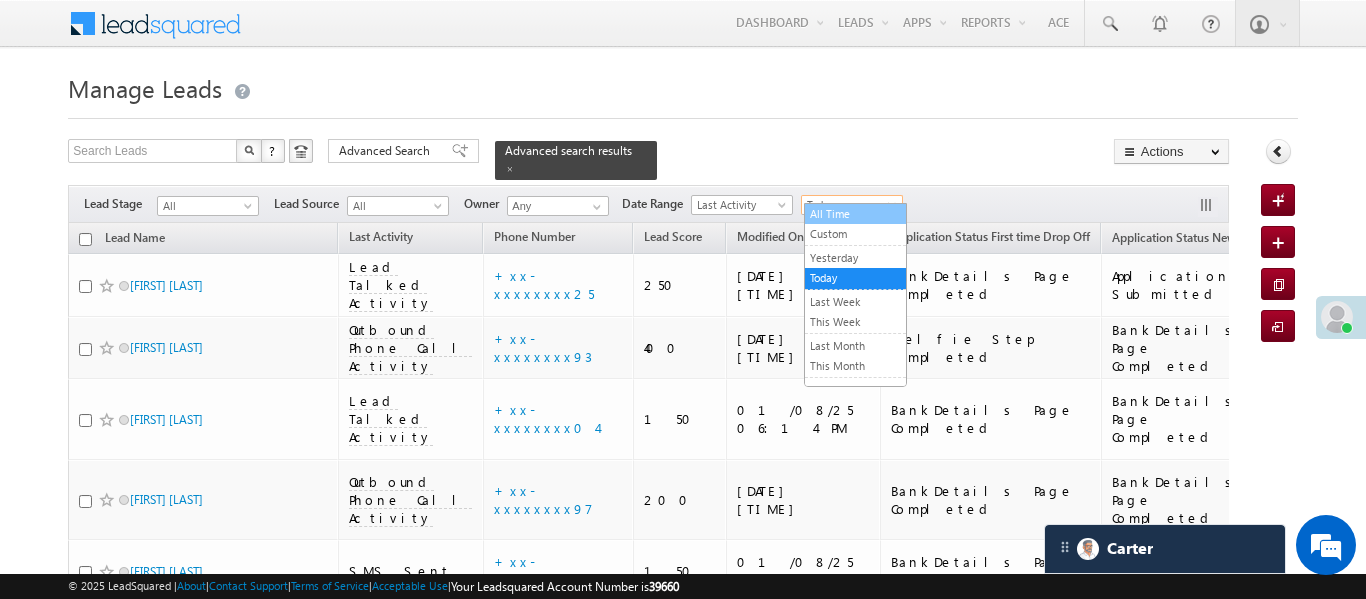 click on "All Time" at bounding box center [855, 214] 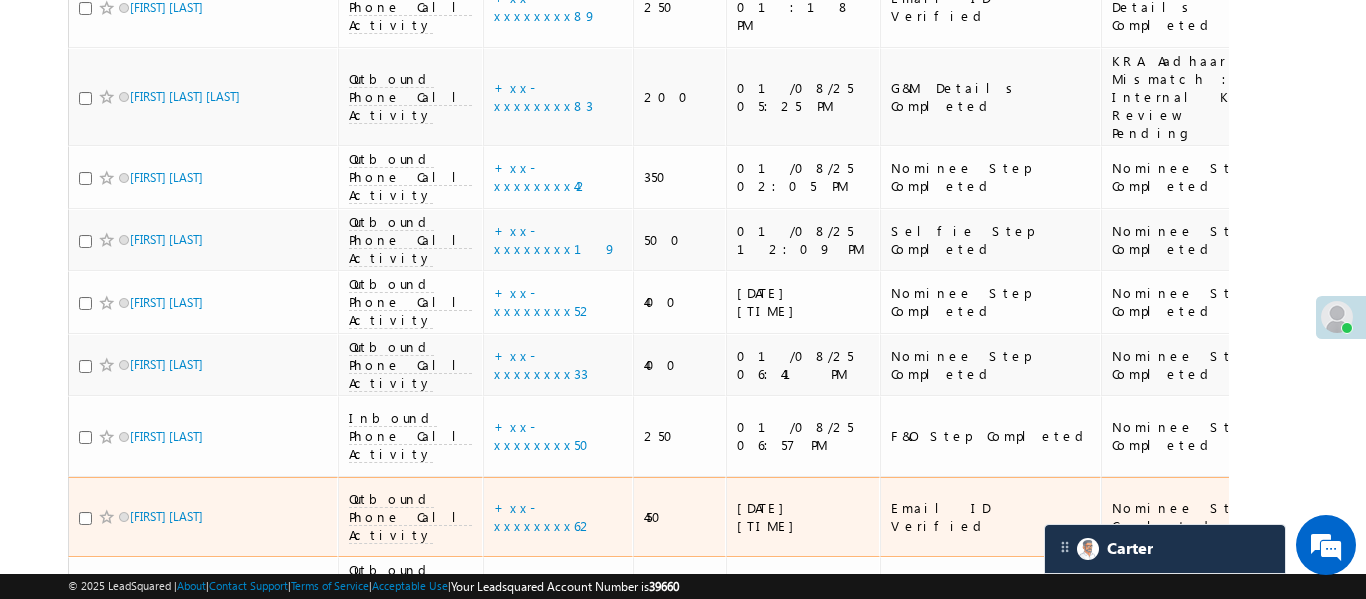 scroll, scrollTop: 6666, scrollLeft: 0, axis: vertical 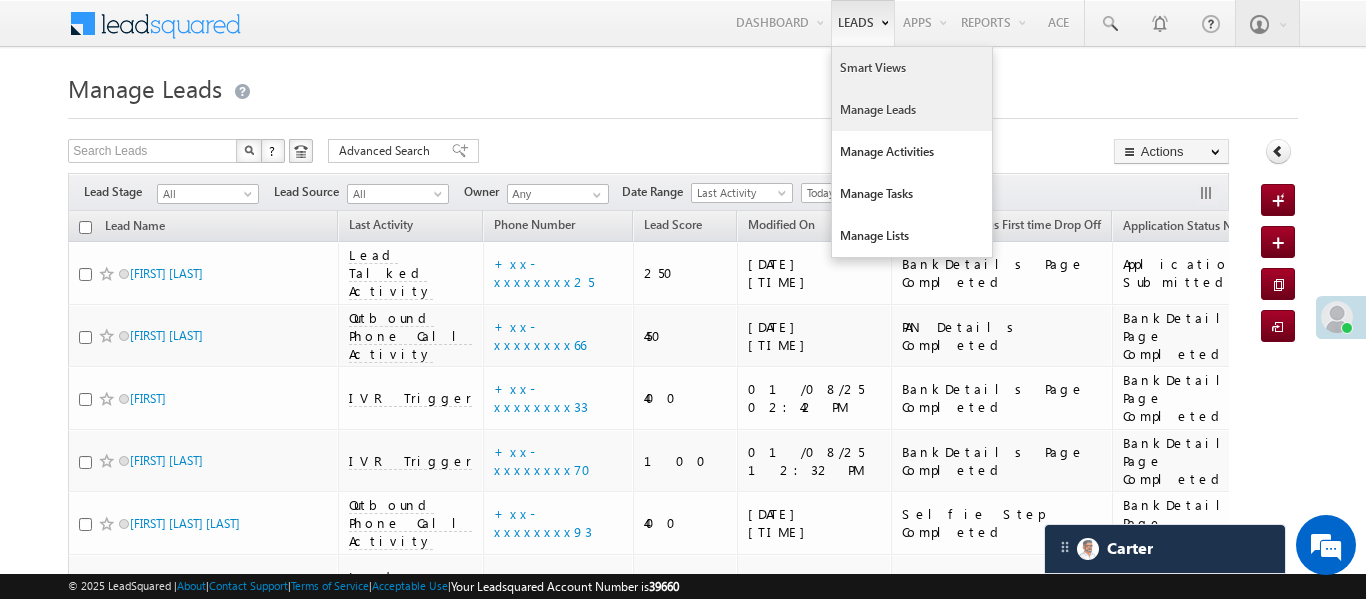 click on "Smart Views" at bounding box center [912, 68] 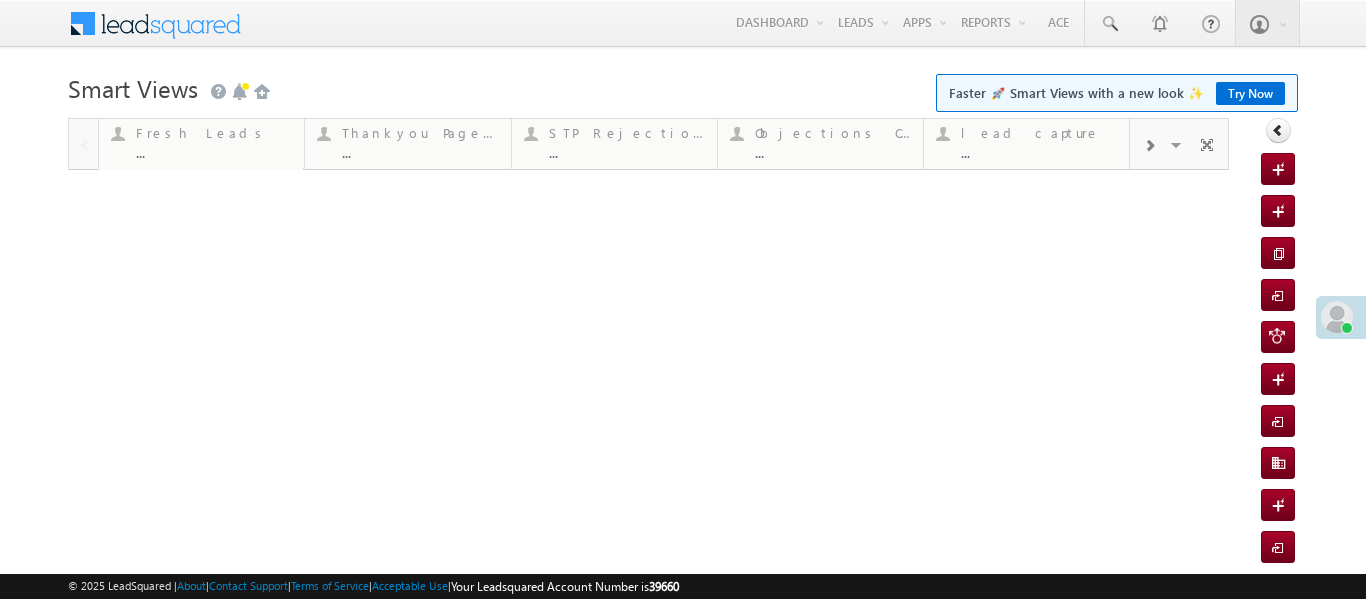 scroll, scrollTop: 0, scrollLeft: 0, axis: both 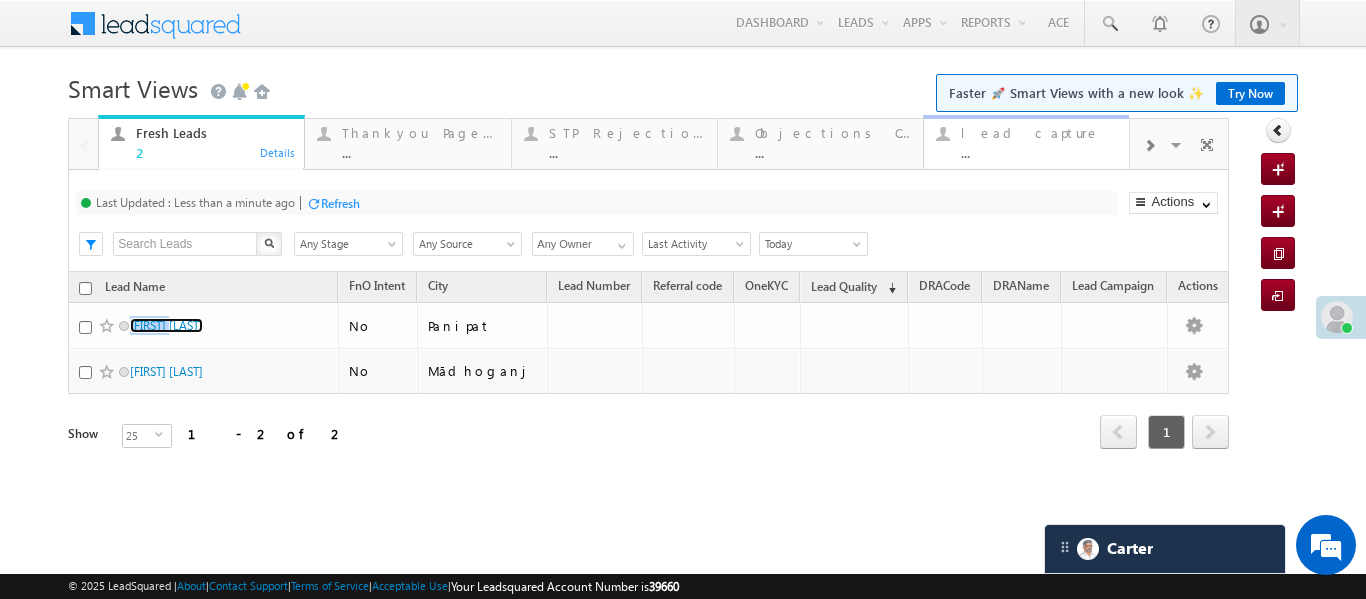 click on "lead capture" at bounding box center [1039, 133] 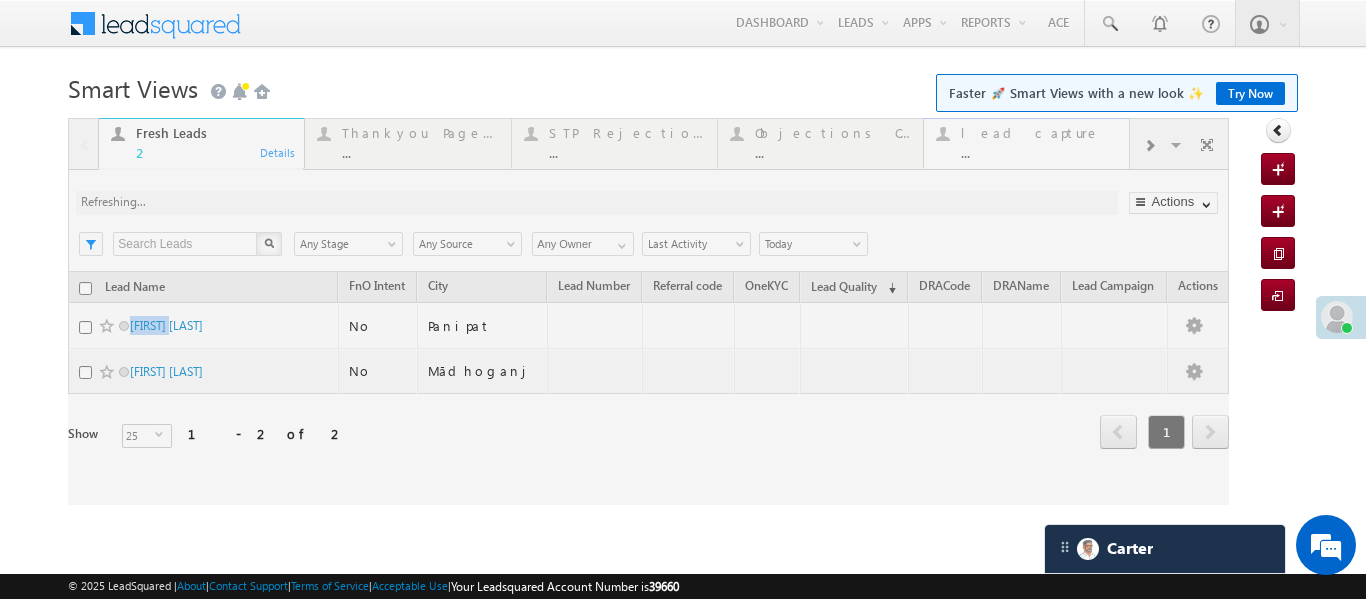 click at bounding box center [648, 311] 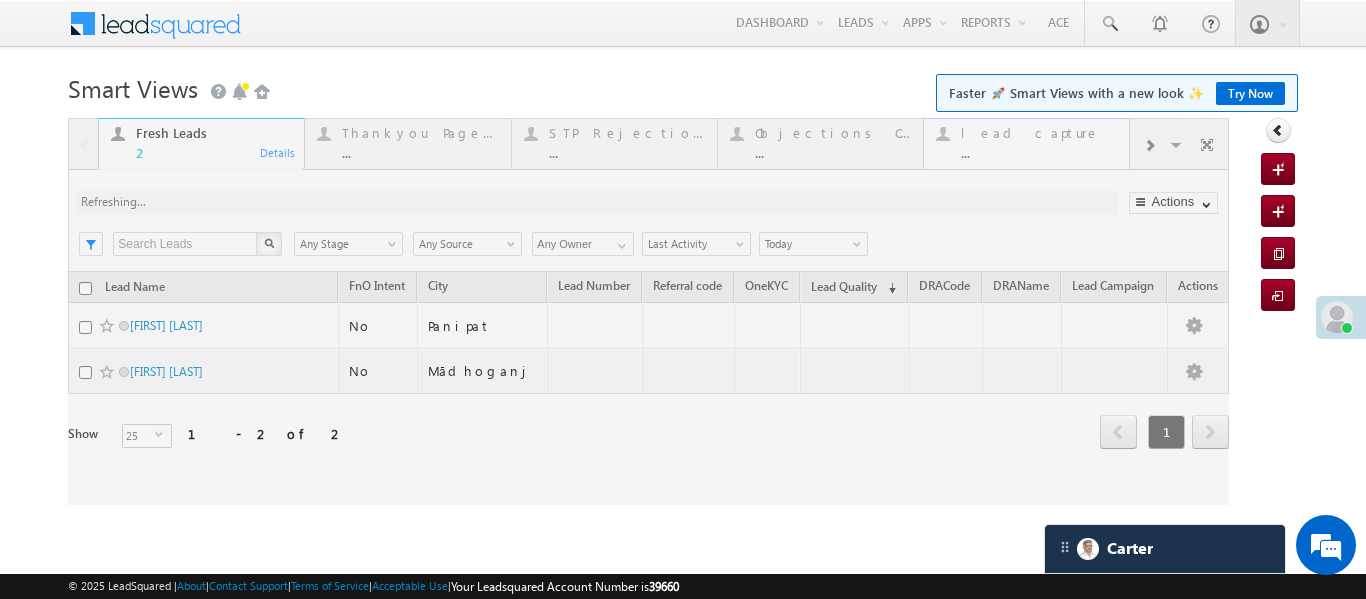 click at bounding box center [648, 311] 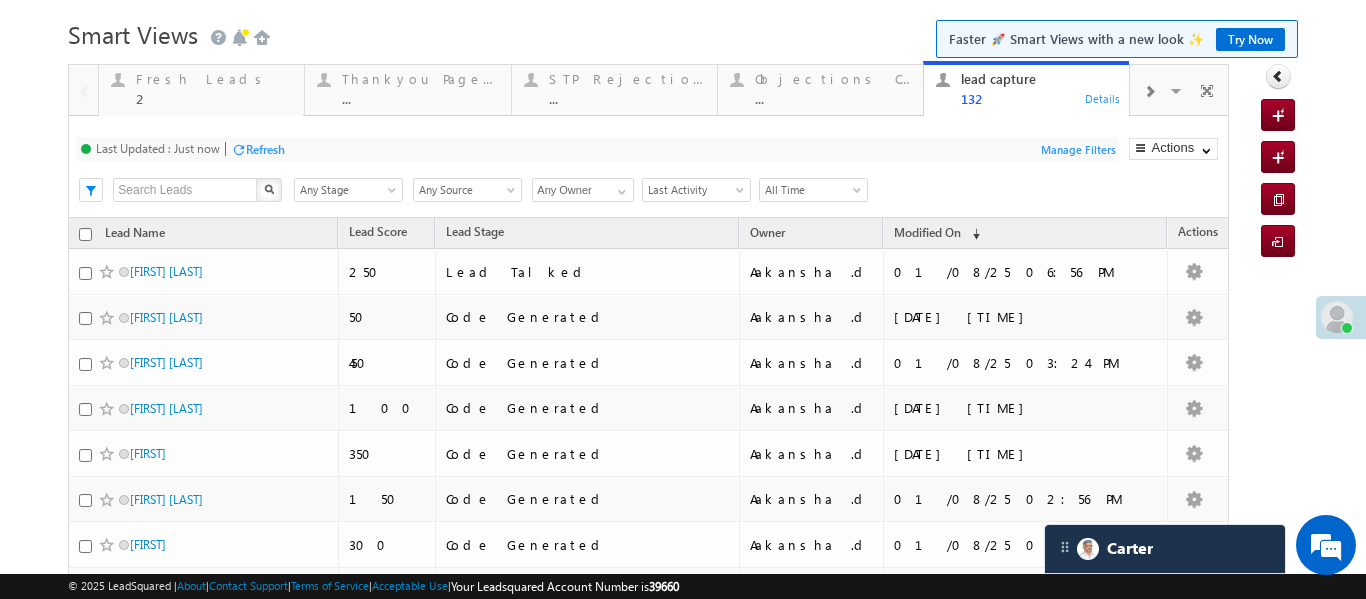 scroll, scrollTop: 0, scrollLeft: 0, axis: both 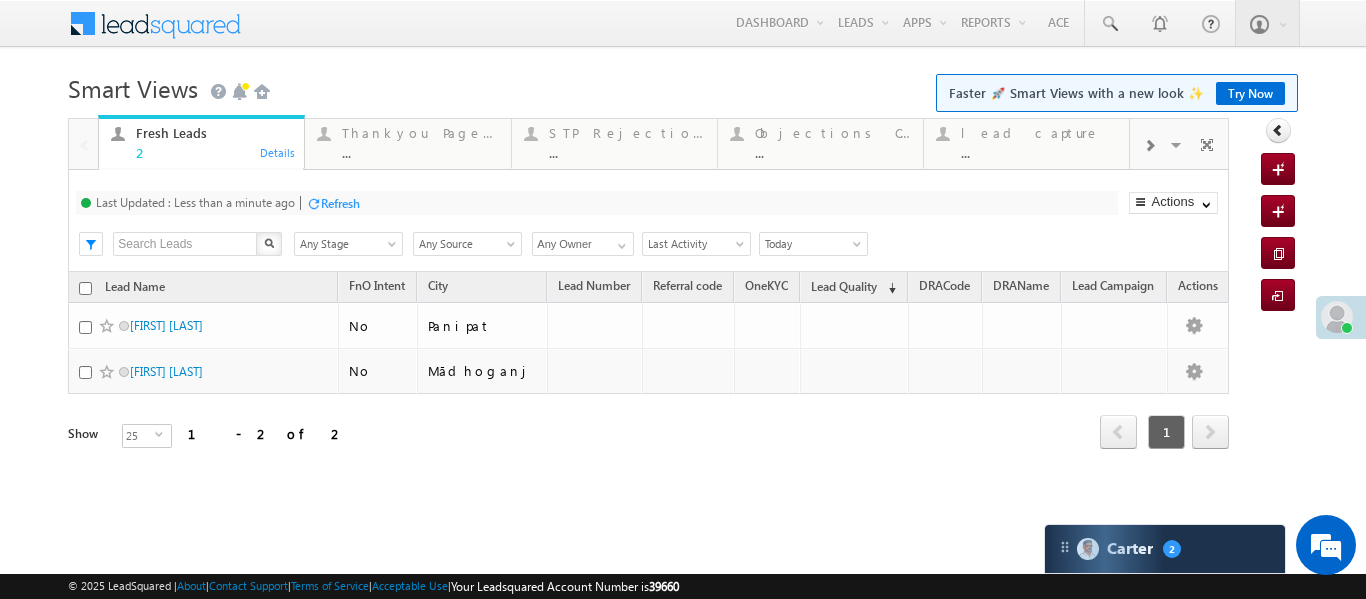 click at bounding box center (1149, 144) 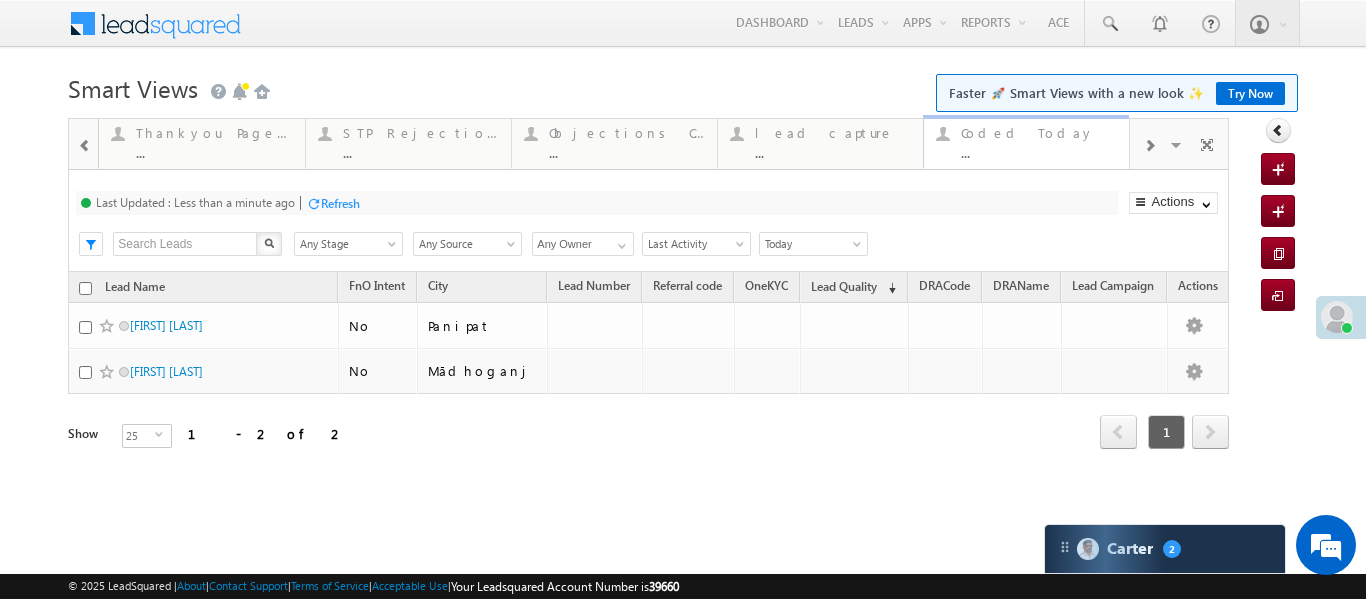click on "Coded Today ..." at bounding box center [1039, 140] 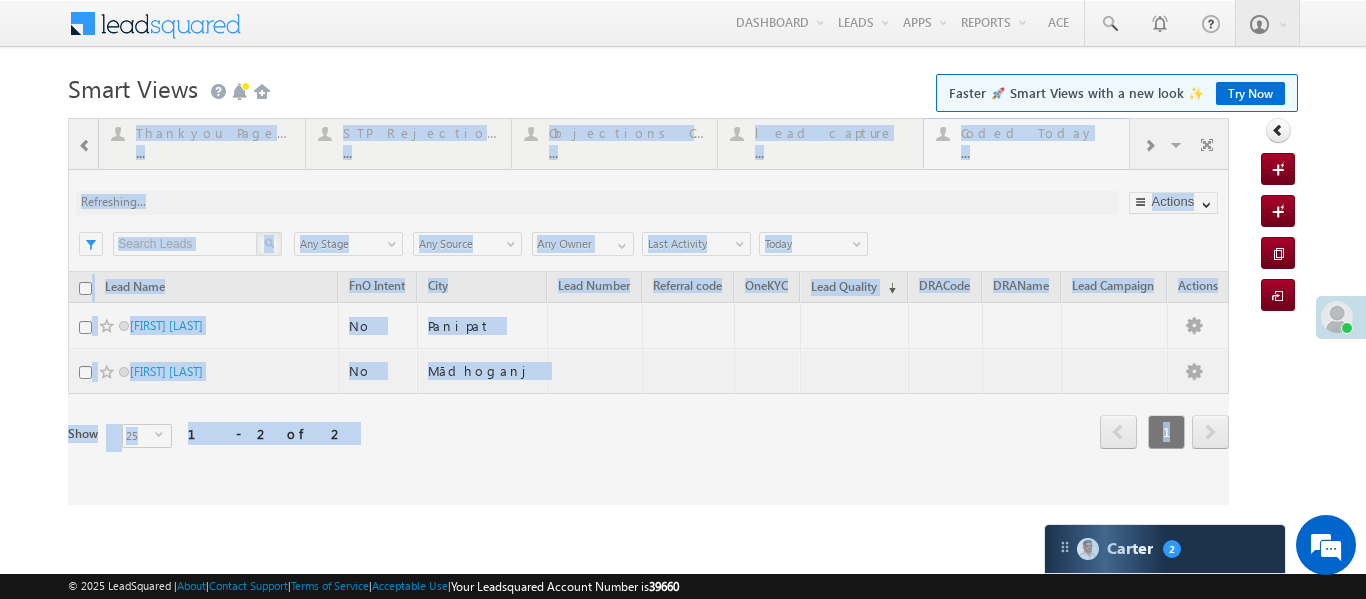 click at bounding box center [648, 311] 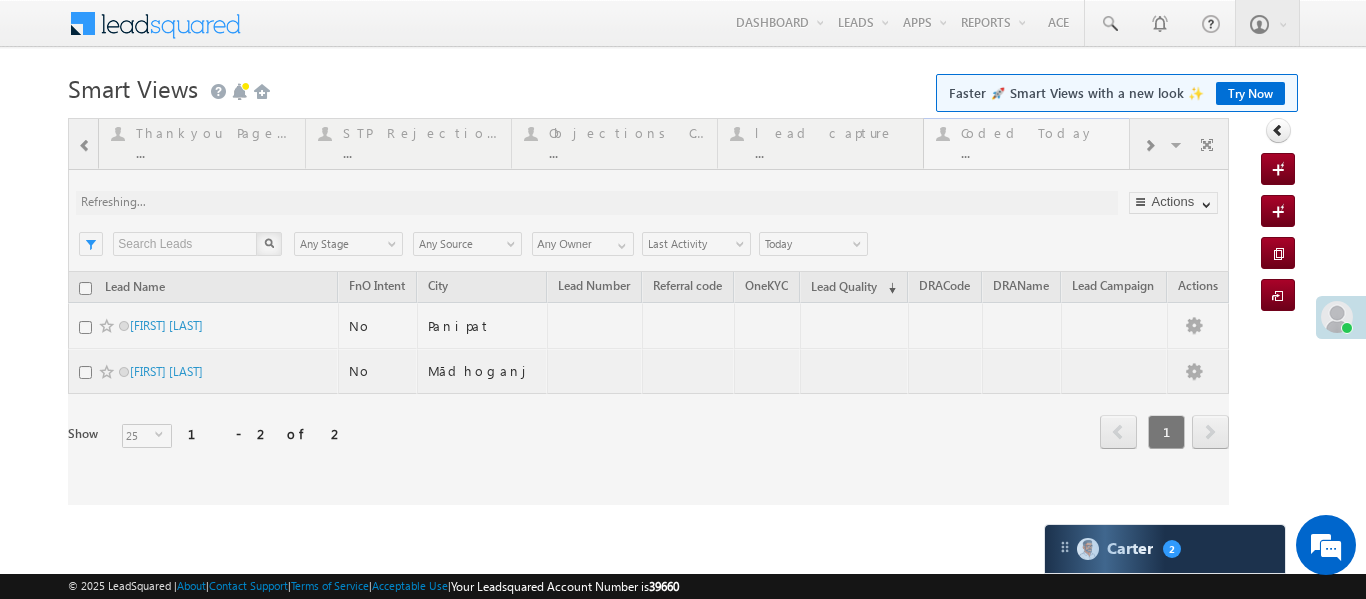 click at bounding box center (648, 311) 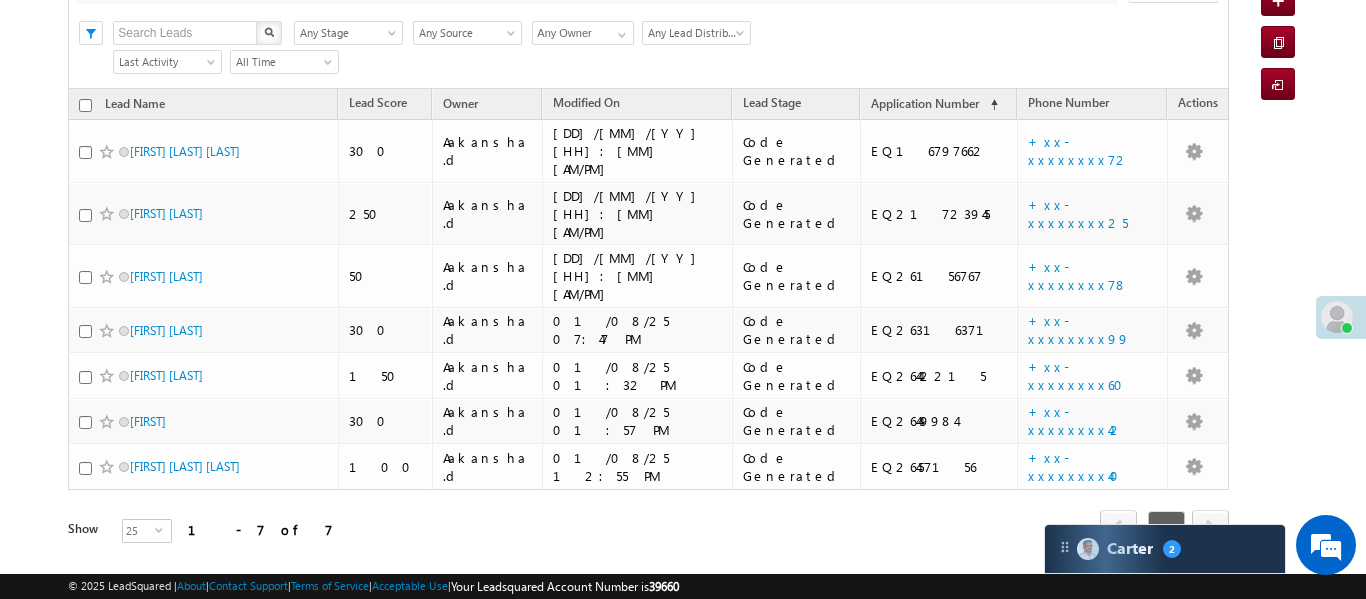 scroll, scrollTop: 0, scrollLeft: 0, axis: both 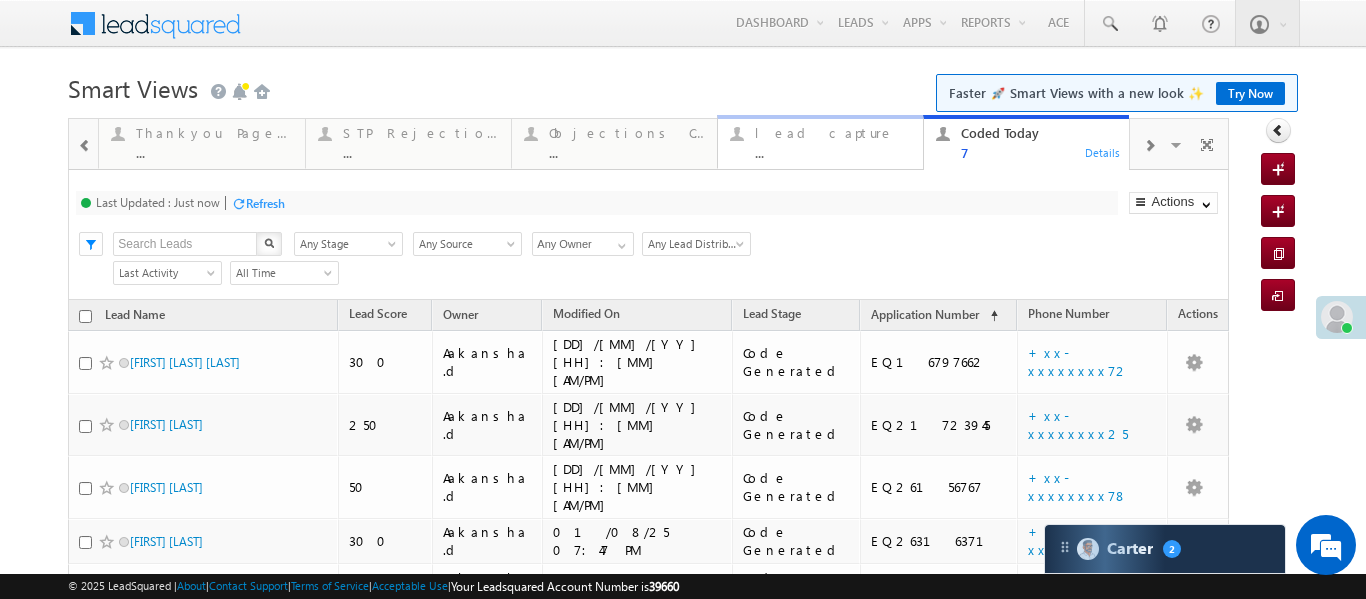 click on "..." at bounding box center [833, 152] 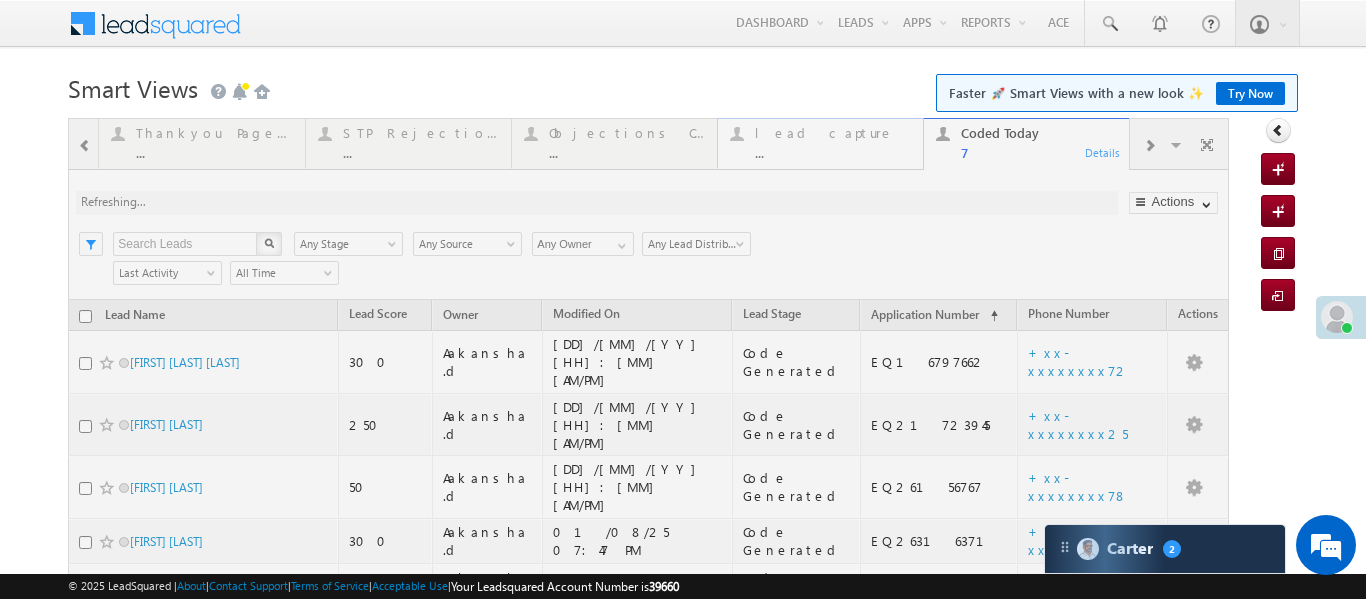 click at bounding box center (648, 464) 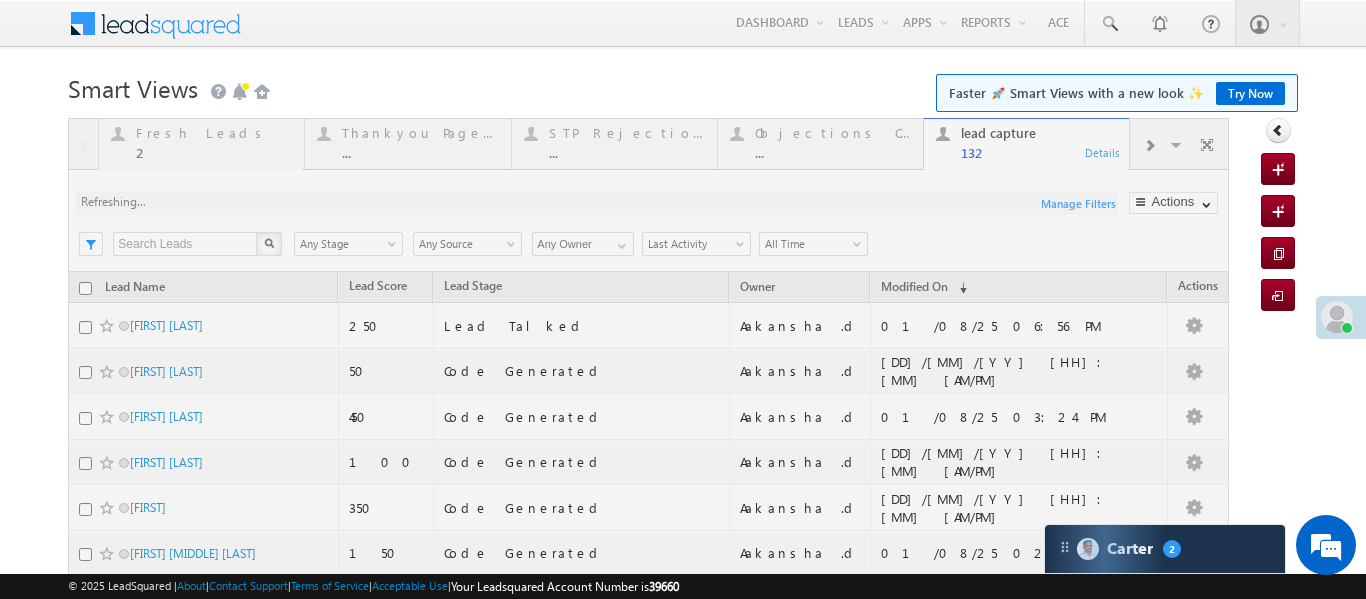 scroll, scrollTop: 0, scrollLeft: 0, axis: both 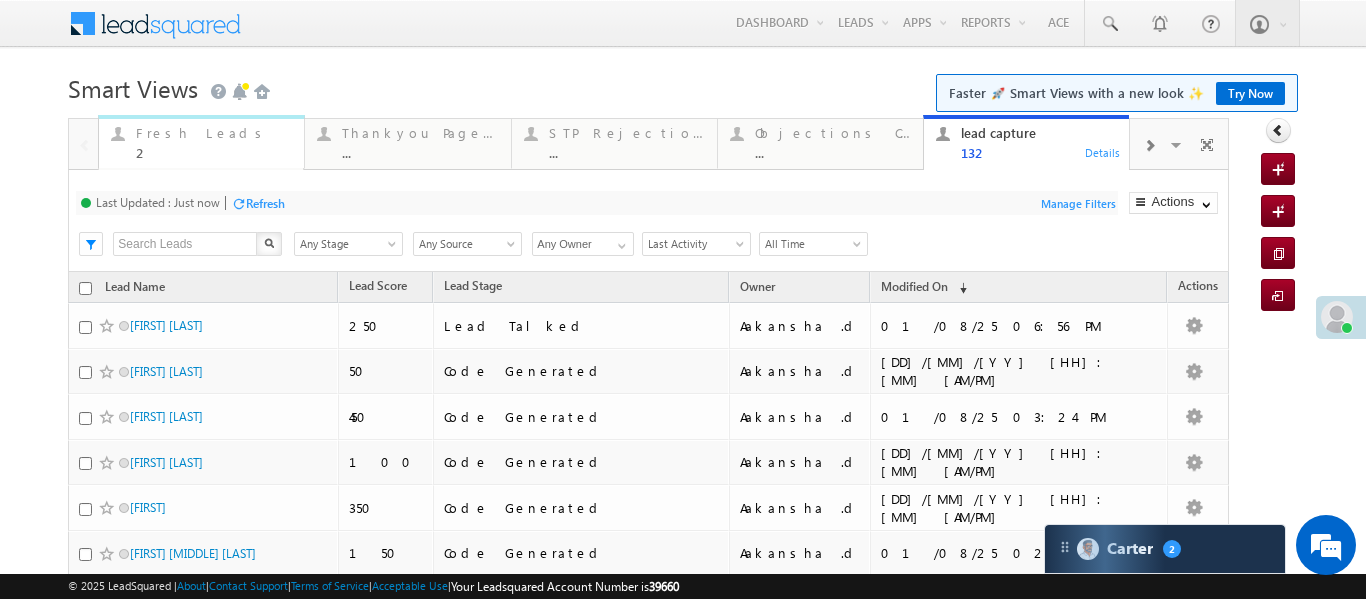 click on "2" at bounding box center [214, 152] 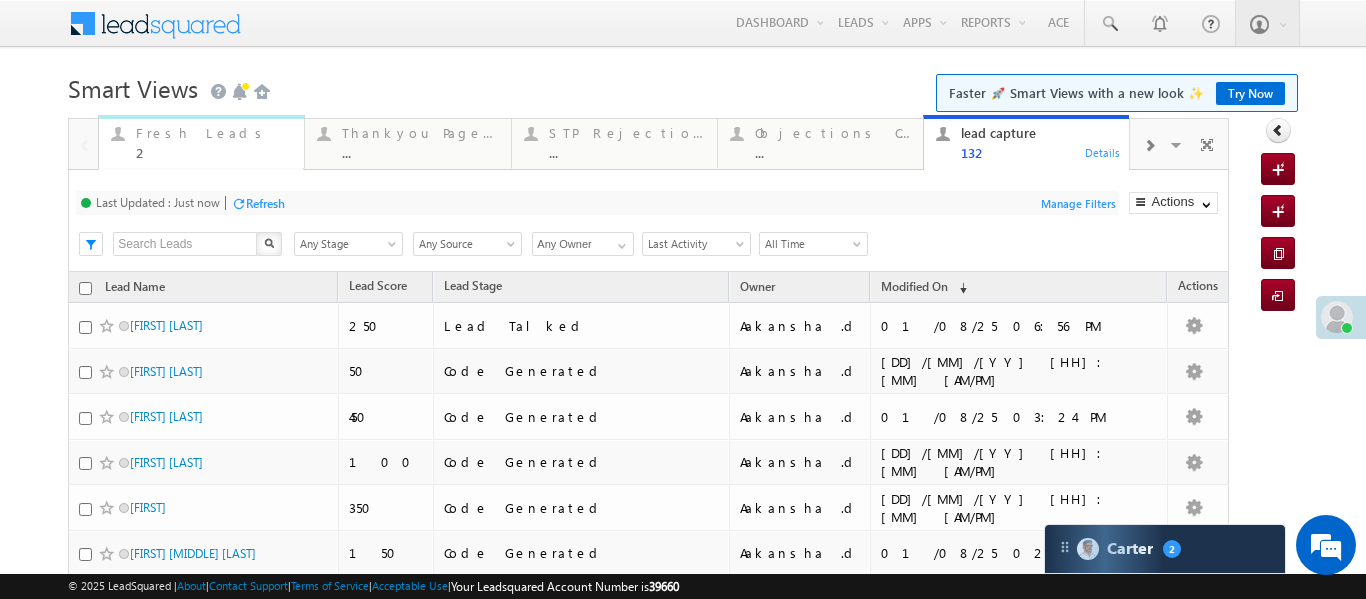 click on "2" at bounding box center (-33554216, -33554278) 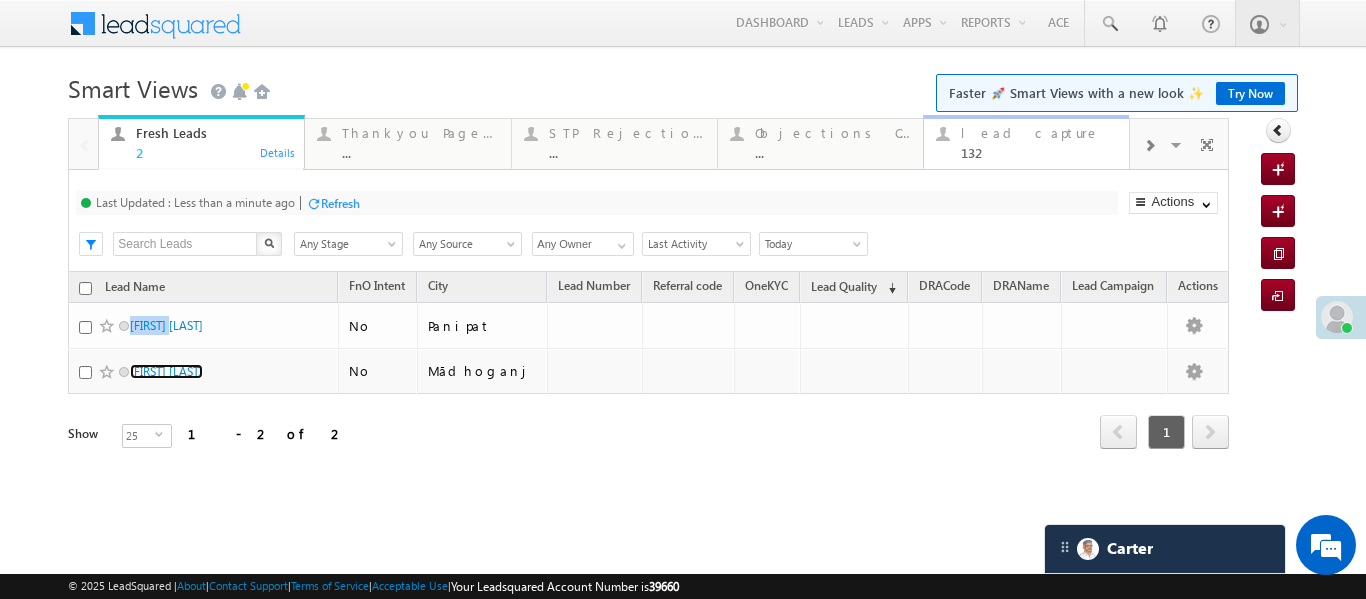click on "132" at bounding box center (1039, 152) 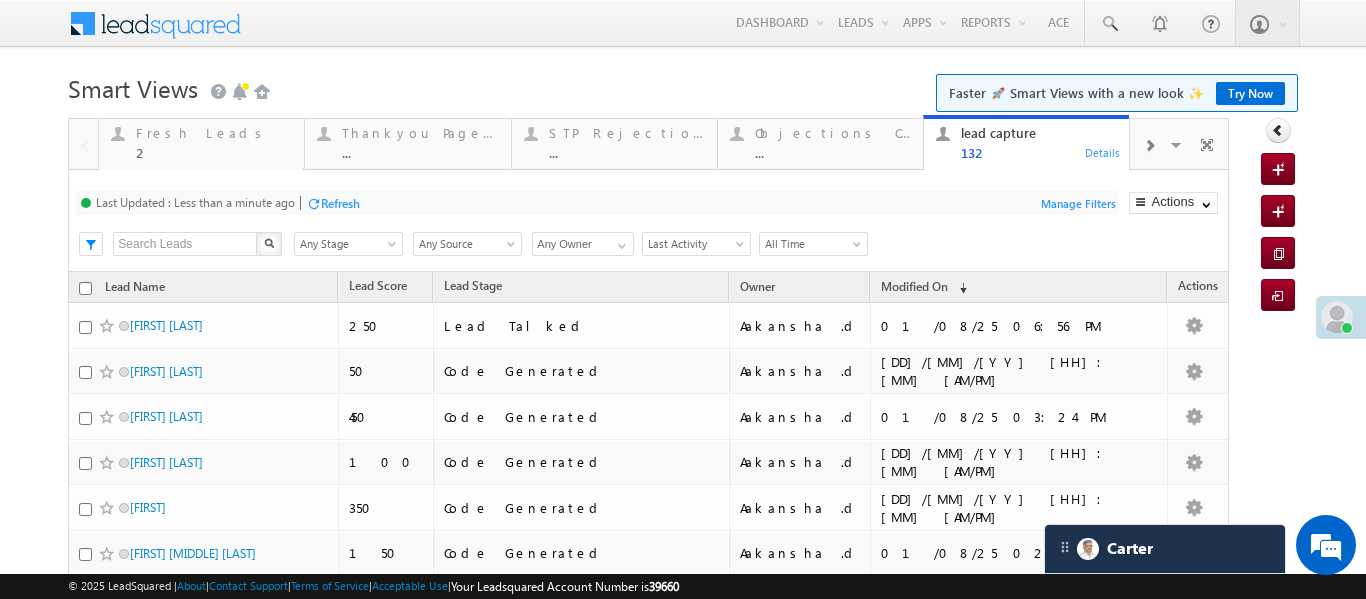 click on "132" at bounding box center (1039, 152) 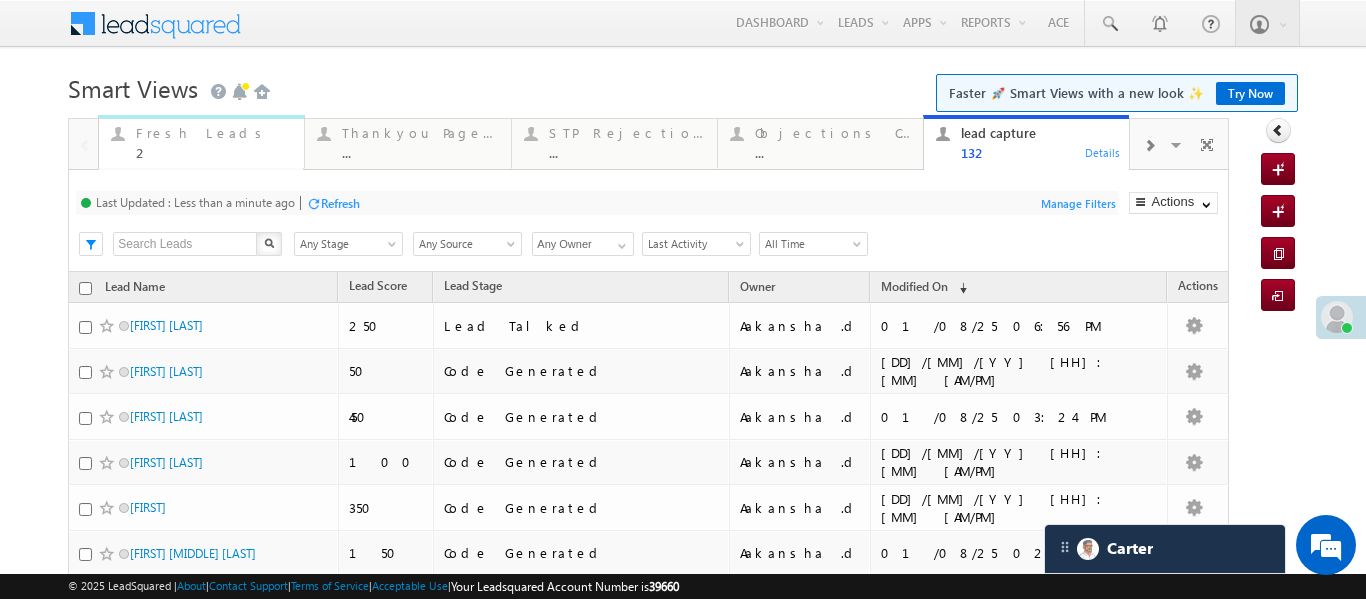 click on "2" at bounding box center (214, 152) 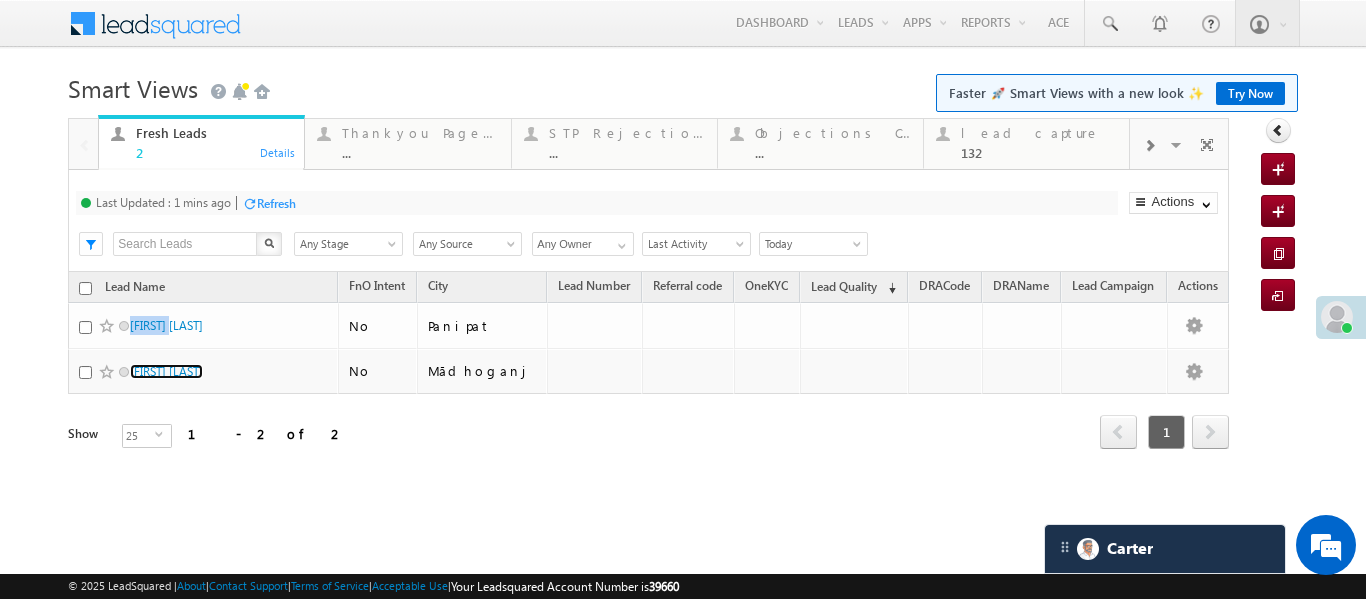 click on "2" at bounding box center [214, 152] 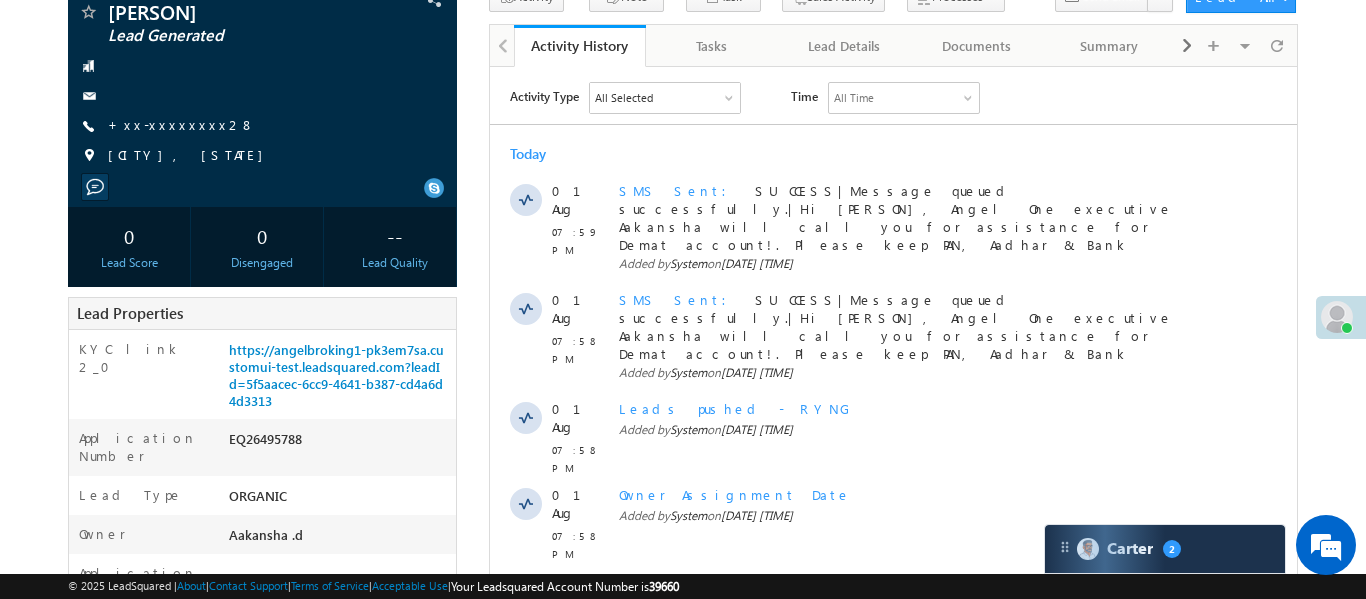 scroll, scrollTop: 0, scrollLeft: 0, axis: both 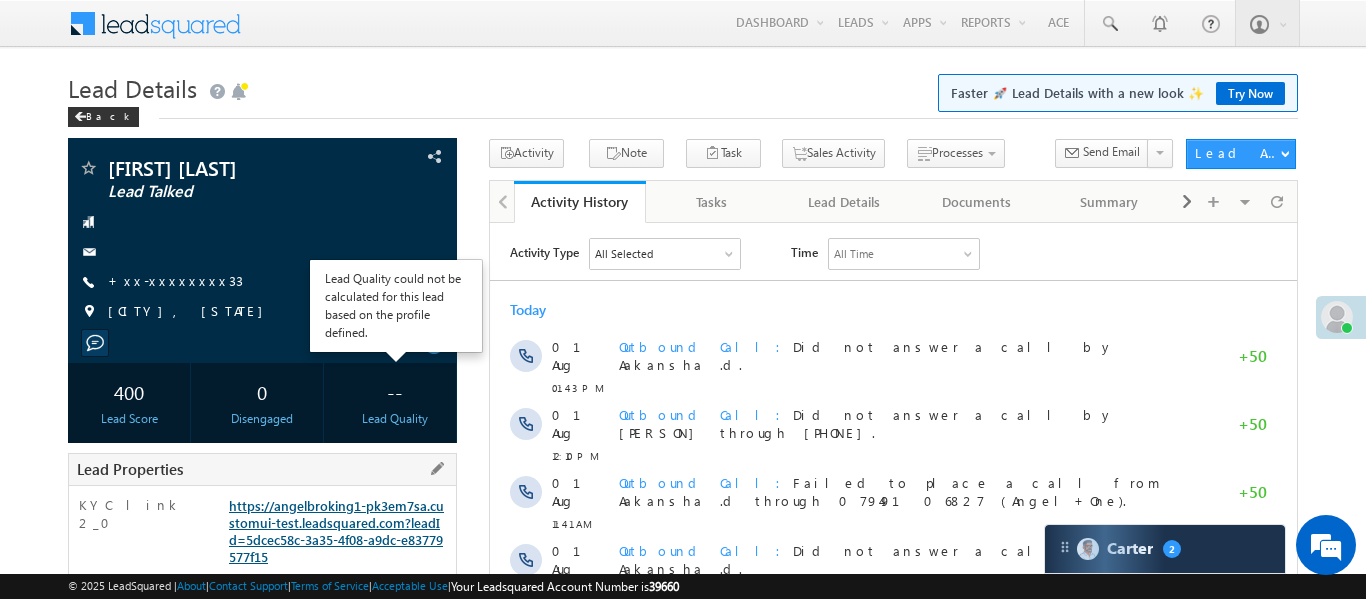 click on "https://angelbroking1-pk3em7sa.customui-test.leadsquared.com?leadId=5dcec58c-3a35-4f08-a9dc-e83779577f15" at bounding box center [336, 531] 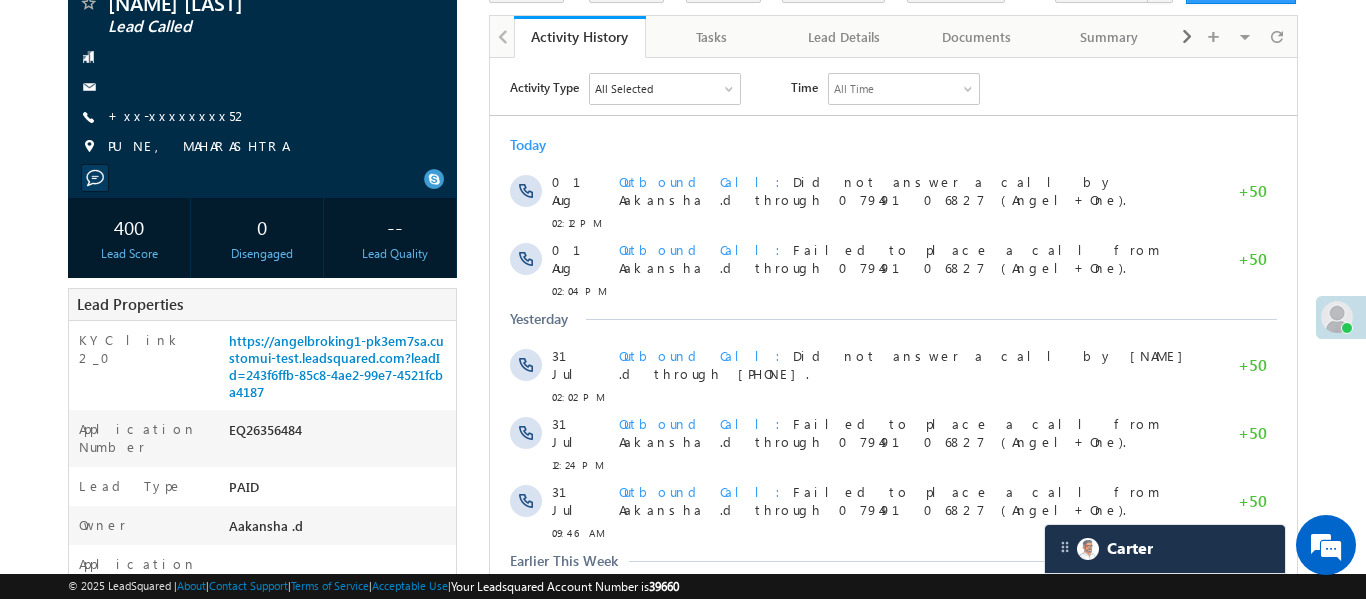 scroll, scrollTop: 173, scrollLeft: 0, axis: vertical 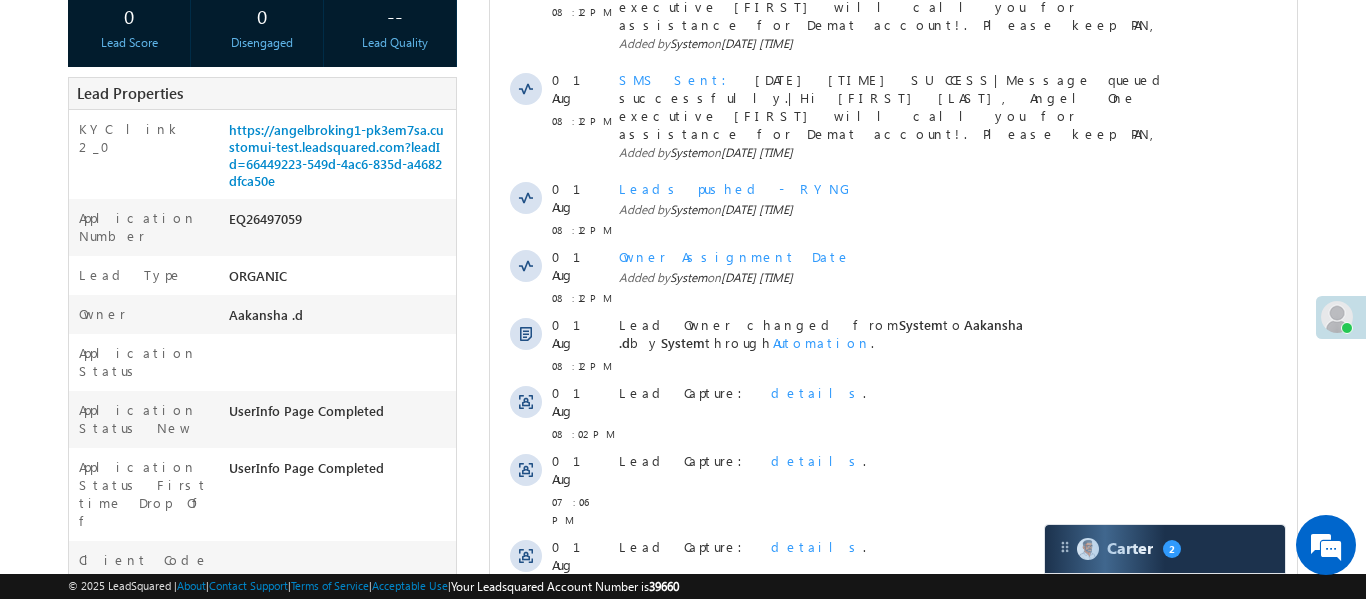 click at bounding box center (1337, 317) 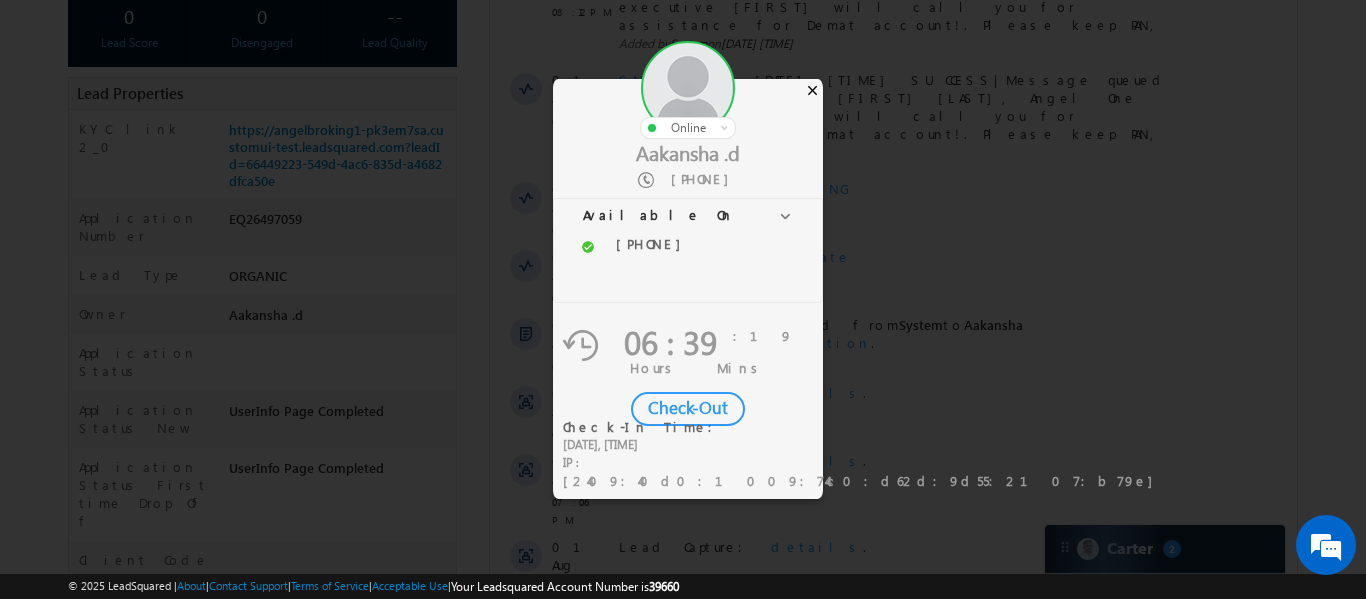 click on "×" at bounding box center [812, 90] 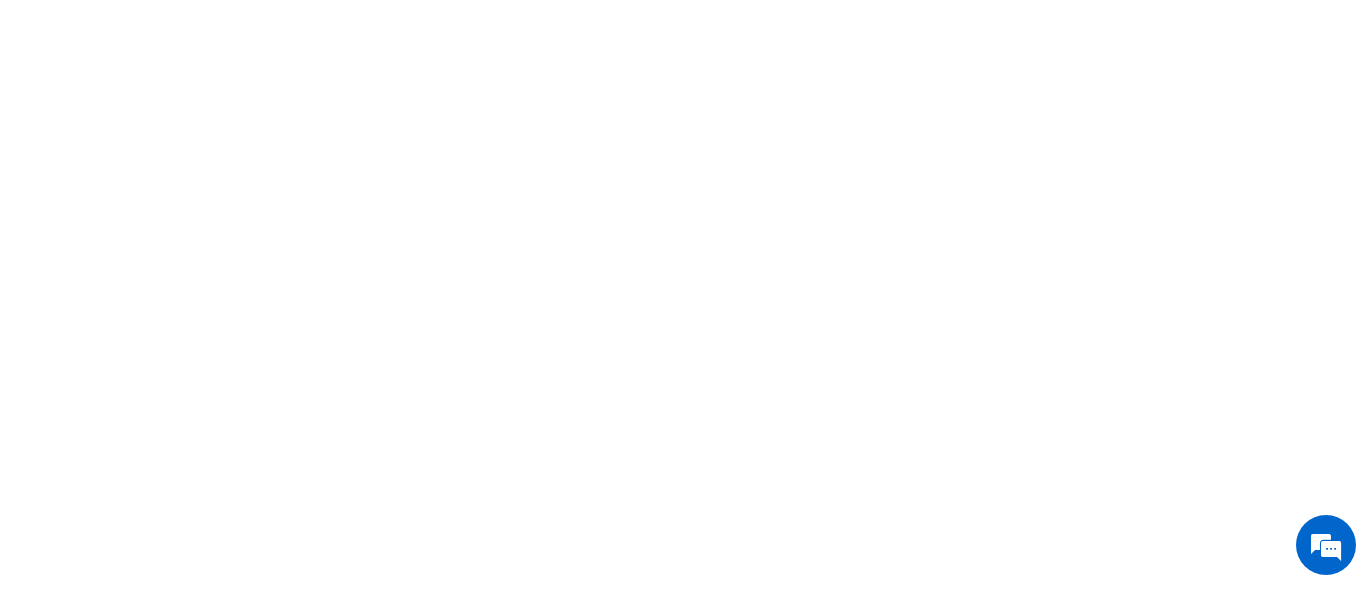 scroll, scrollTop: 0, scrollLeft: 0, axis: both 